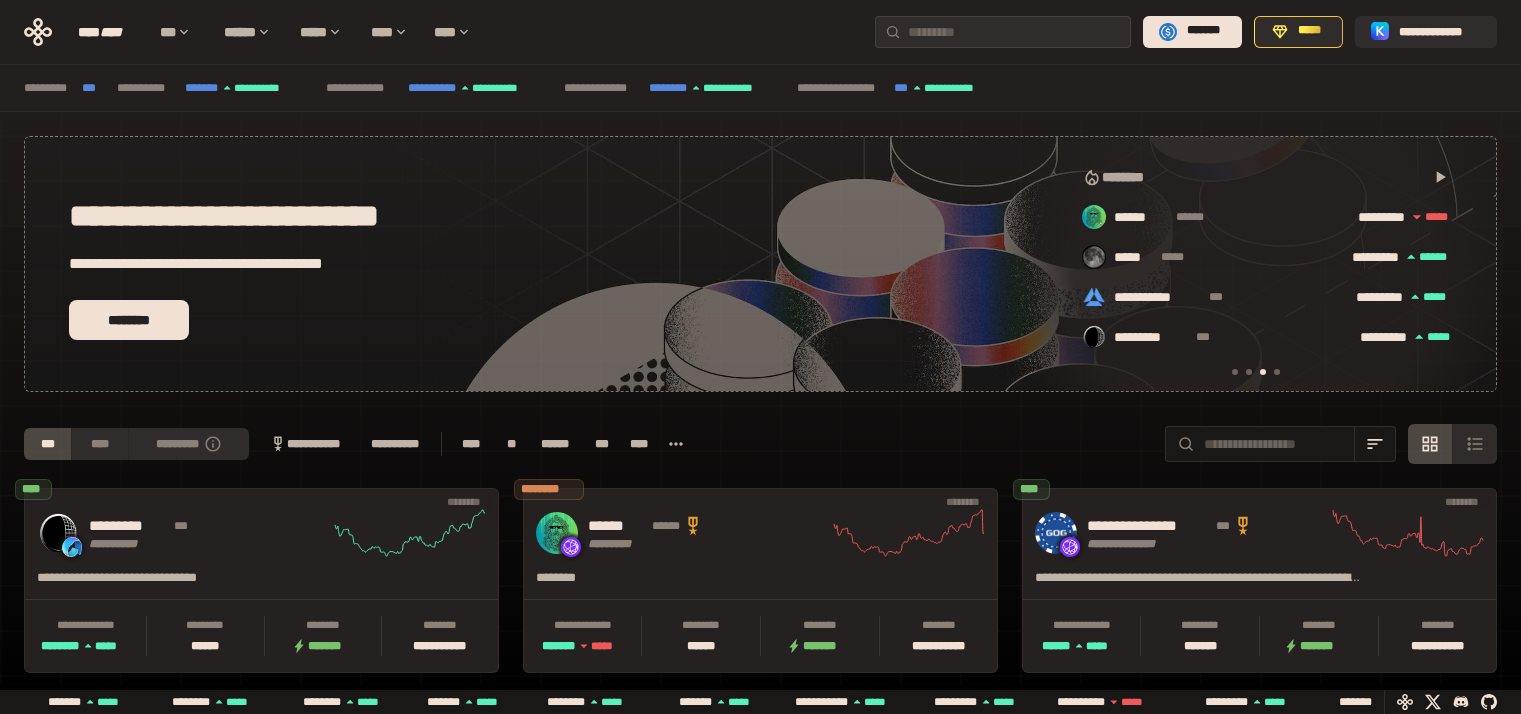 scroll, scrollTop: 0, scrollLeft: 0, axis: both 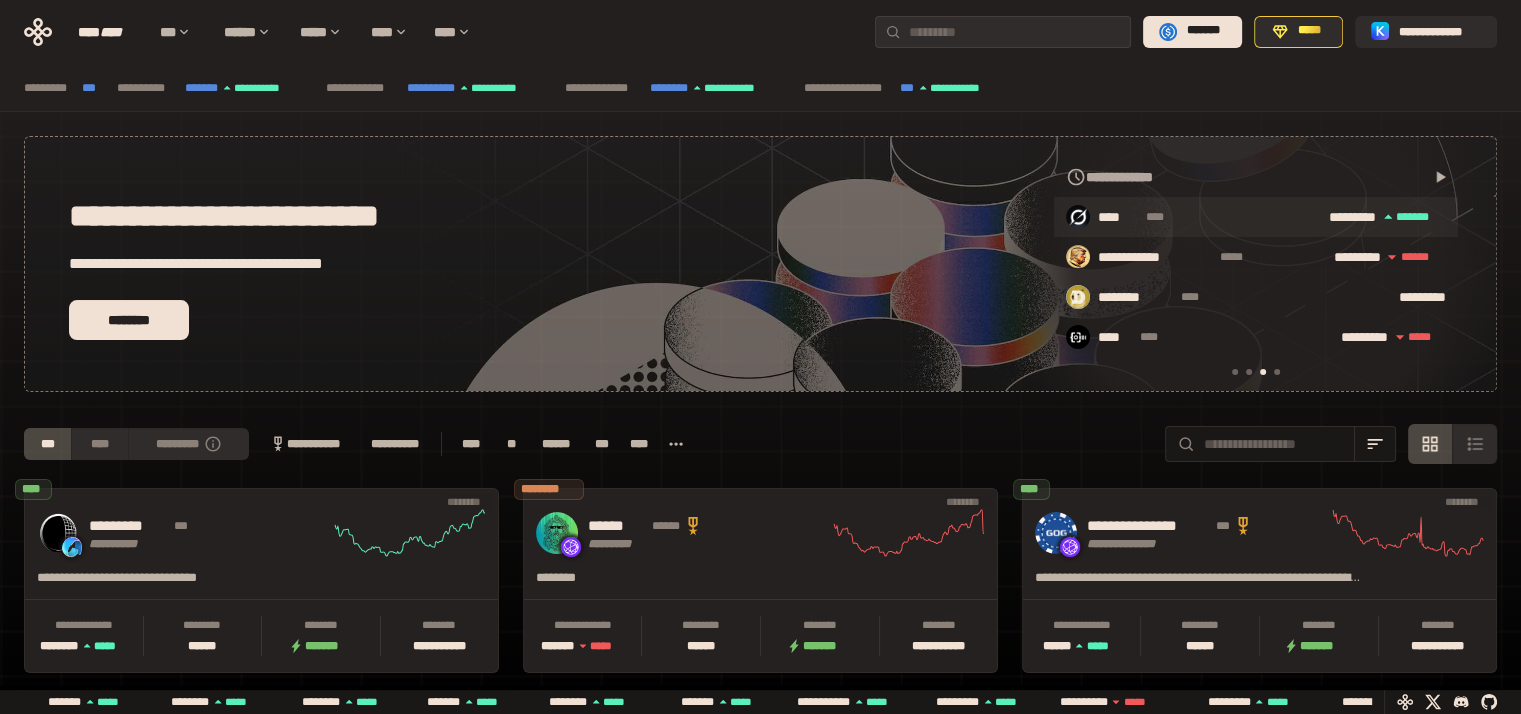 click on "**** ****" at bounding box center (1202, 218) 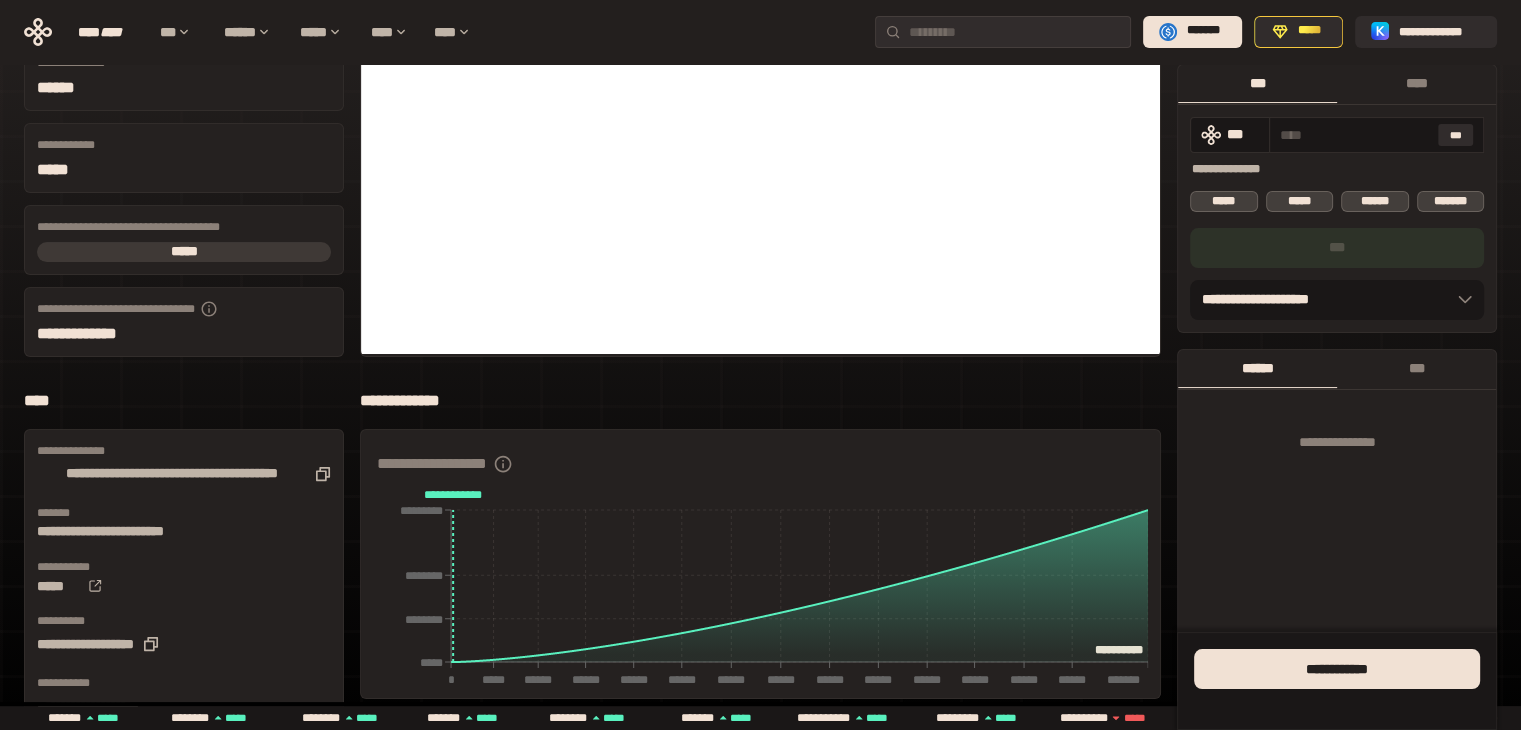 scroll, scrollTop: 138, scrollLeft: 0, axis: vertical 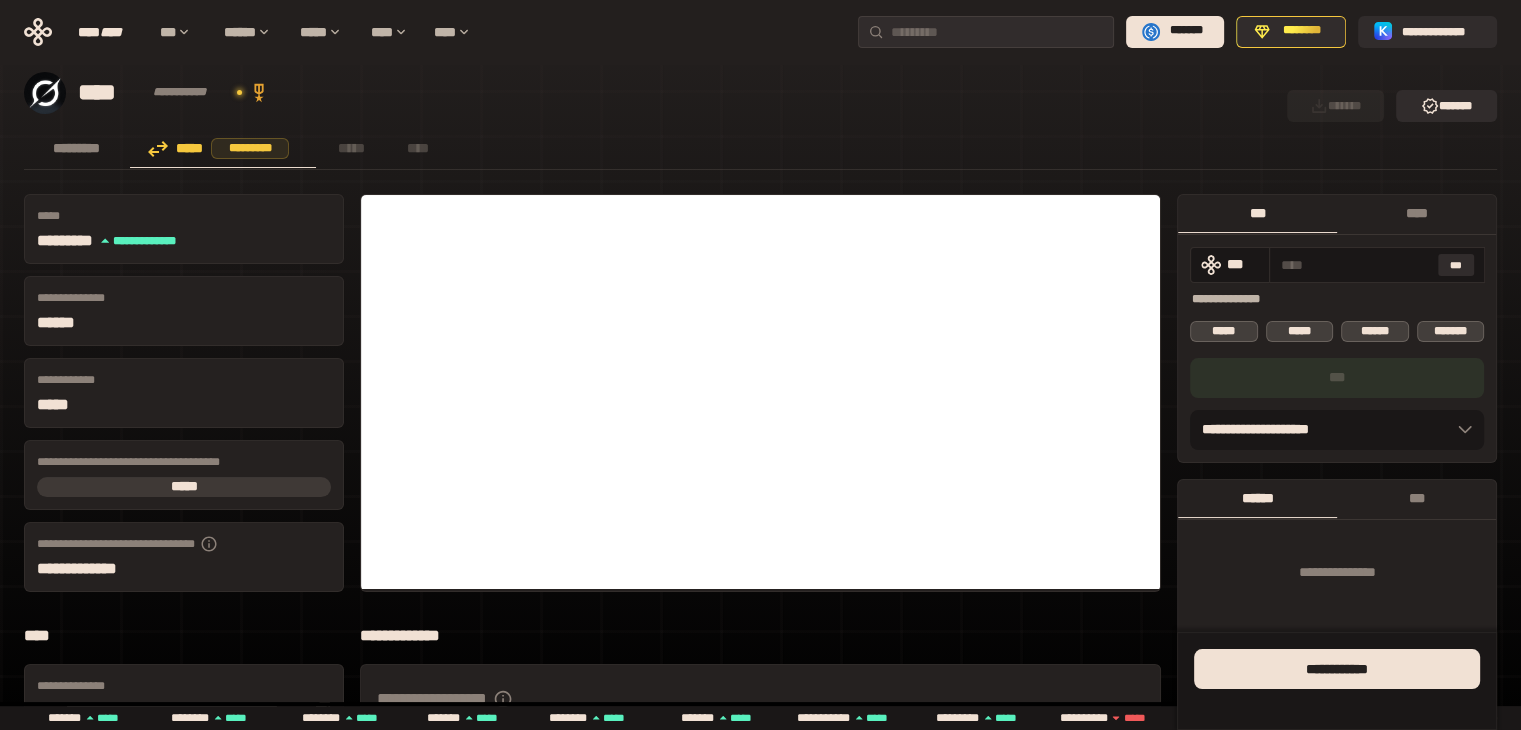 click on "********* *****      ********* ***** ****" at bounding box center (760, 150) 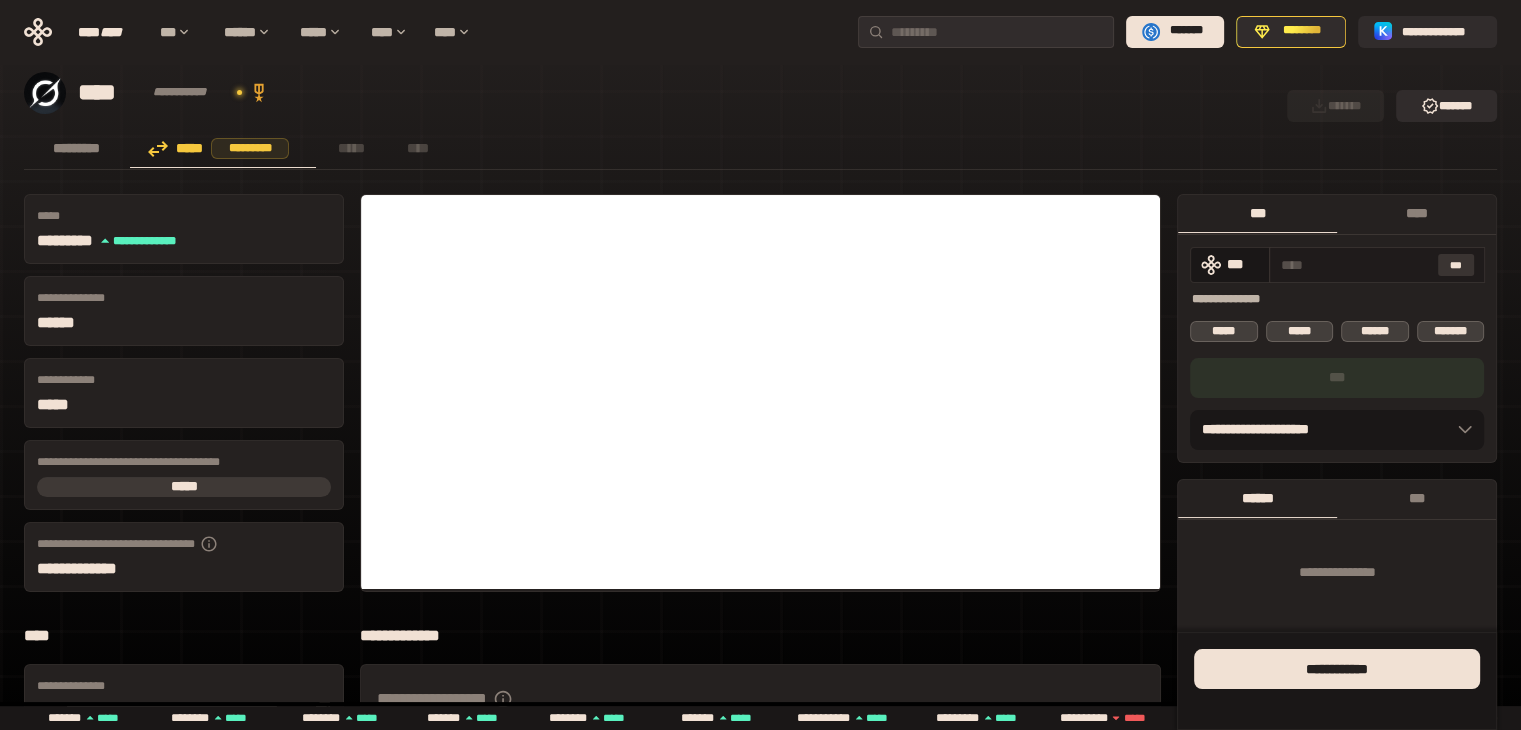 click on "***" at bounding box center [1456, 265] 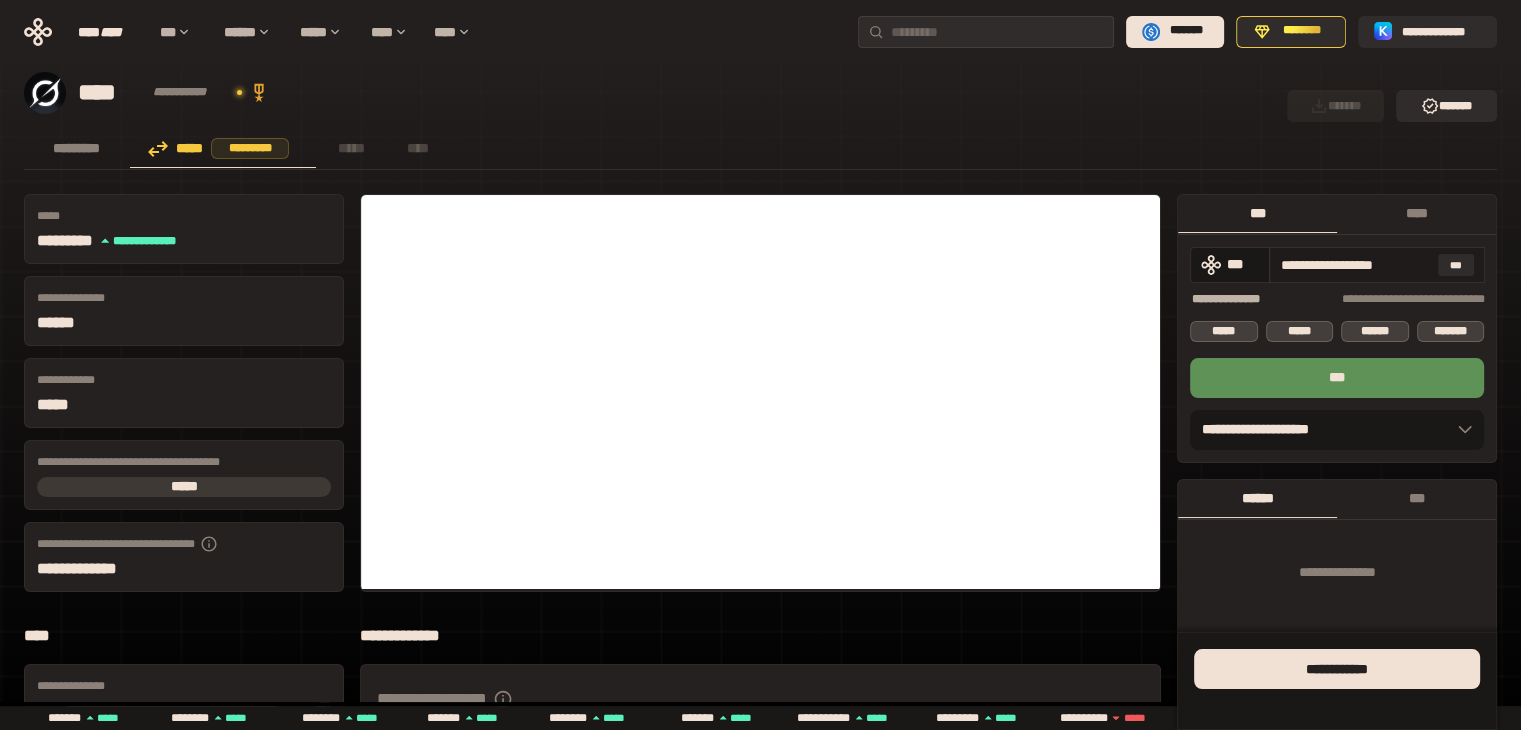 drag, startPoint x: 1288, startPoint y: 262, endPoint x: 1432, endPoint y: 271, distance: 144.28098 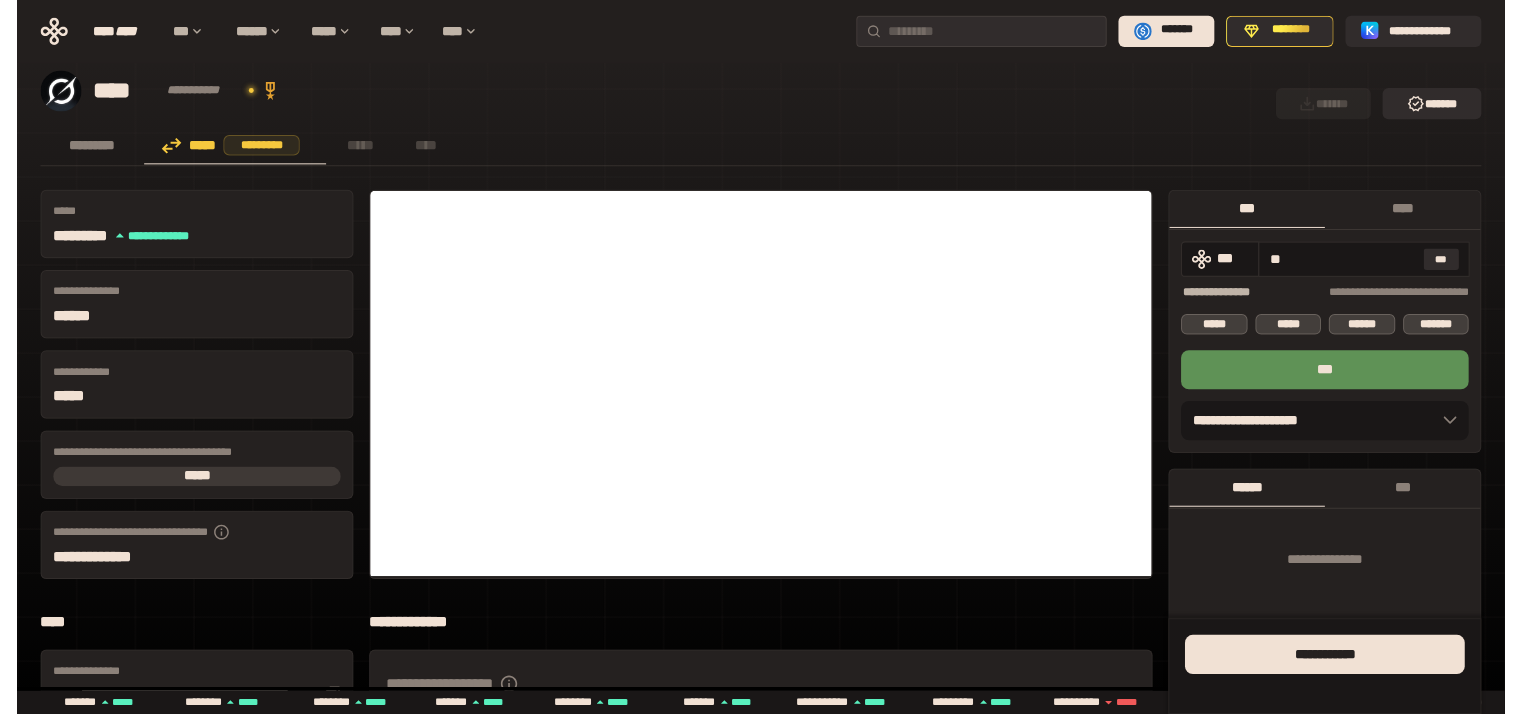 scroll, scrollTop: 0, scrollLeft: 0, axis: both 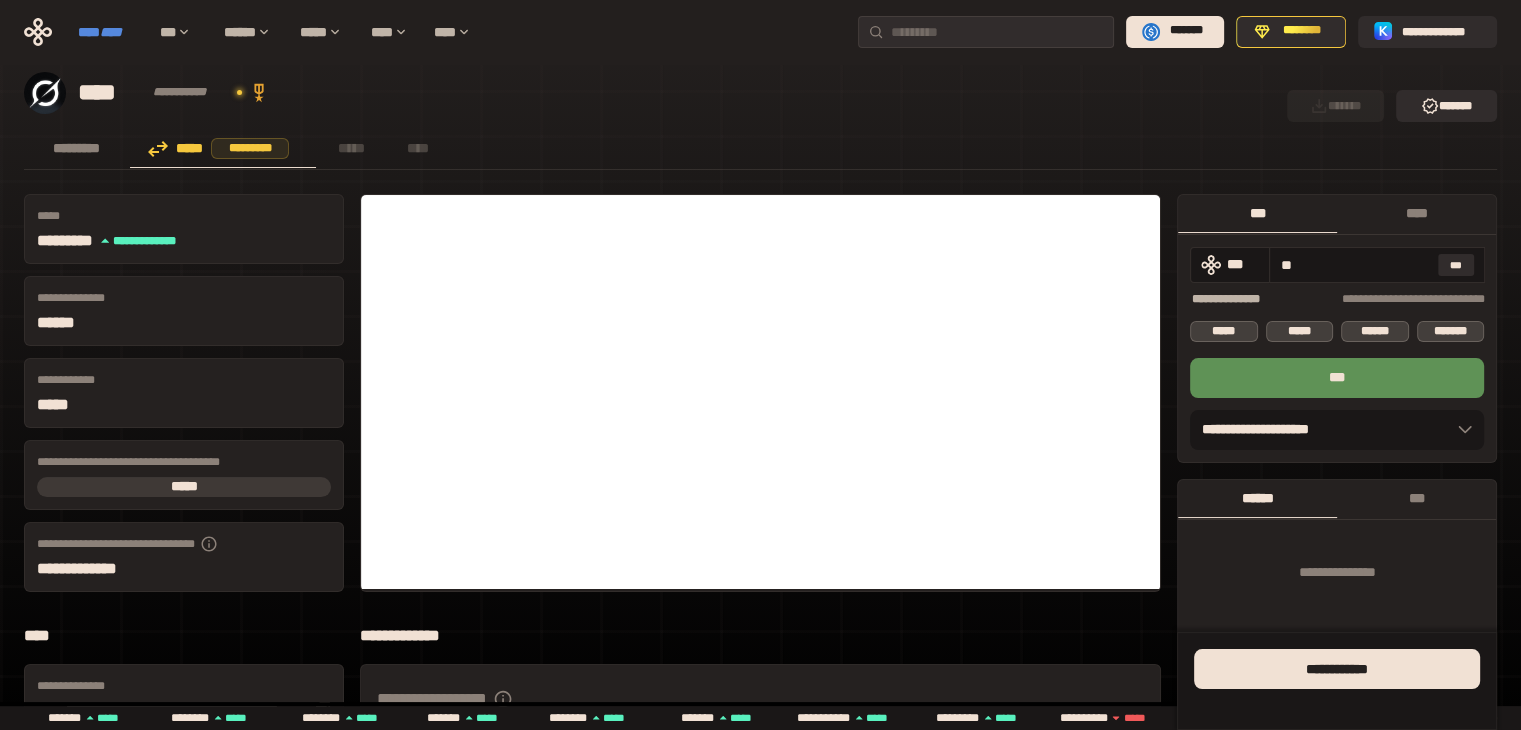 type on "**" 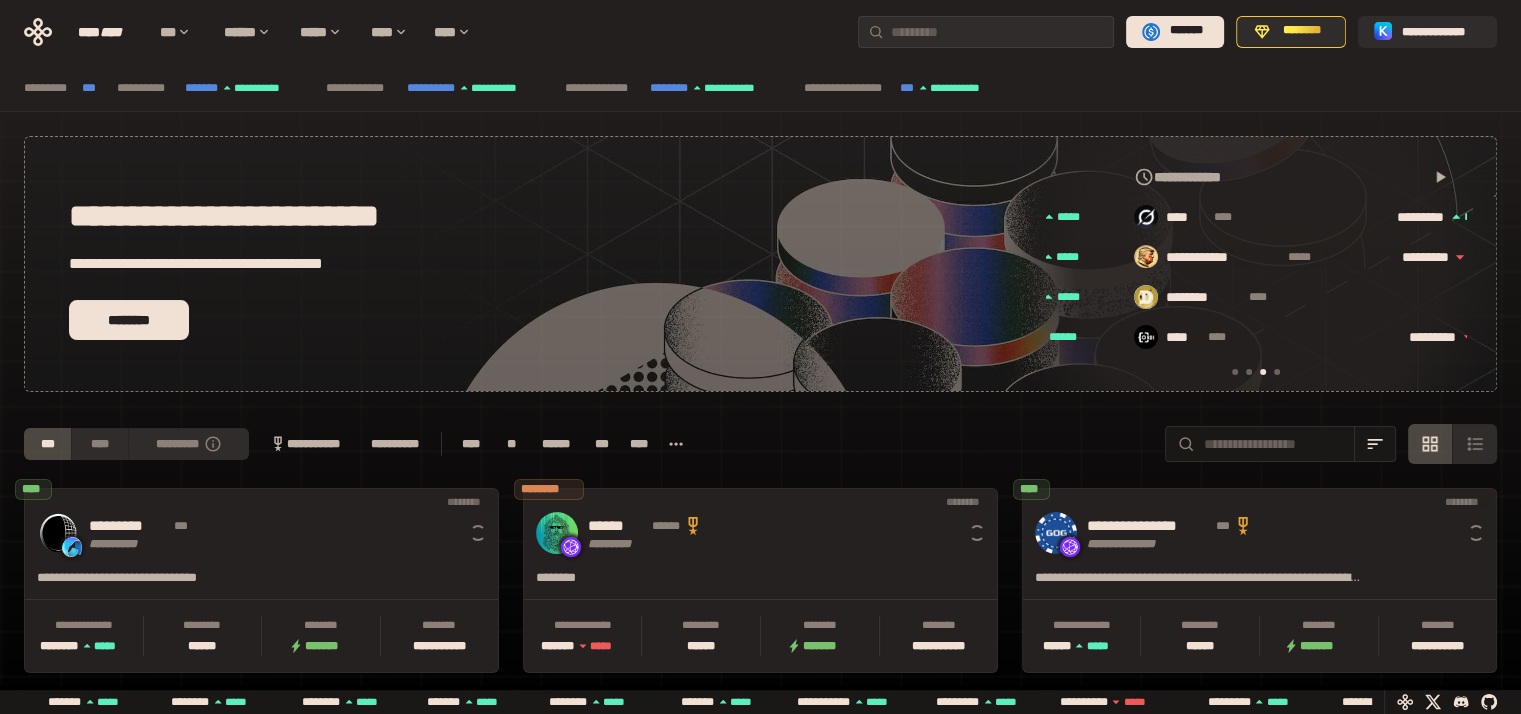 scroll, scrollTop: 0, scrollLeft: 856, axis: horizontal 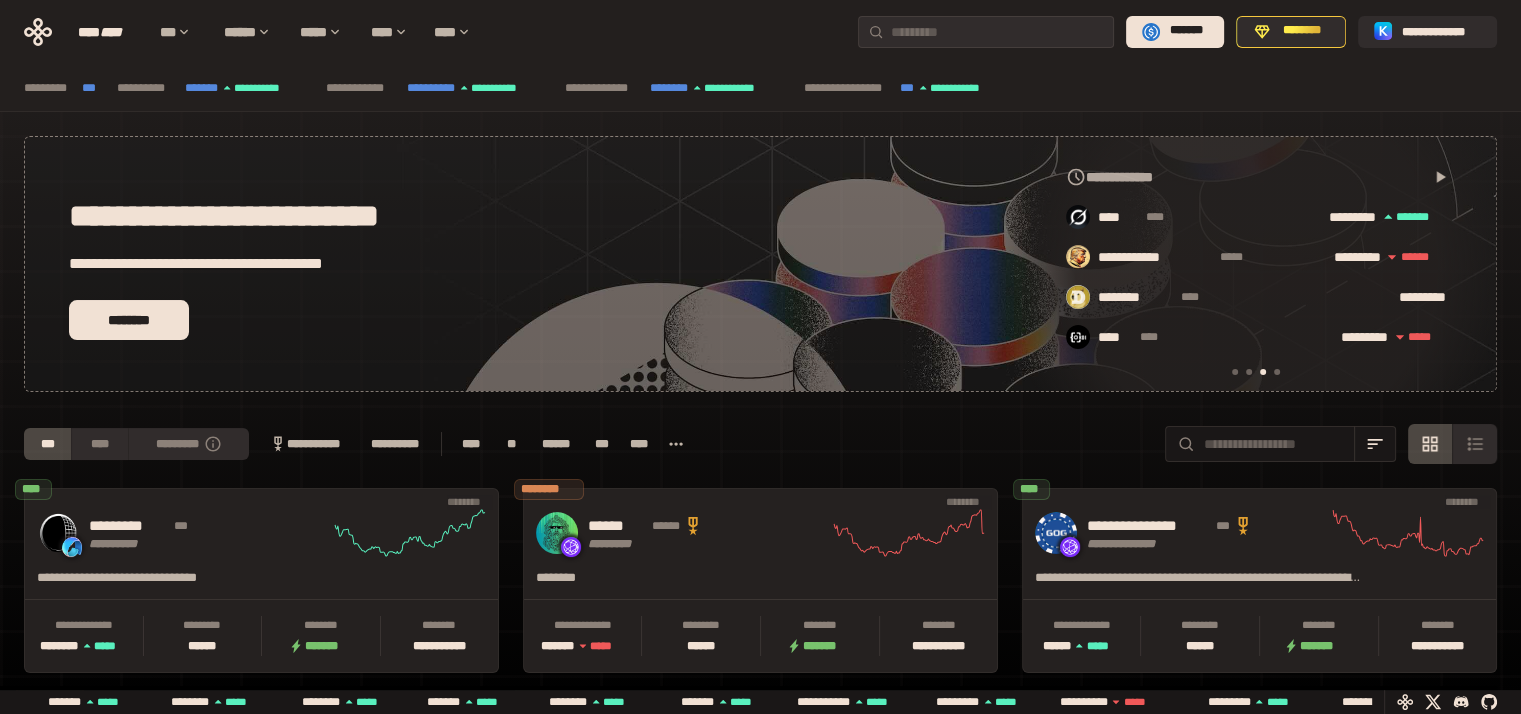 click at bounding box center [1277, 372] 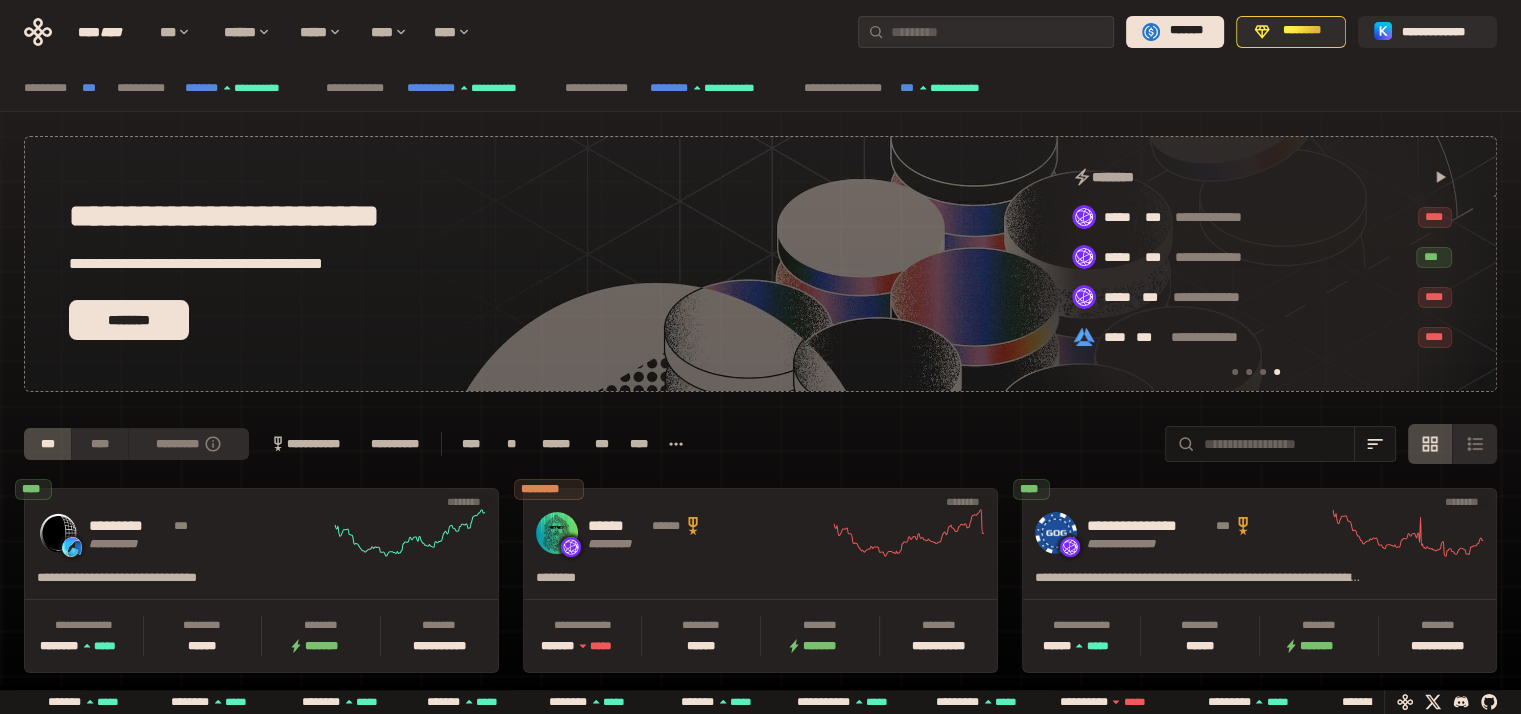 scroll, scrollTop: 0, scrollLeft: 1276, axis: horizontal 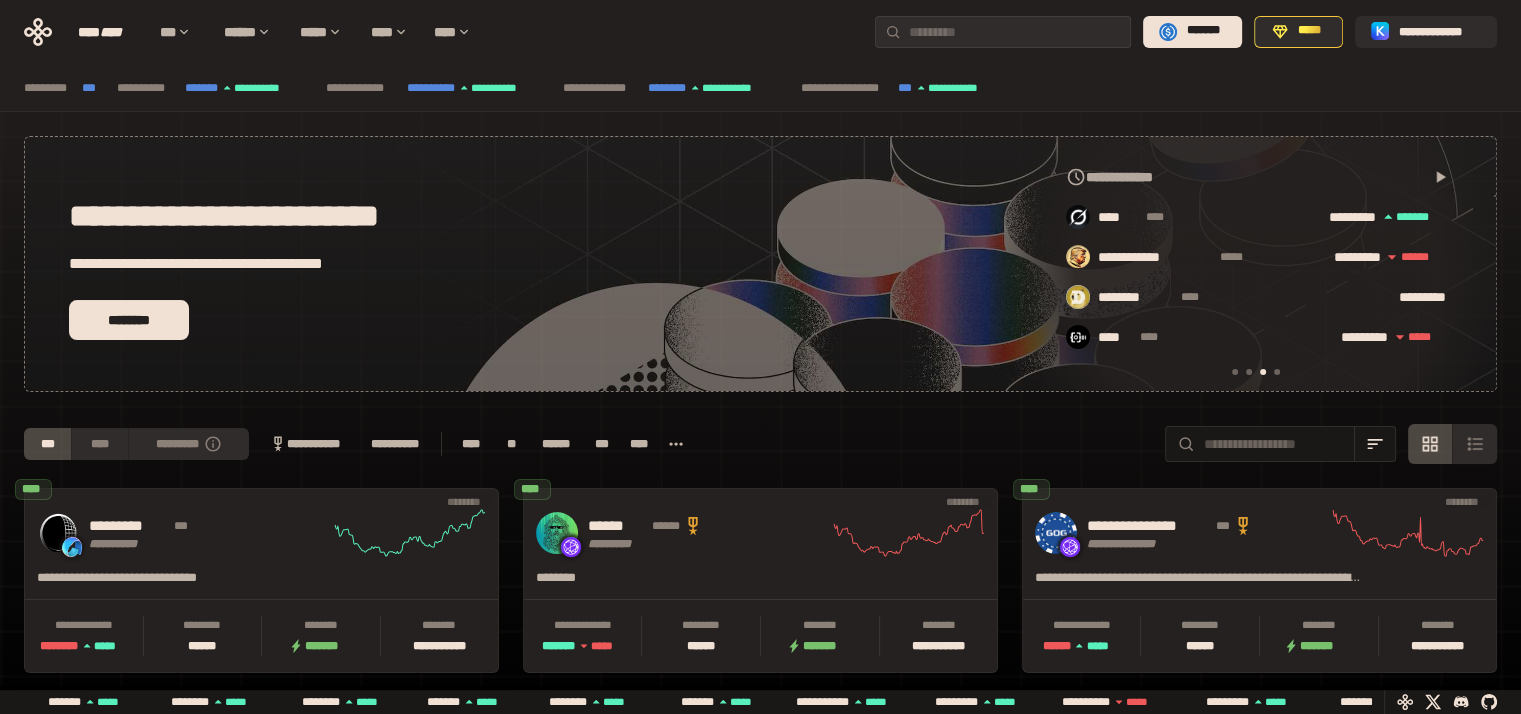 click on "**********" at bounding box center (760, 444) 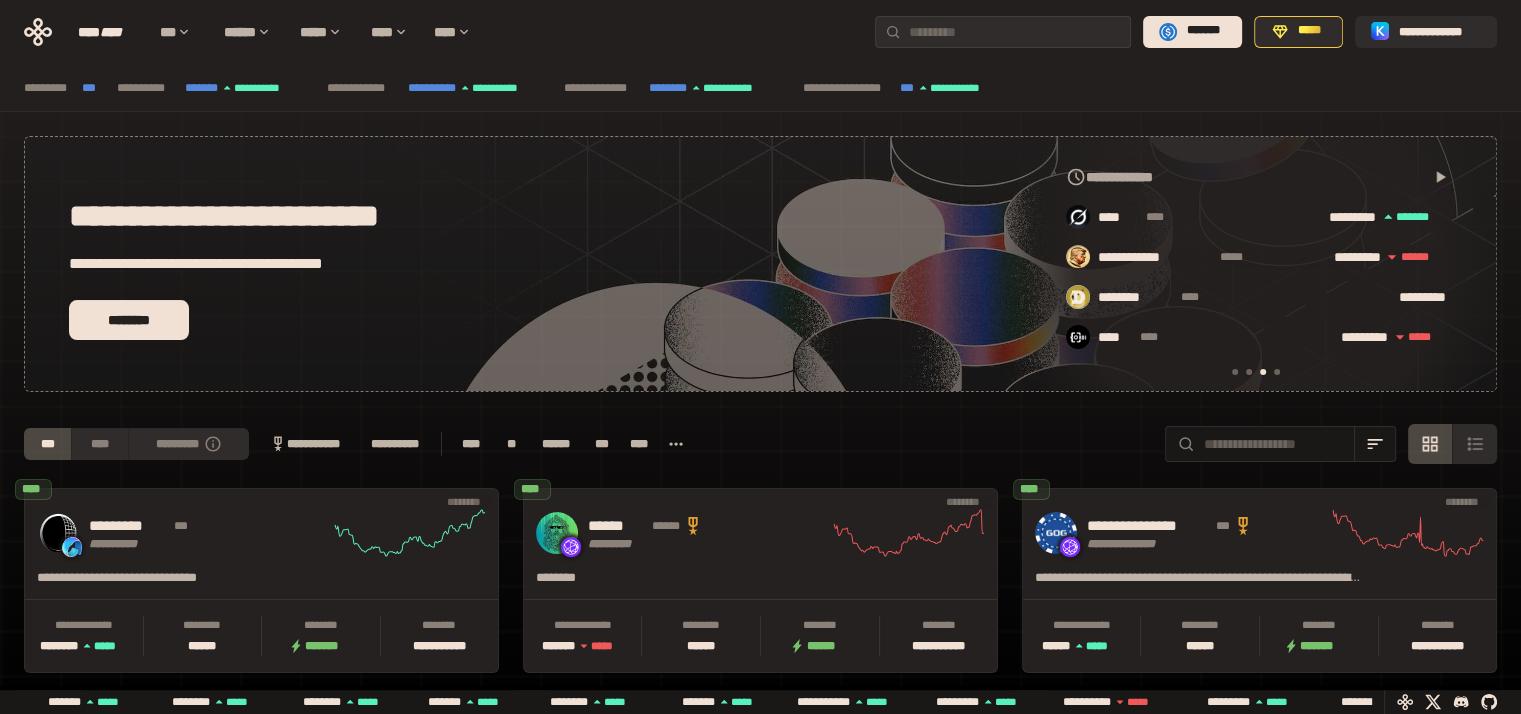 click at bounding box center (1235, 372) 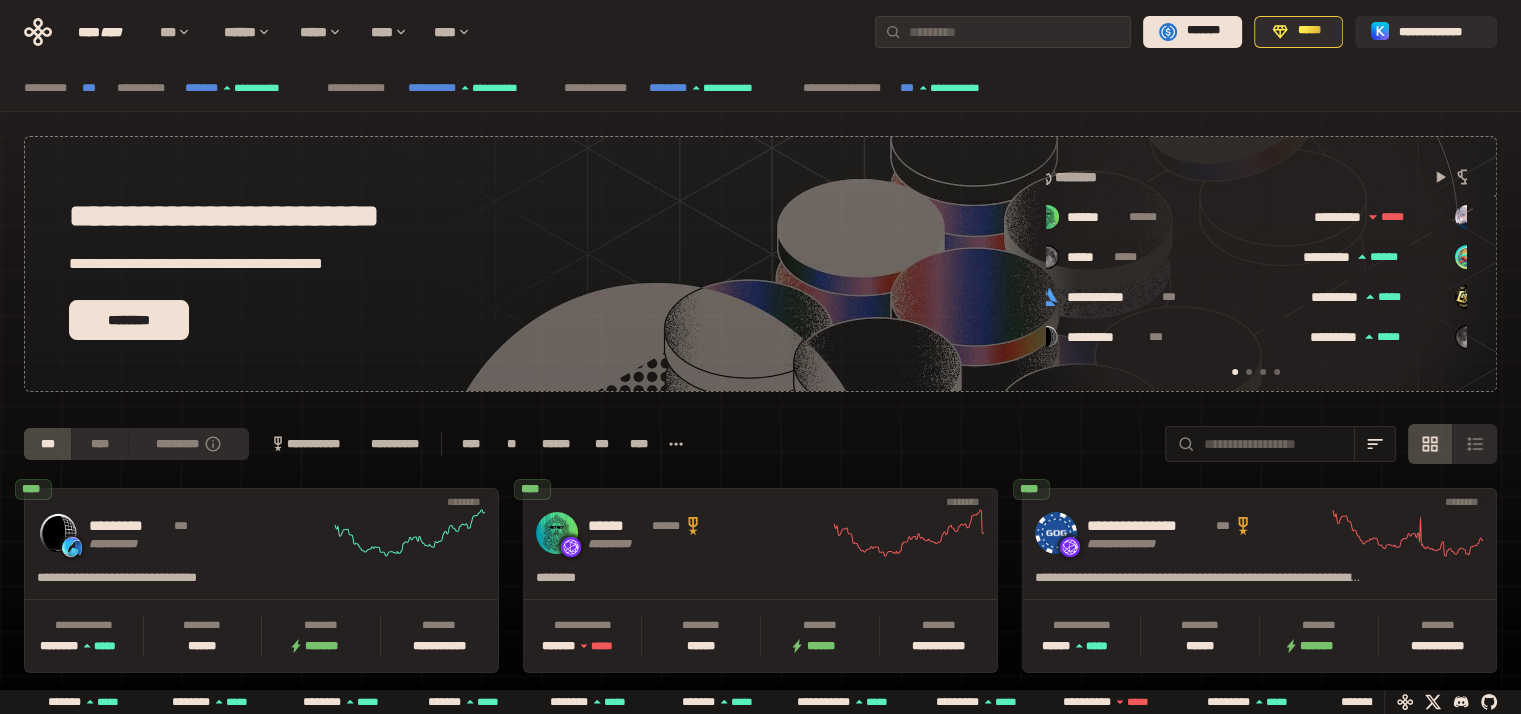 scroll, scrollTop: 0, scrollLeft: 16, axis: horizontal 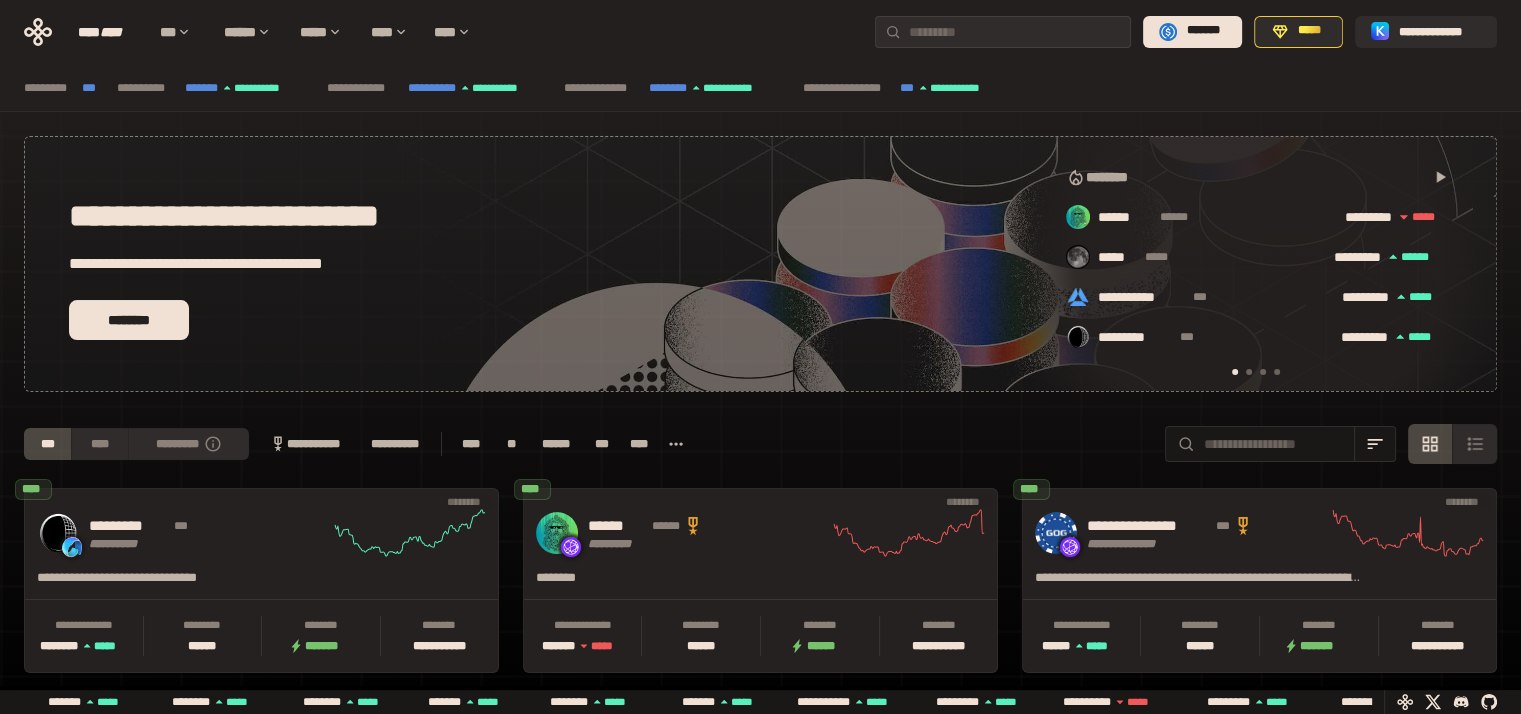 click at bounding box center [1249, 372] 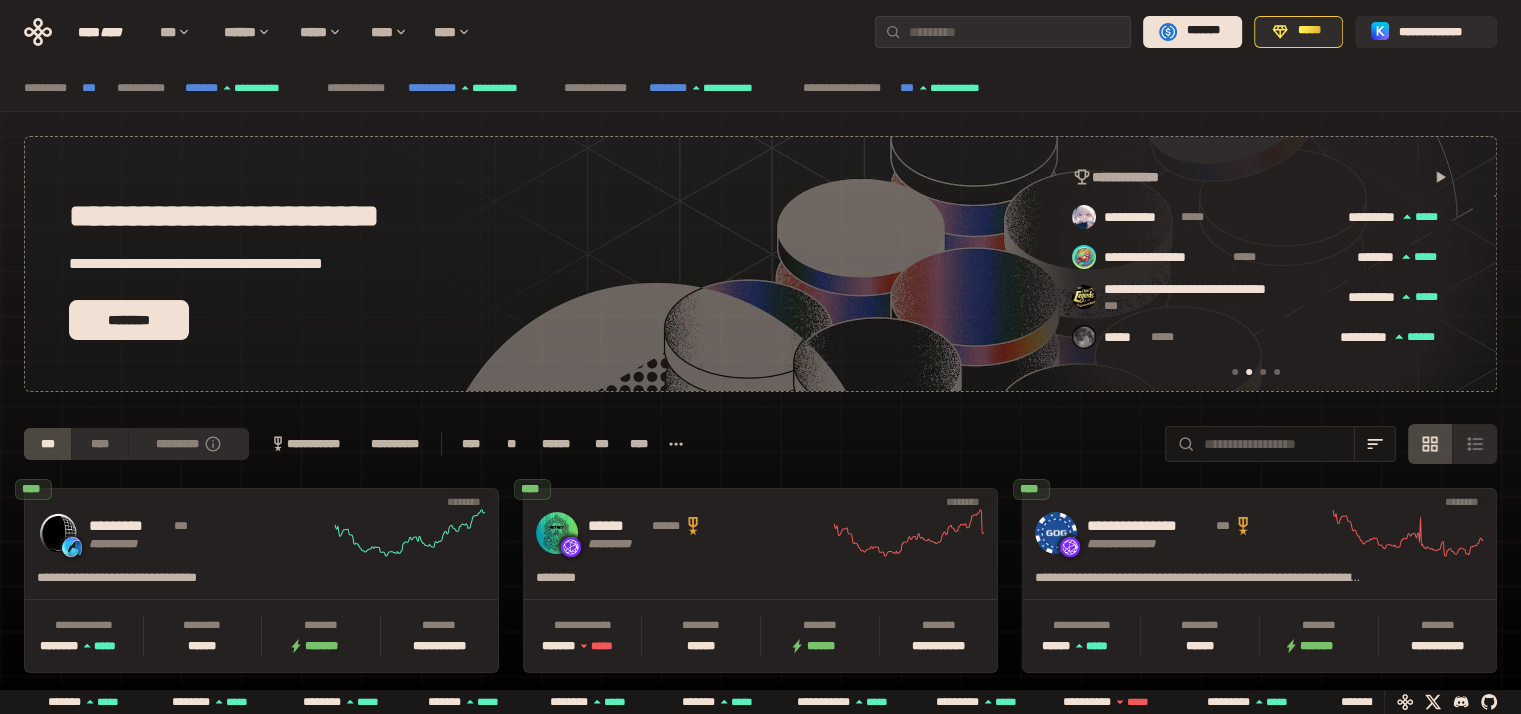 scroll, scrollTop: 0, scrollLeft: 436, axis: horizontal 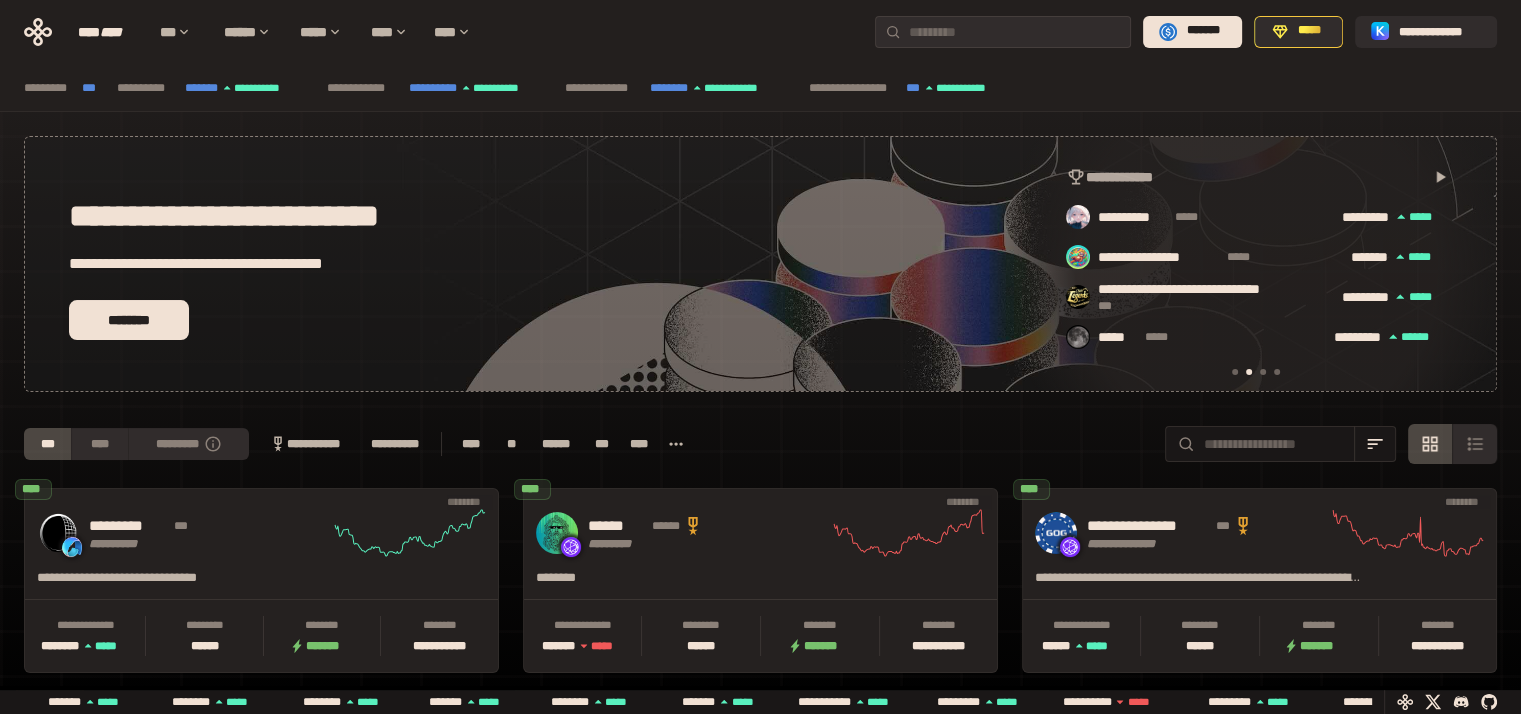 click at bounding box center [1263, 372] 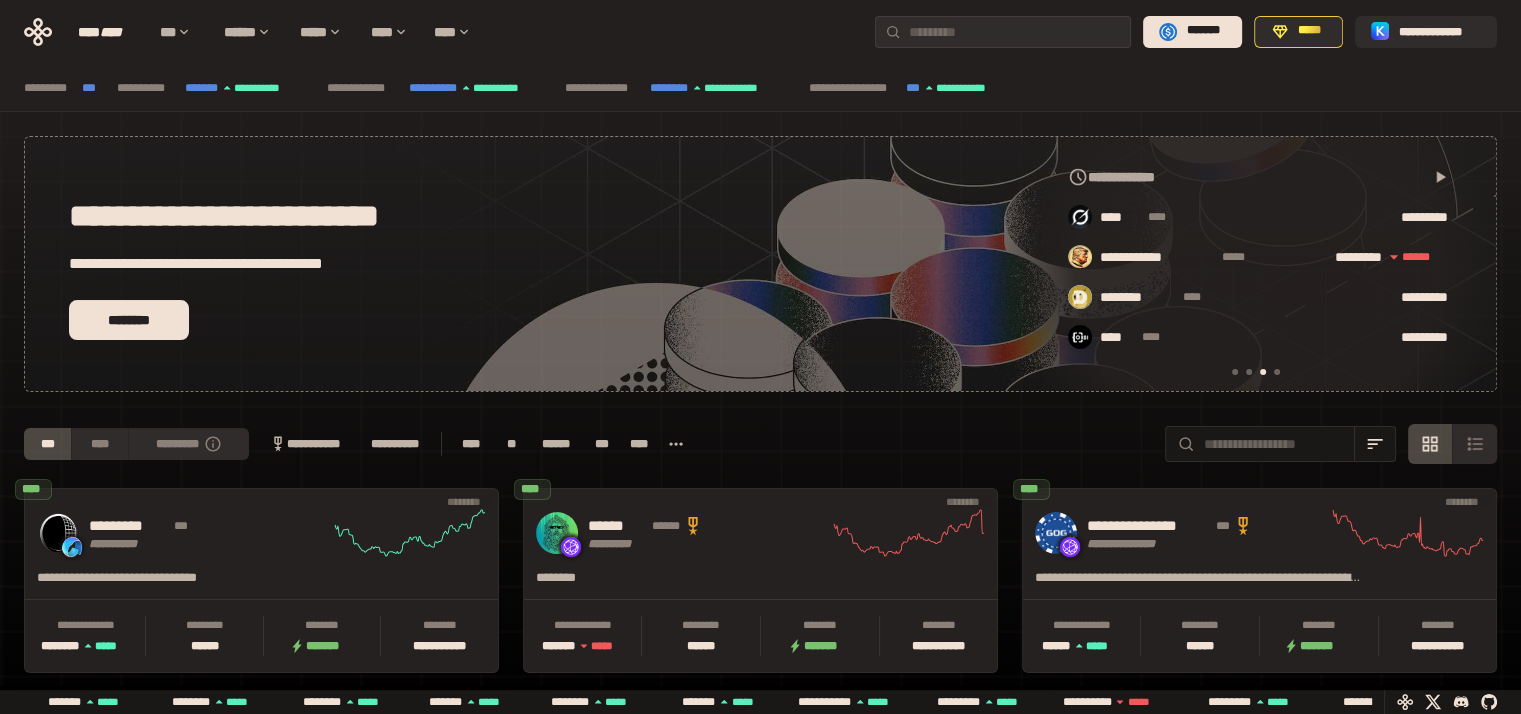 scroll, scrollTop: 0, scrollLeft: 856, axis: horizontal 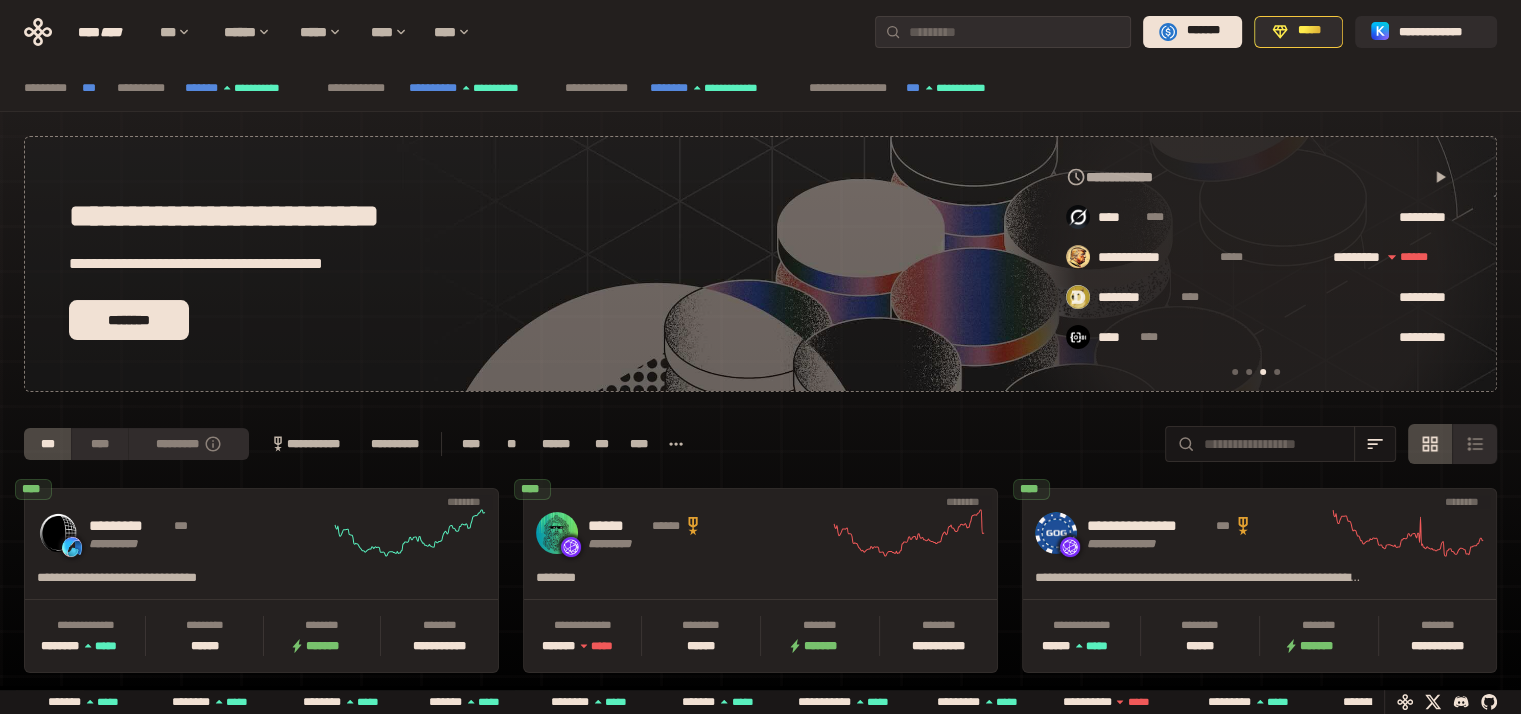 click 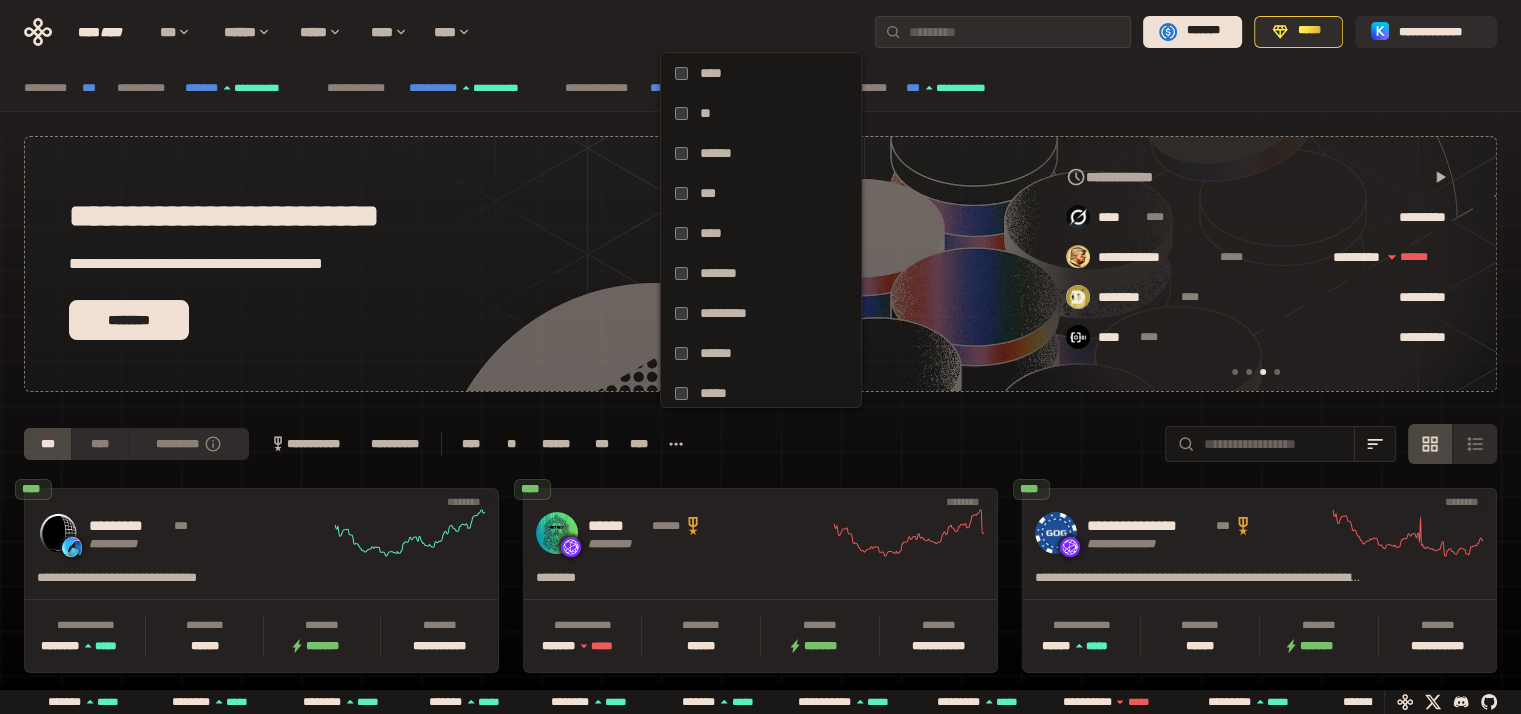 click 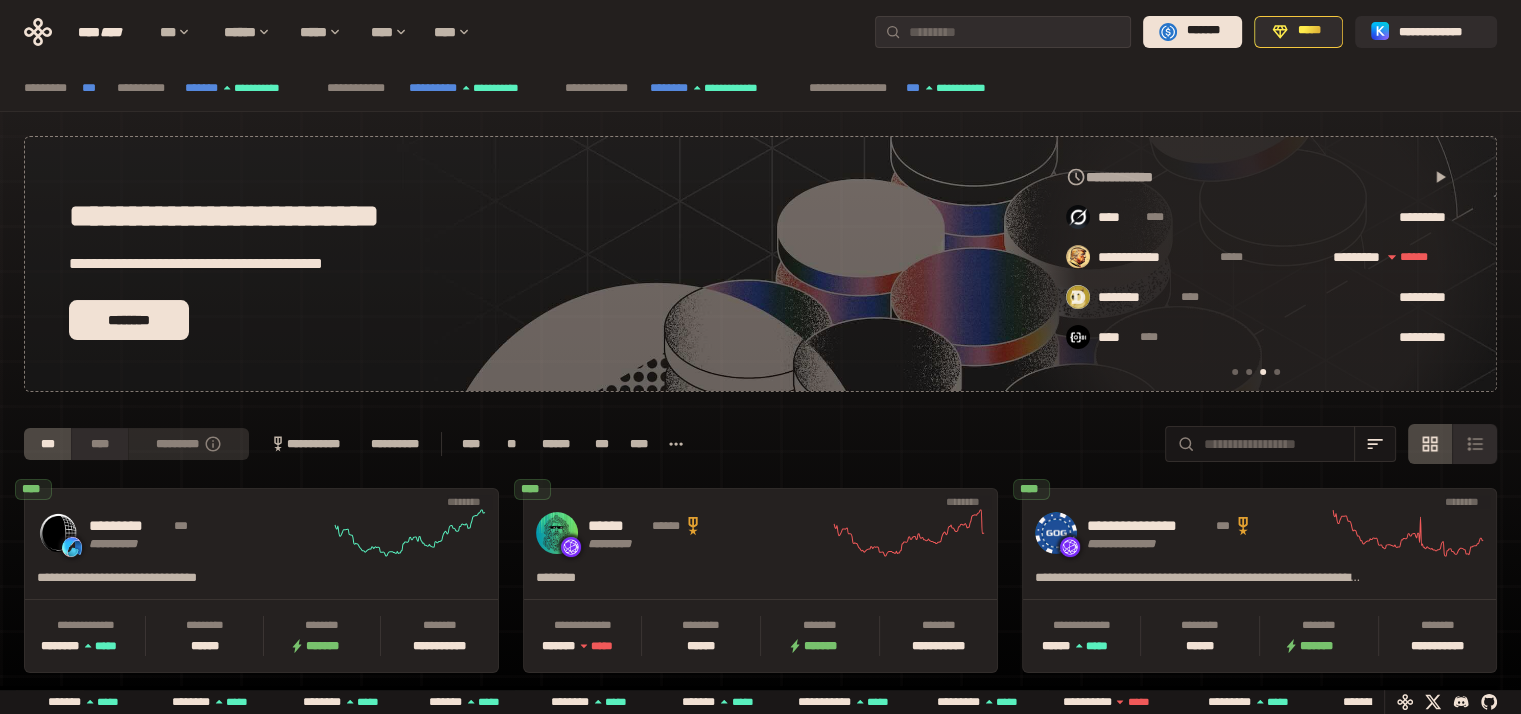 click on "*********" at bounding box center (188, 444) 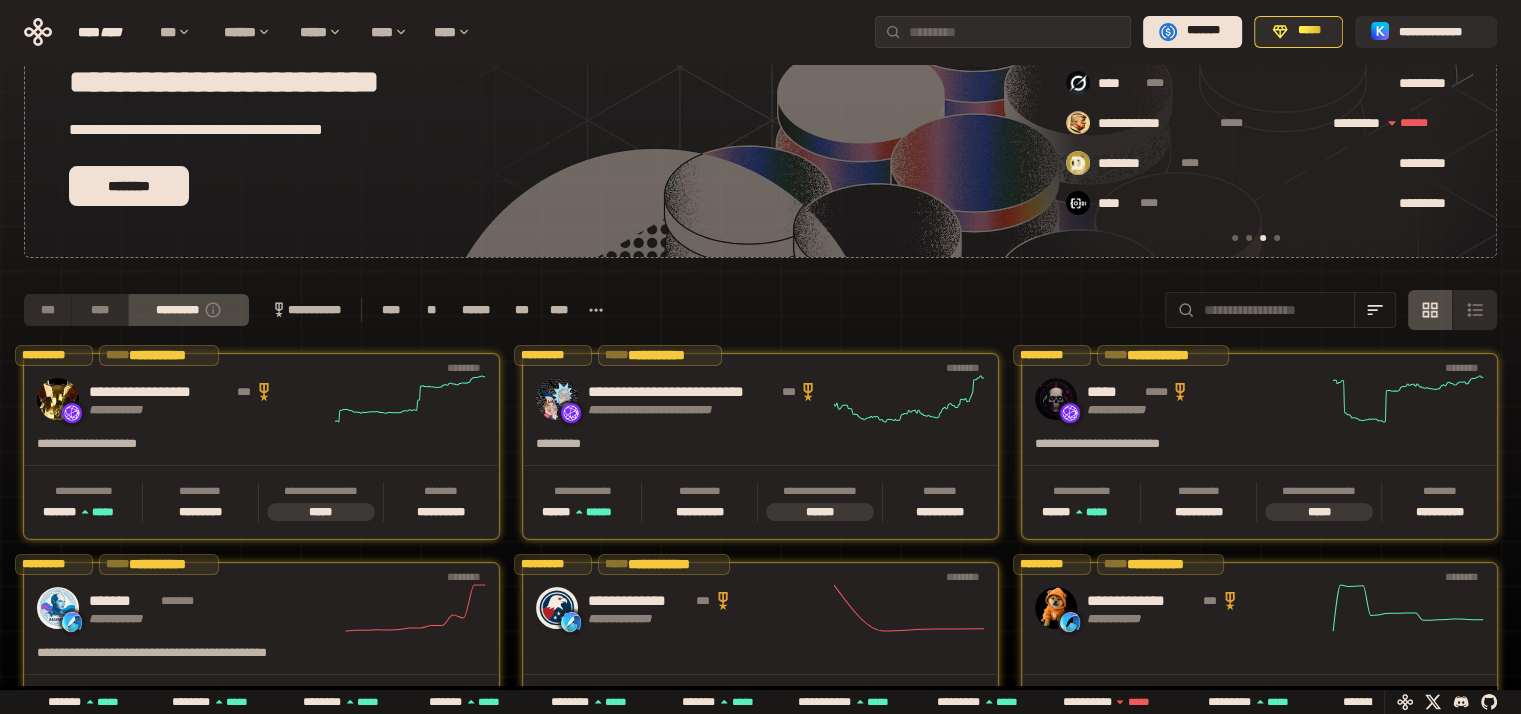 scroll, scrollTop: 127, scrollLeft: 0, axis: vertical 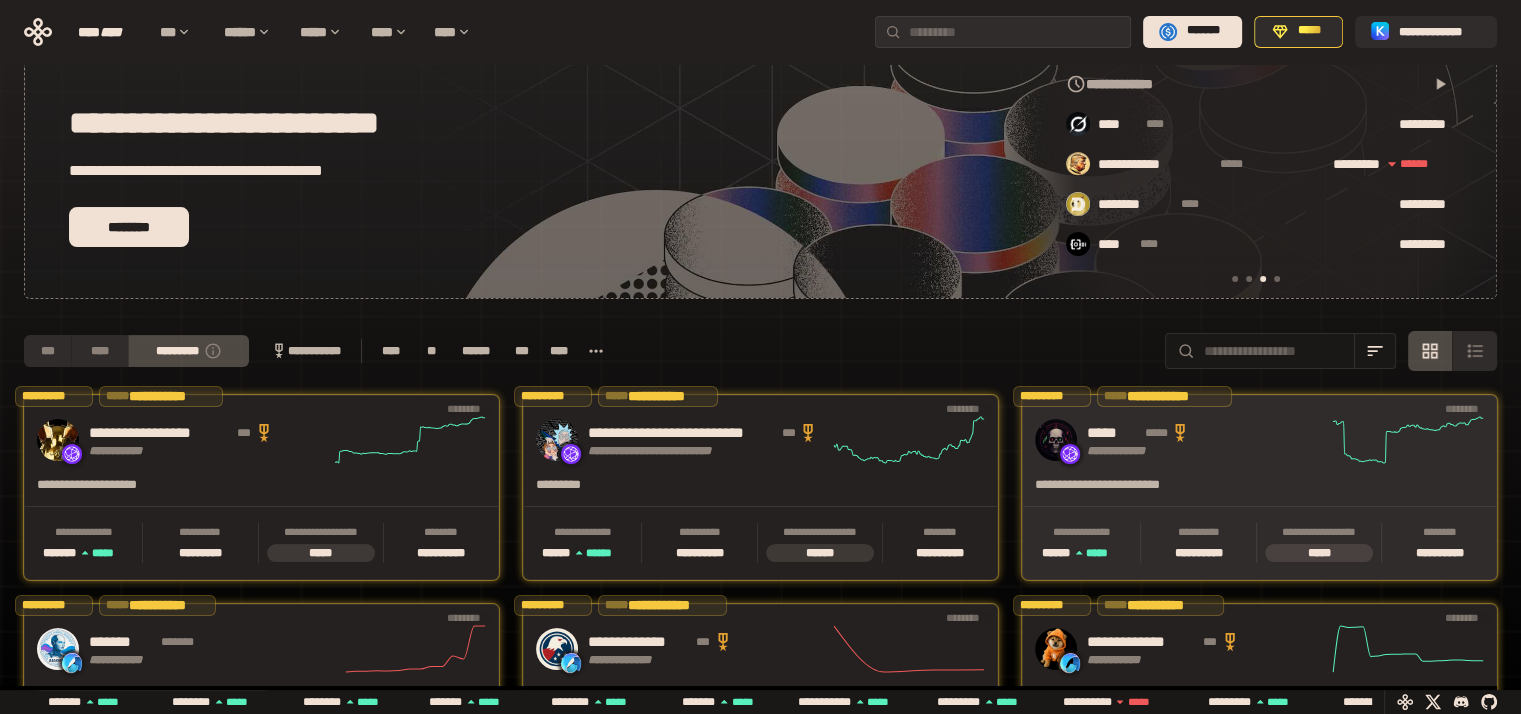click on "**********" at bounding box center [1259, 440] 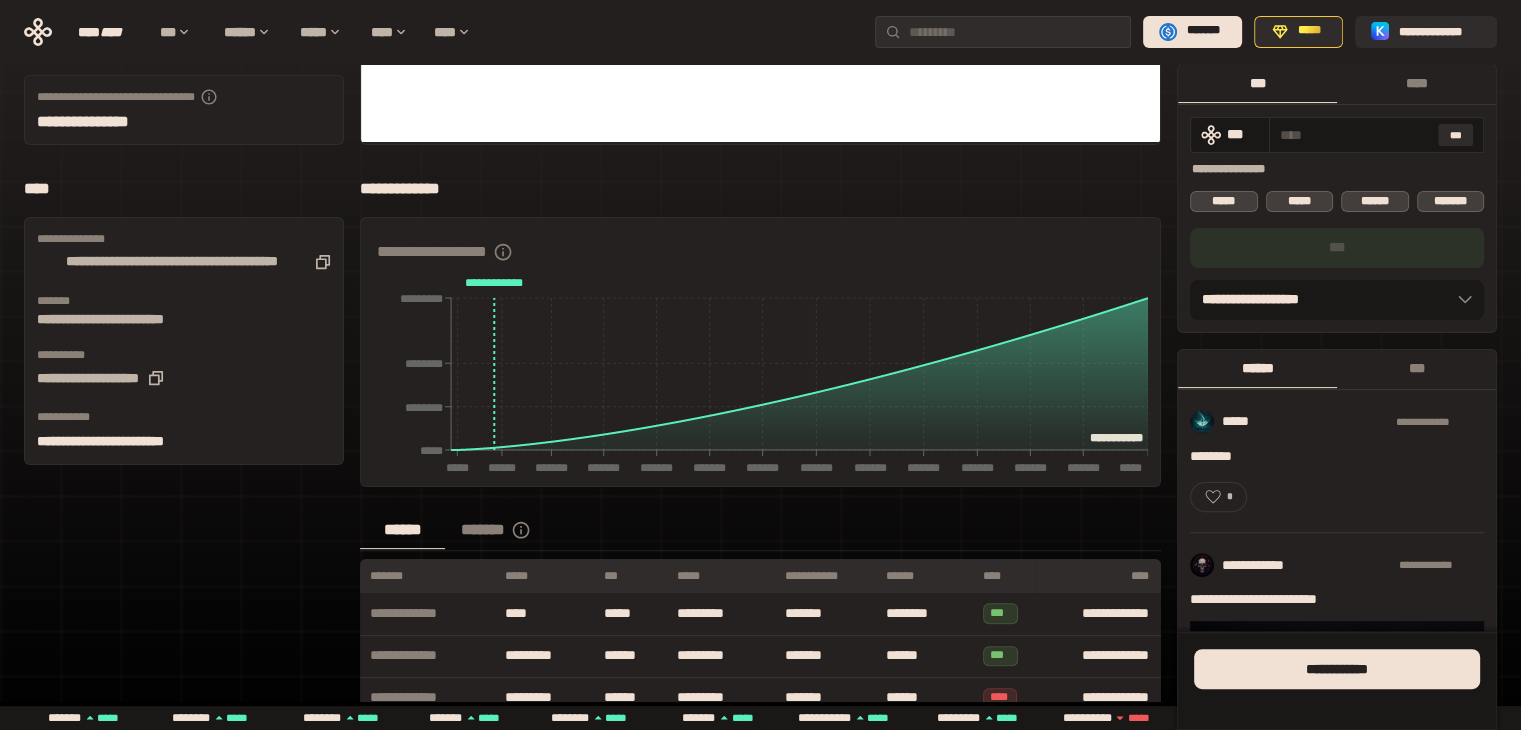 scroll, scrollTop: 200, scrollLeft: 0, axis: vertical 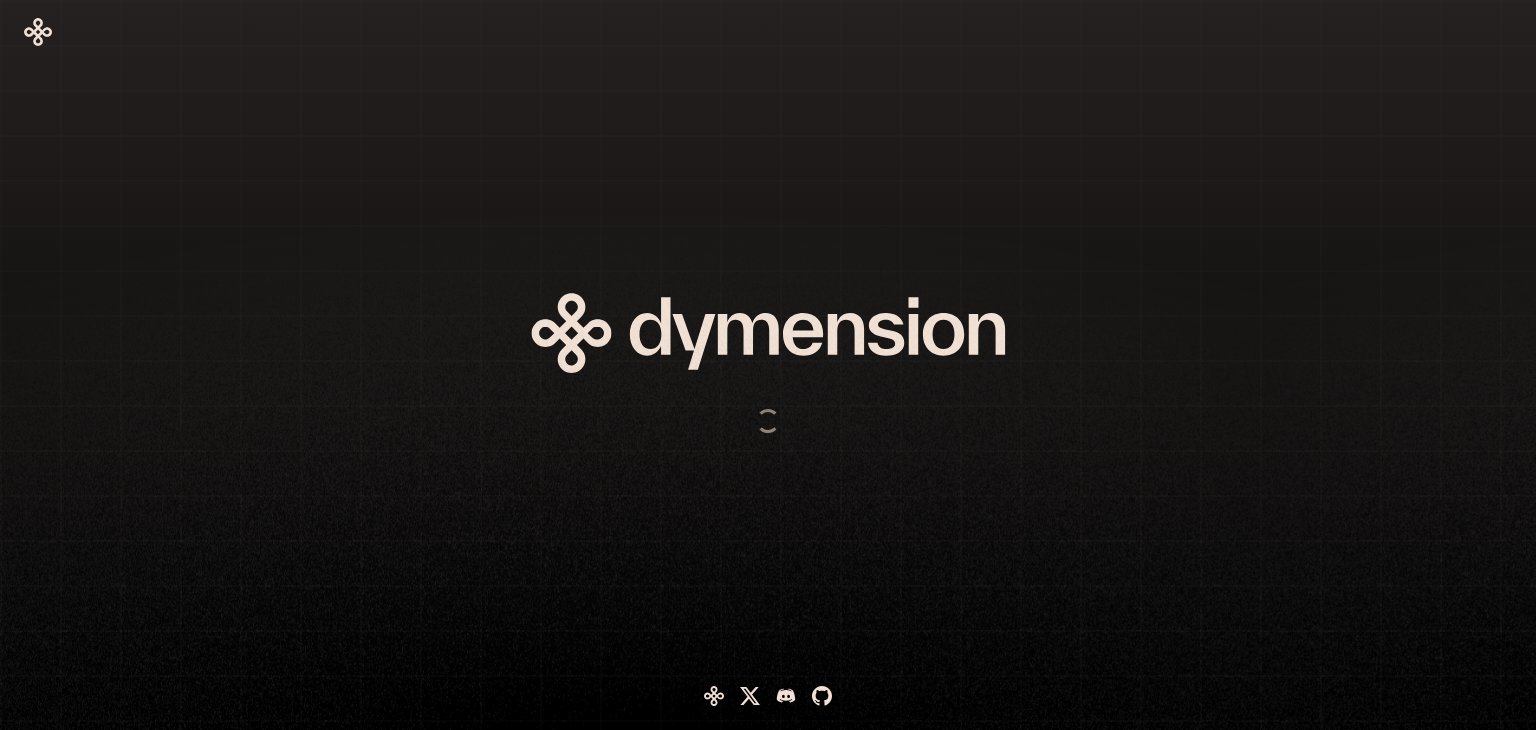 drag, startPoint x: 0, startPoint y: 0, endPoint x: 760, endPoint y: 447, distance: 881.708 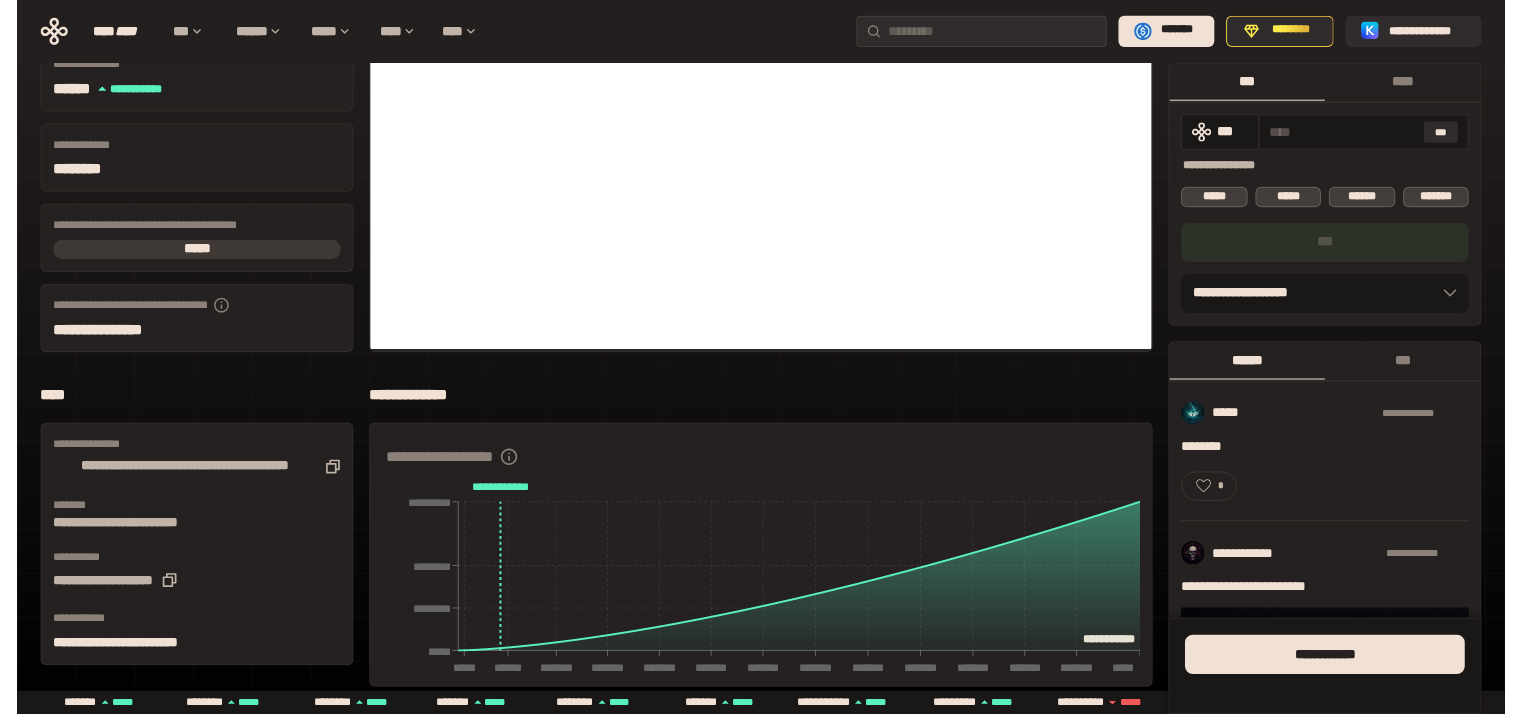 scroll, scrollTop: 0, scrollLeft: 0, axis: both 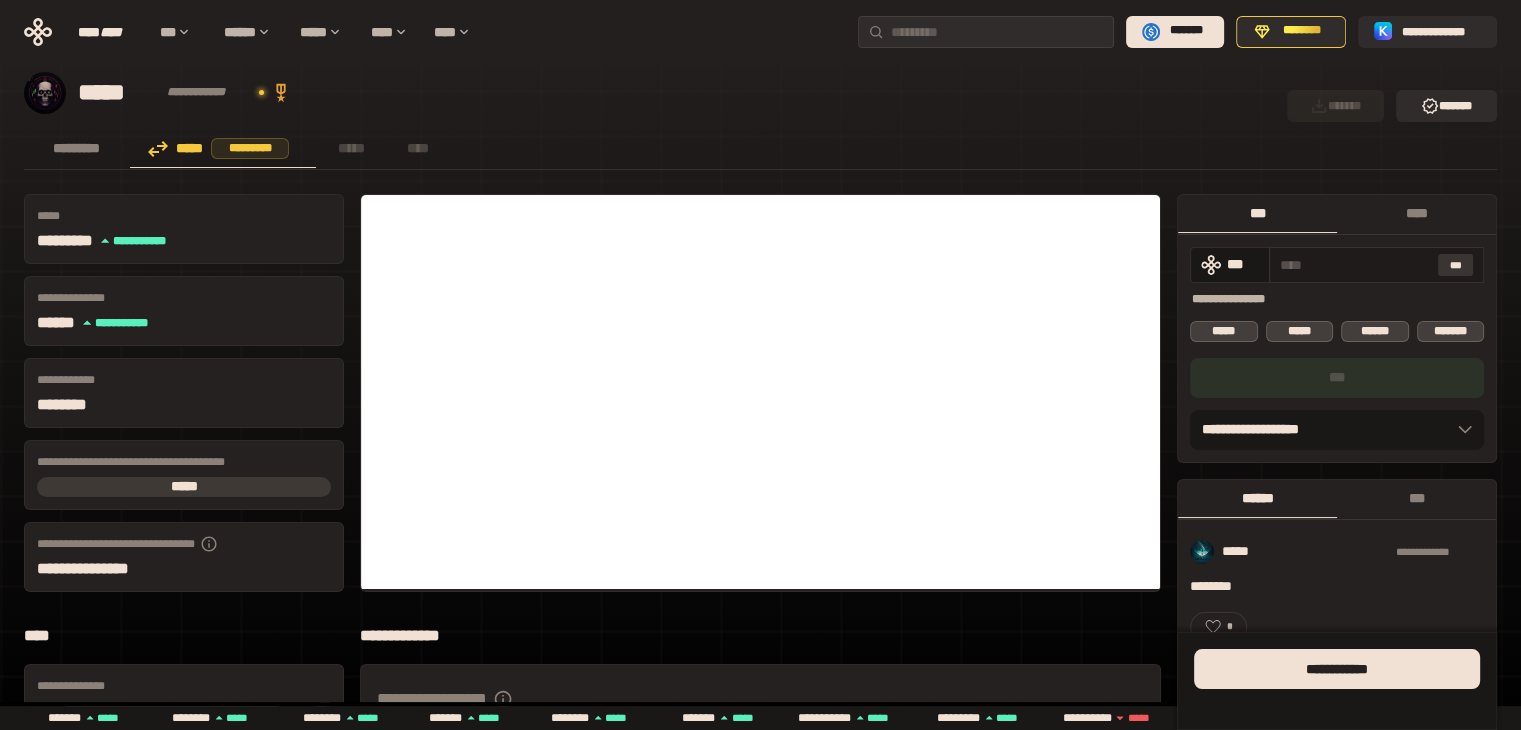 click on "***" at bounding box center [1456, 265] 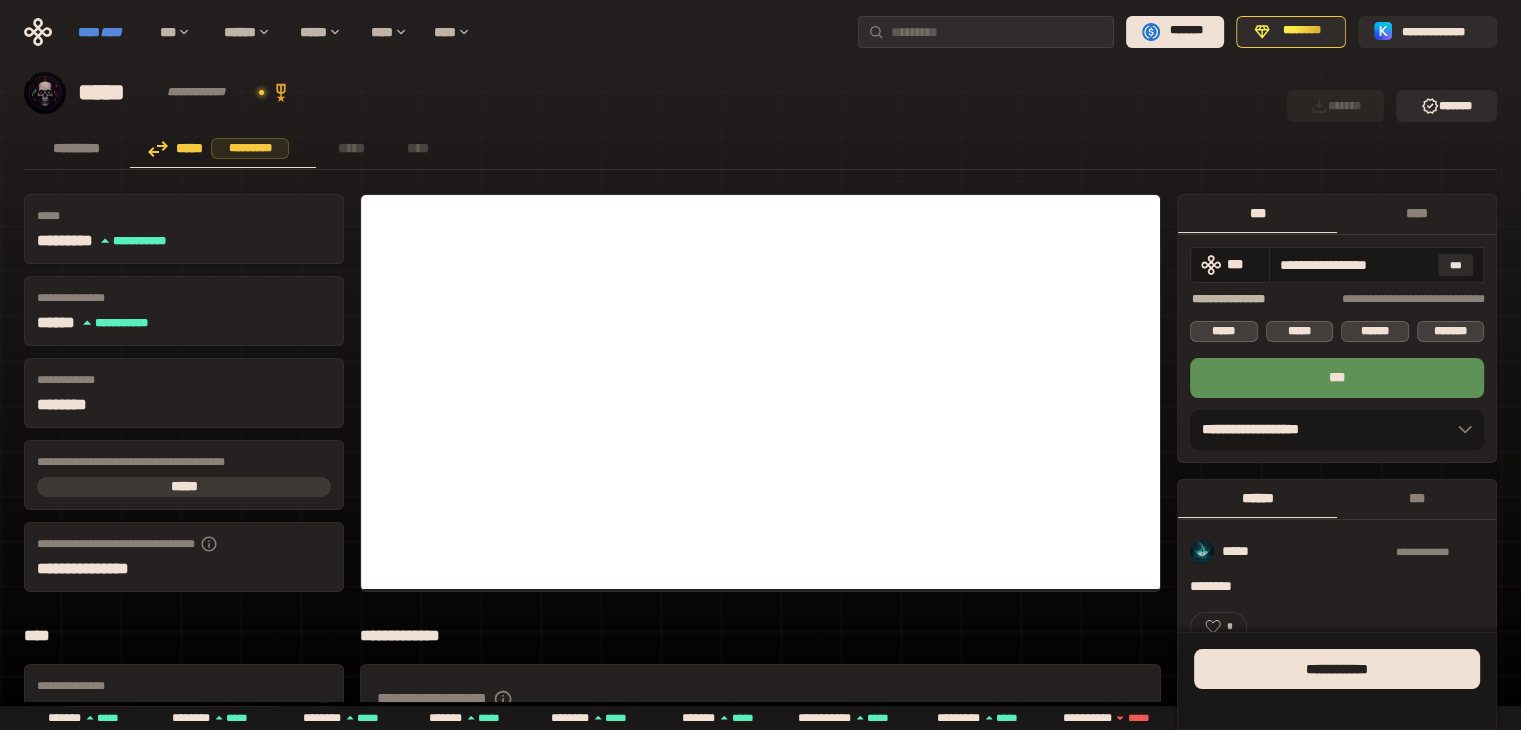 click on "**** ****" at bounding box center [109, 32] 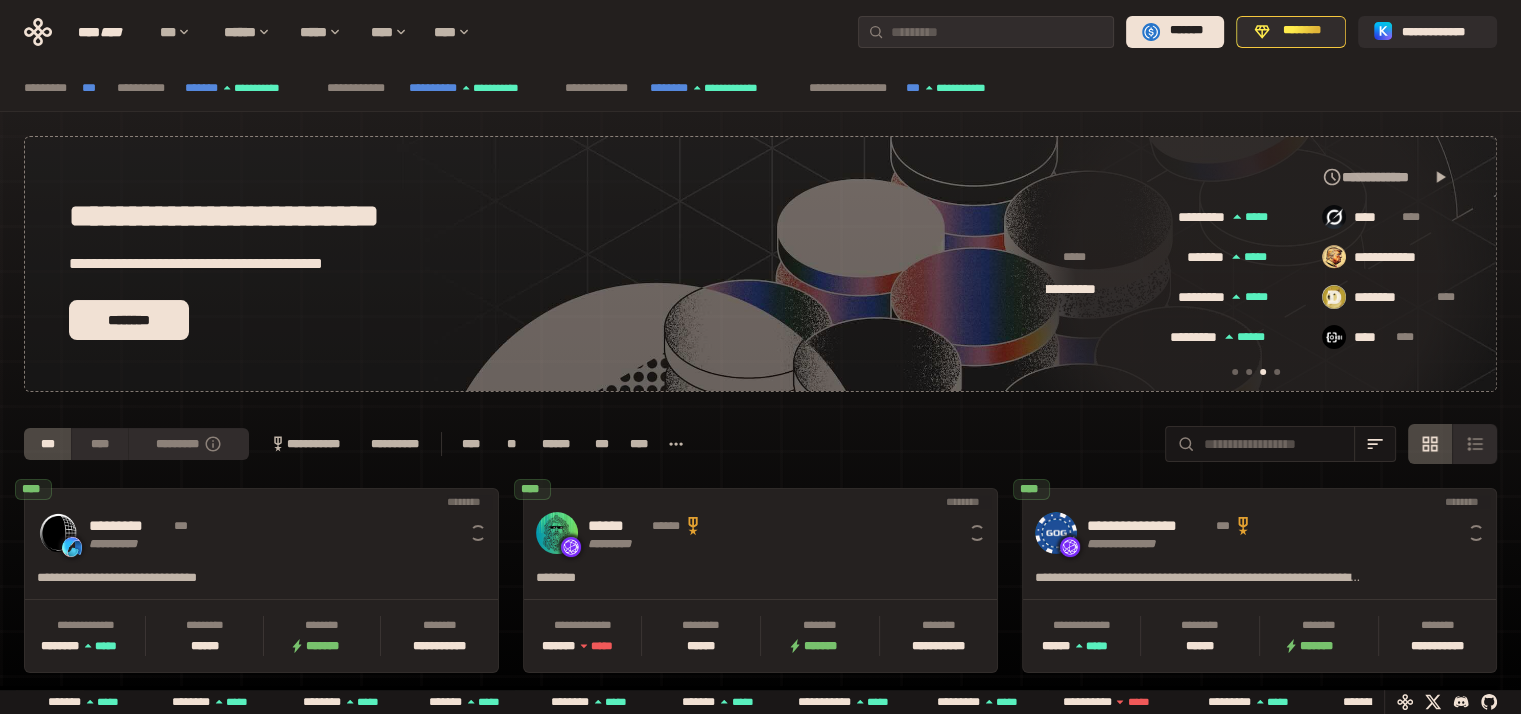 scroll, scrollTop: 0, scrollLeft: 856, axis: horizontal 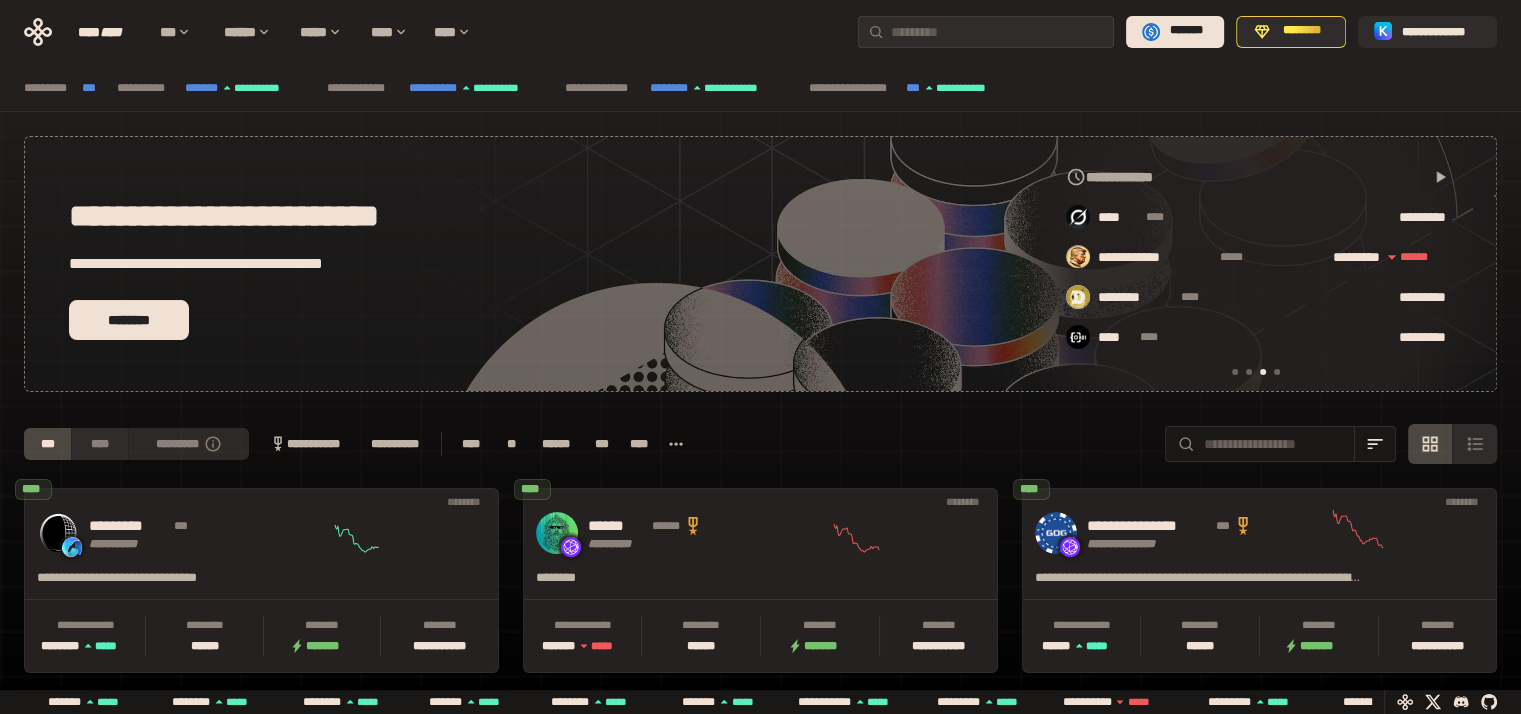 click on "*********" at bounding box center [188, 444] 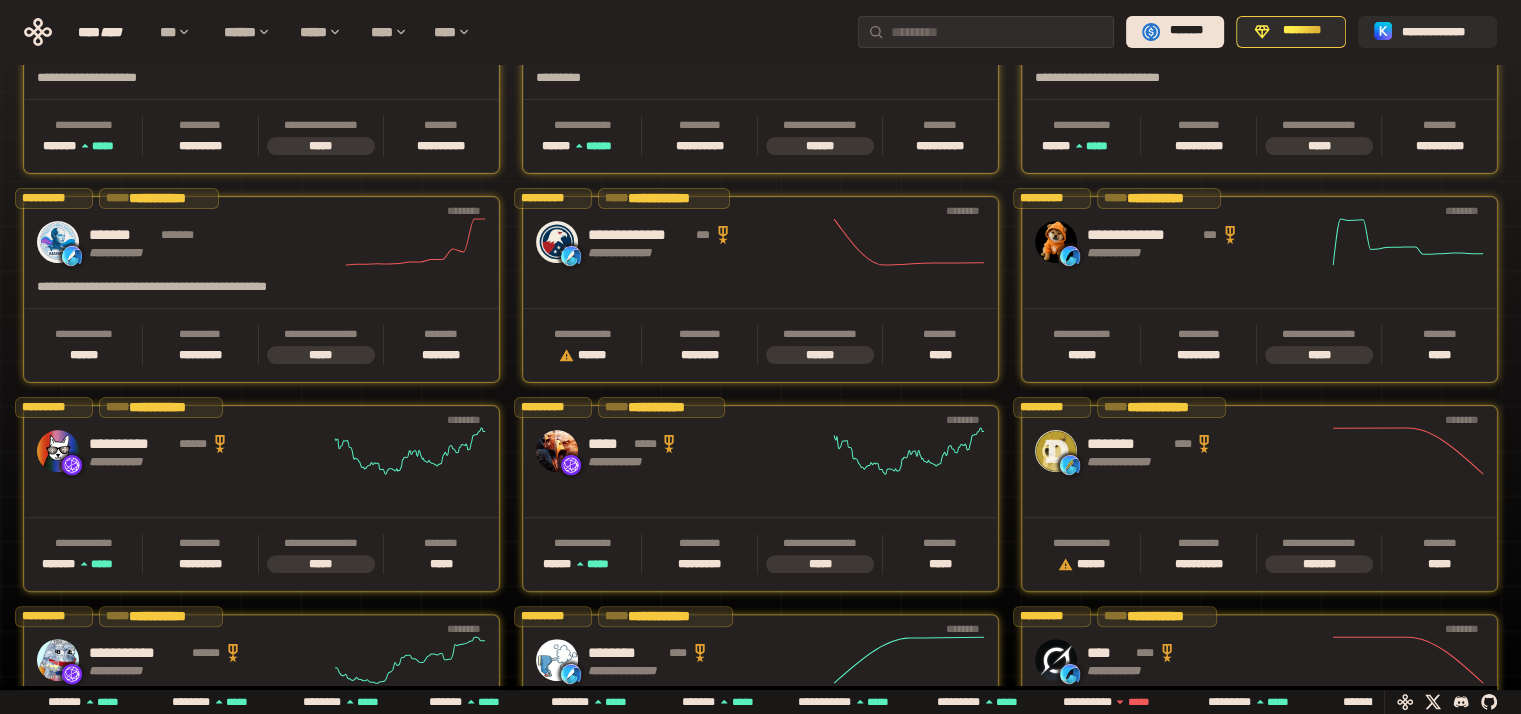scroll, scrollTop: 700, scrollLeft: 0, axis: vertical 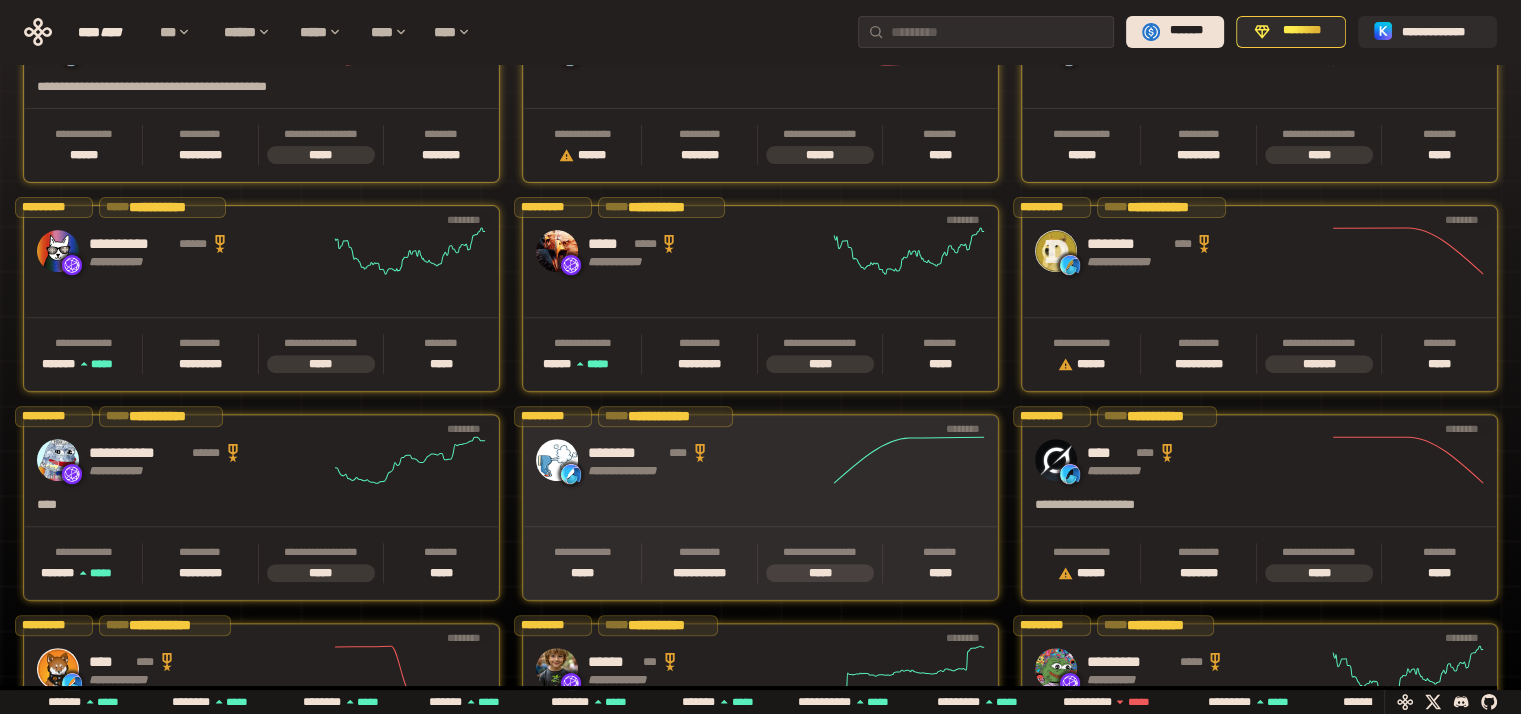 click on "**********" at bounding box center [760, 460] 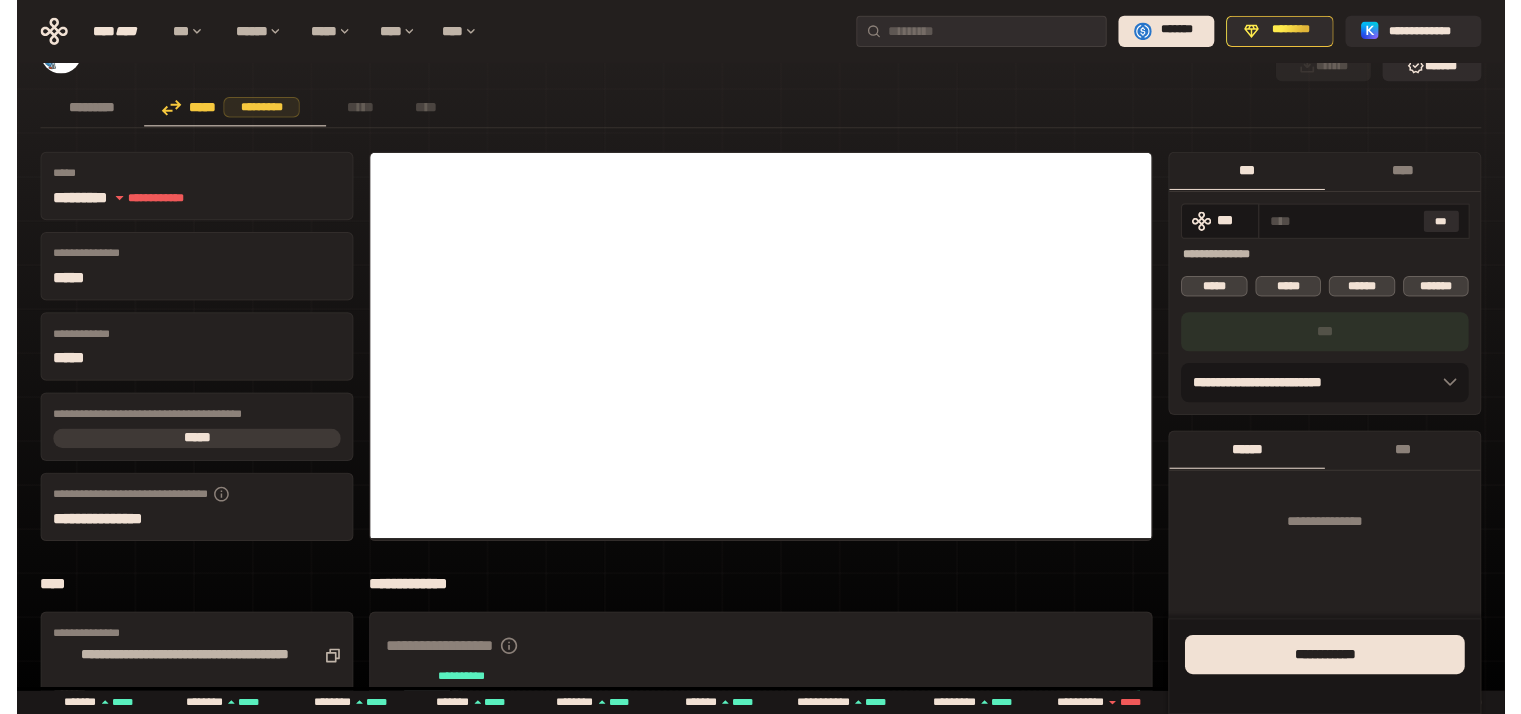 scroll, scrollTop: 0, scrollLeft: 0, axis: both 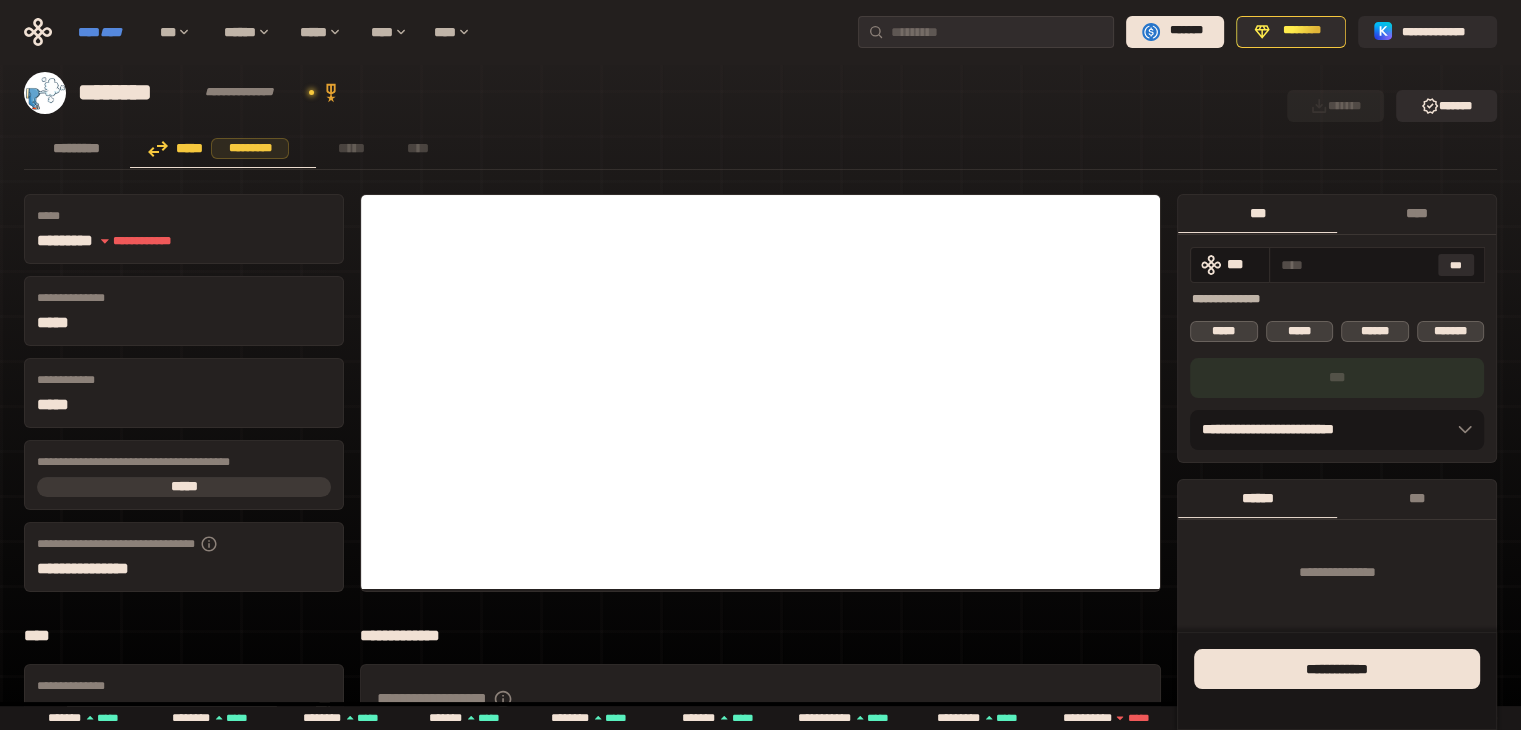 click on "****" at bounding box center [111, 32] 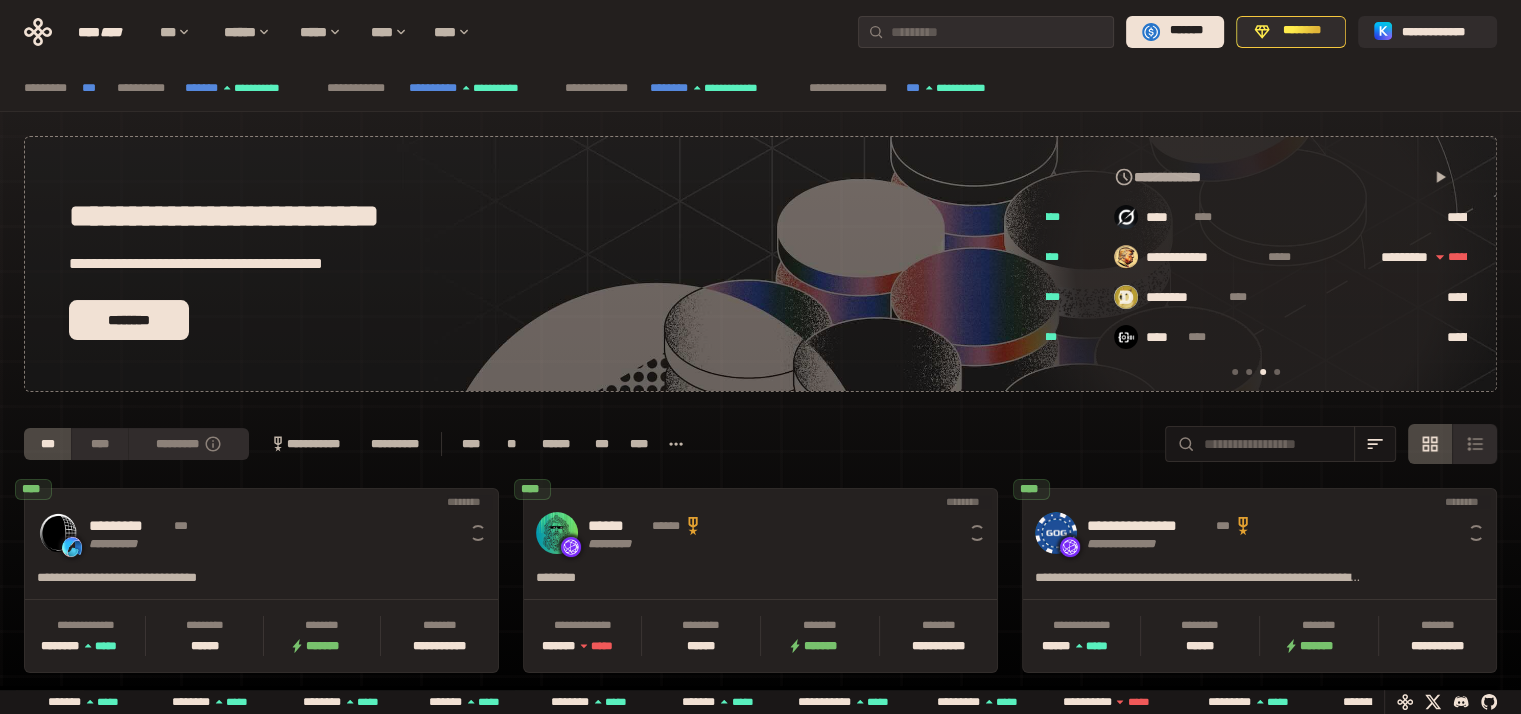 scroll, scrollTop: 0, scrollLeft: 856, axis: horizontal 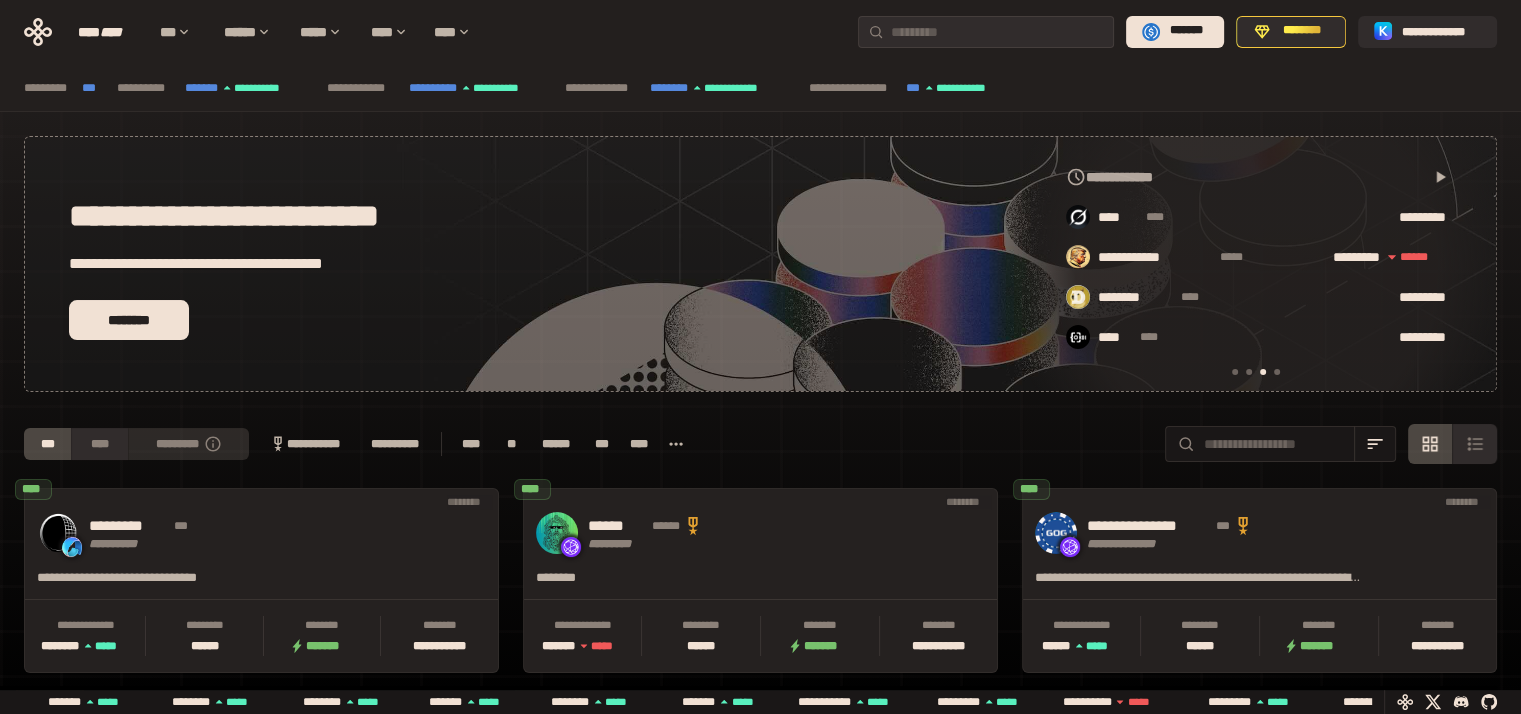 click on "*********" at bounding box center [188, 444] 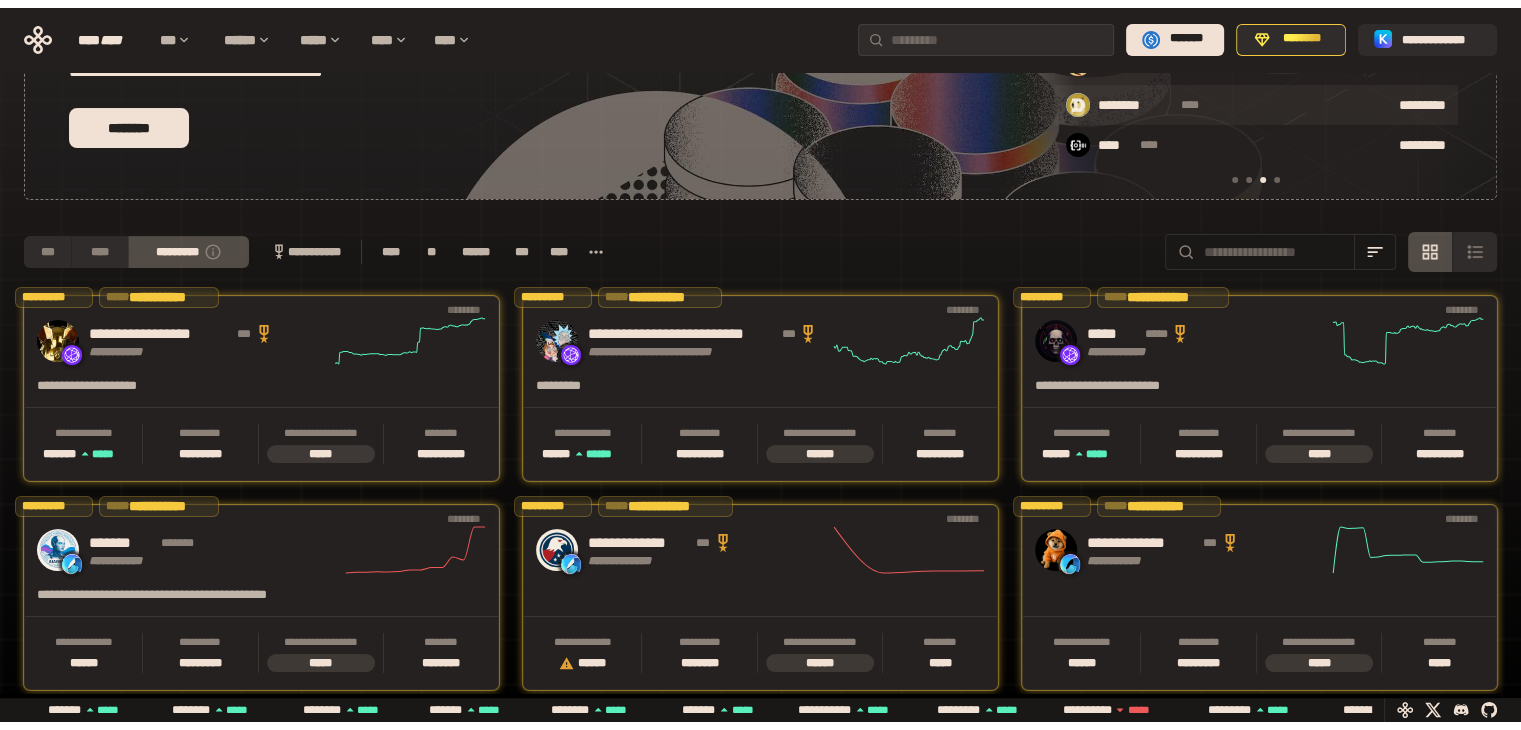 scroll, scrollTop: 0, scrollLeft: 0, axis: both 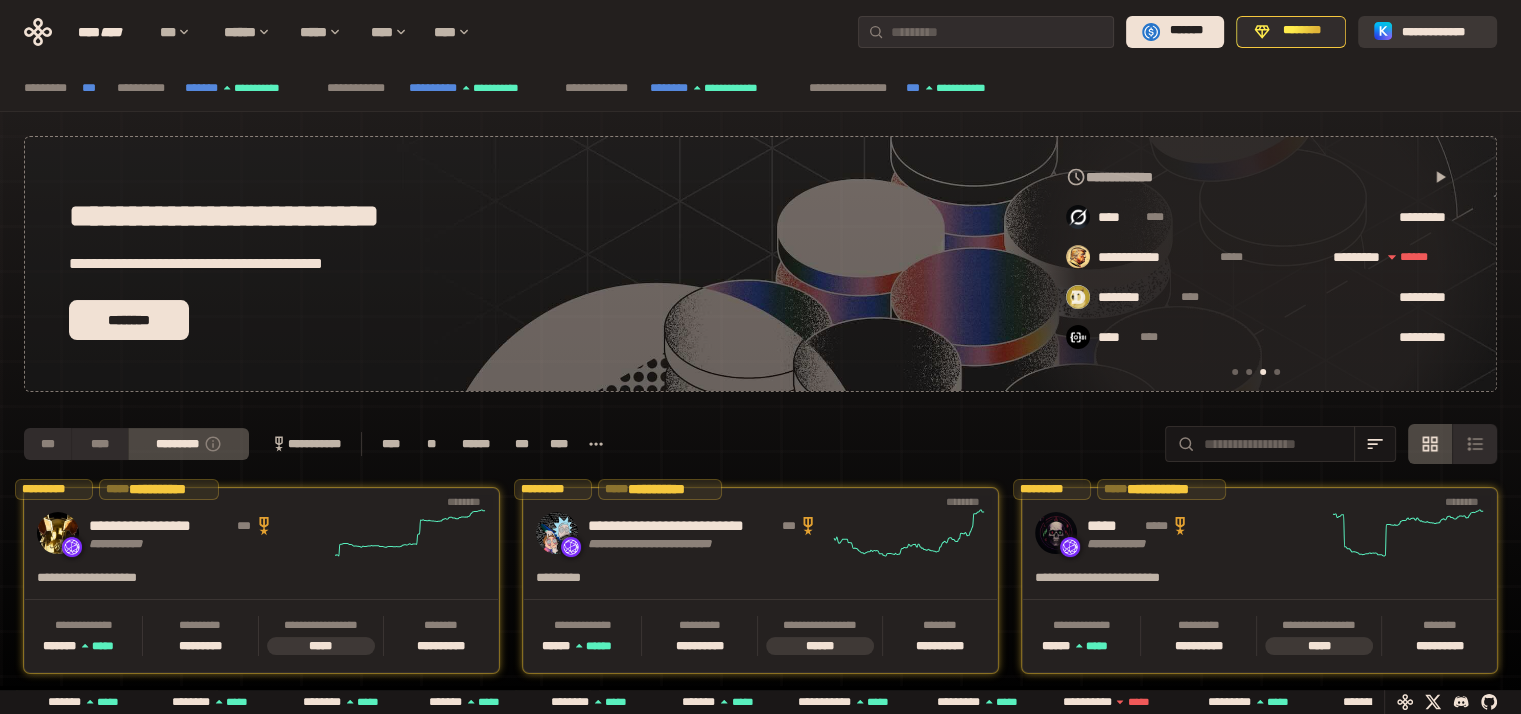 click on "**********" at bounding box center (1441, 31) 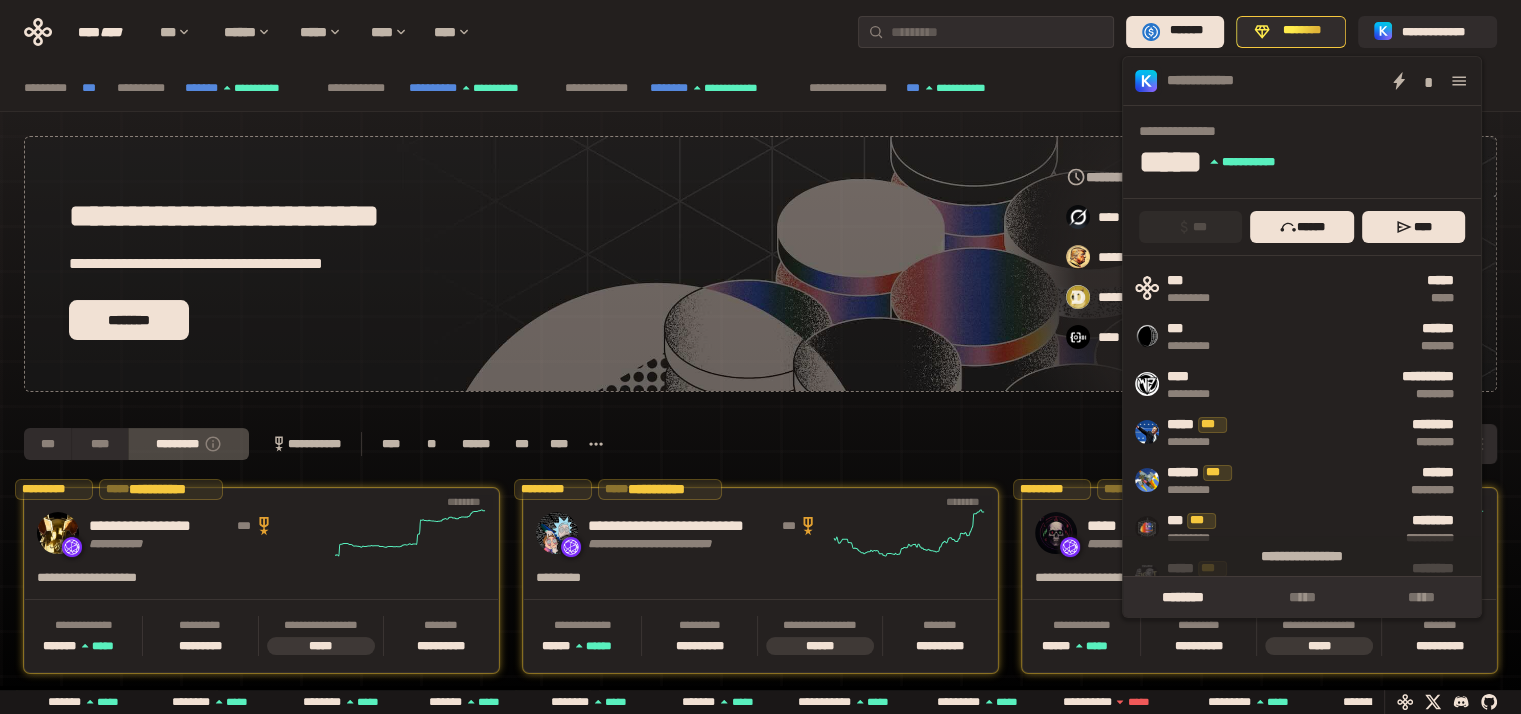 click on "**********" at bounding box center [605, 88] 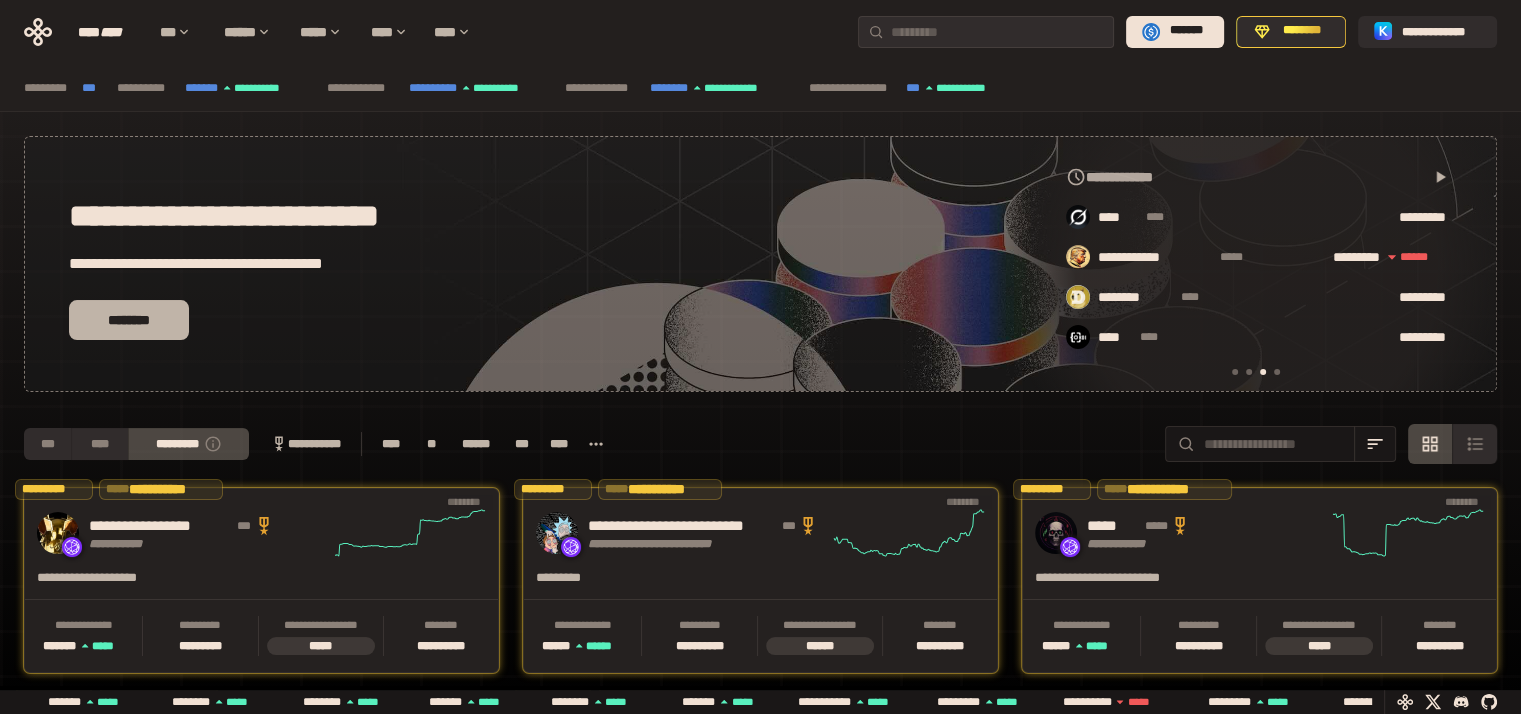 click on "********" at bounding box center [129, 320] 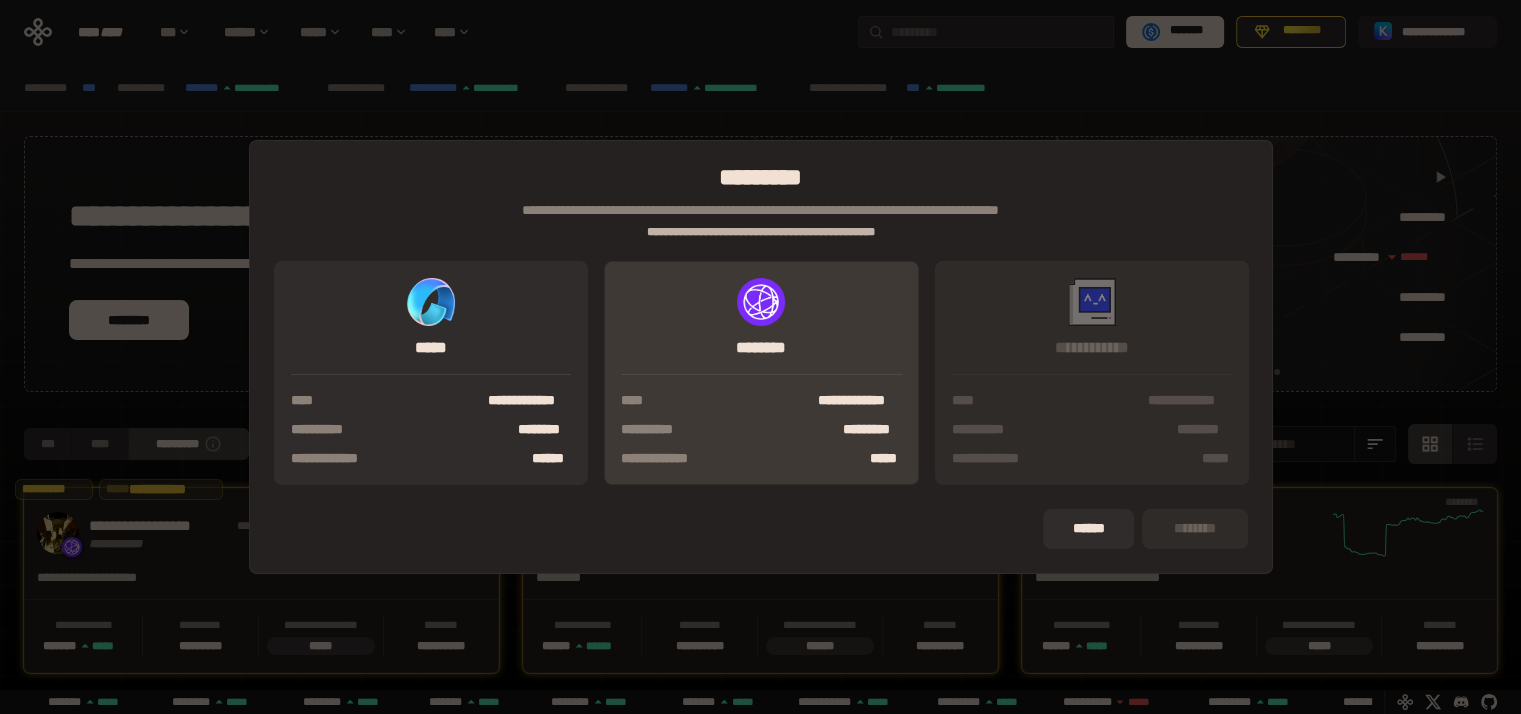 click on "**********" at bounding box center (726, 430) 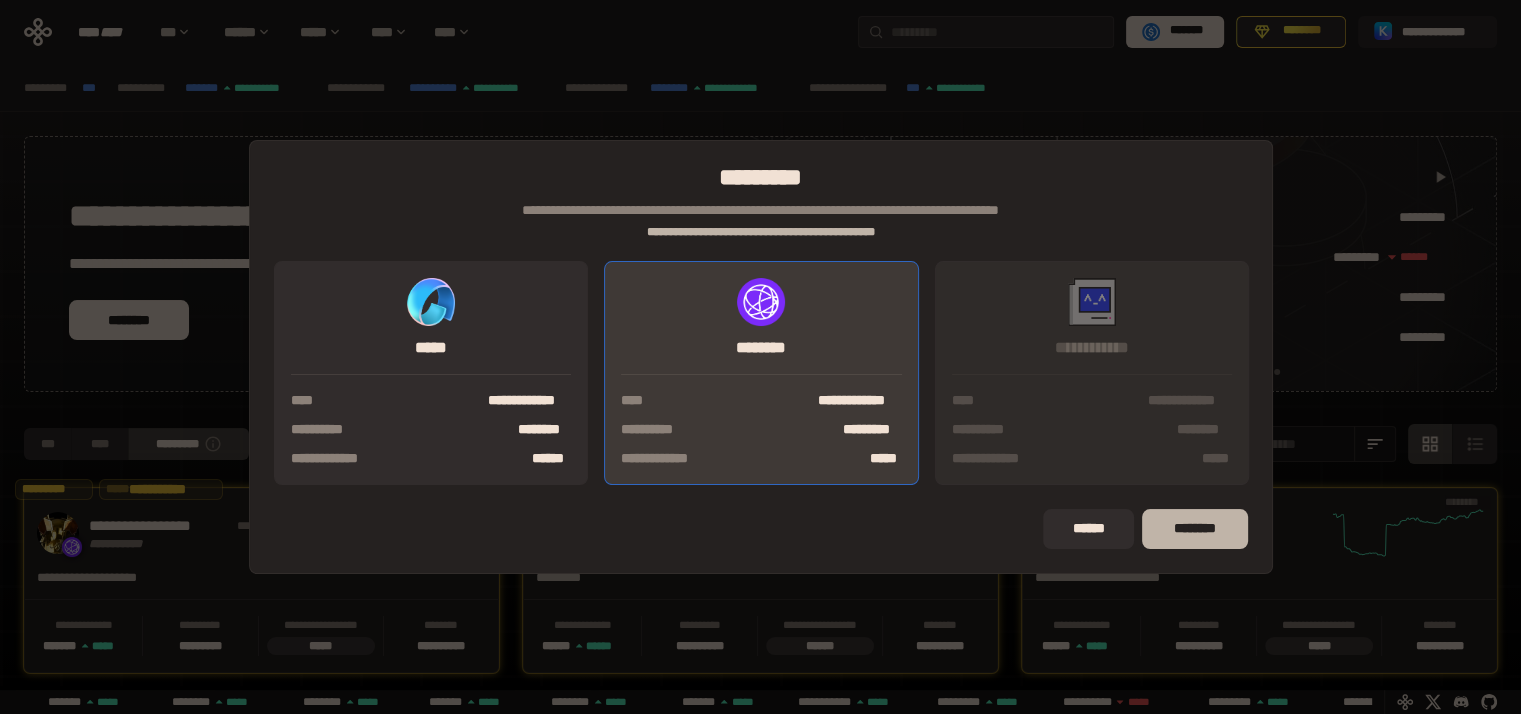 click on "********" at bounding box center [1194, 529] 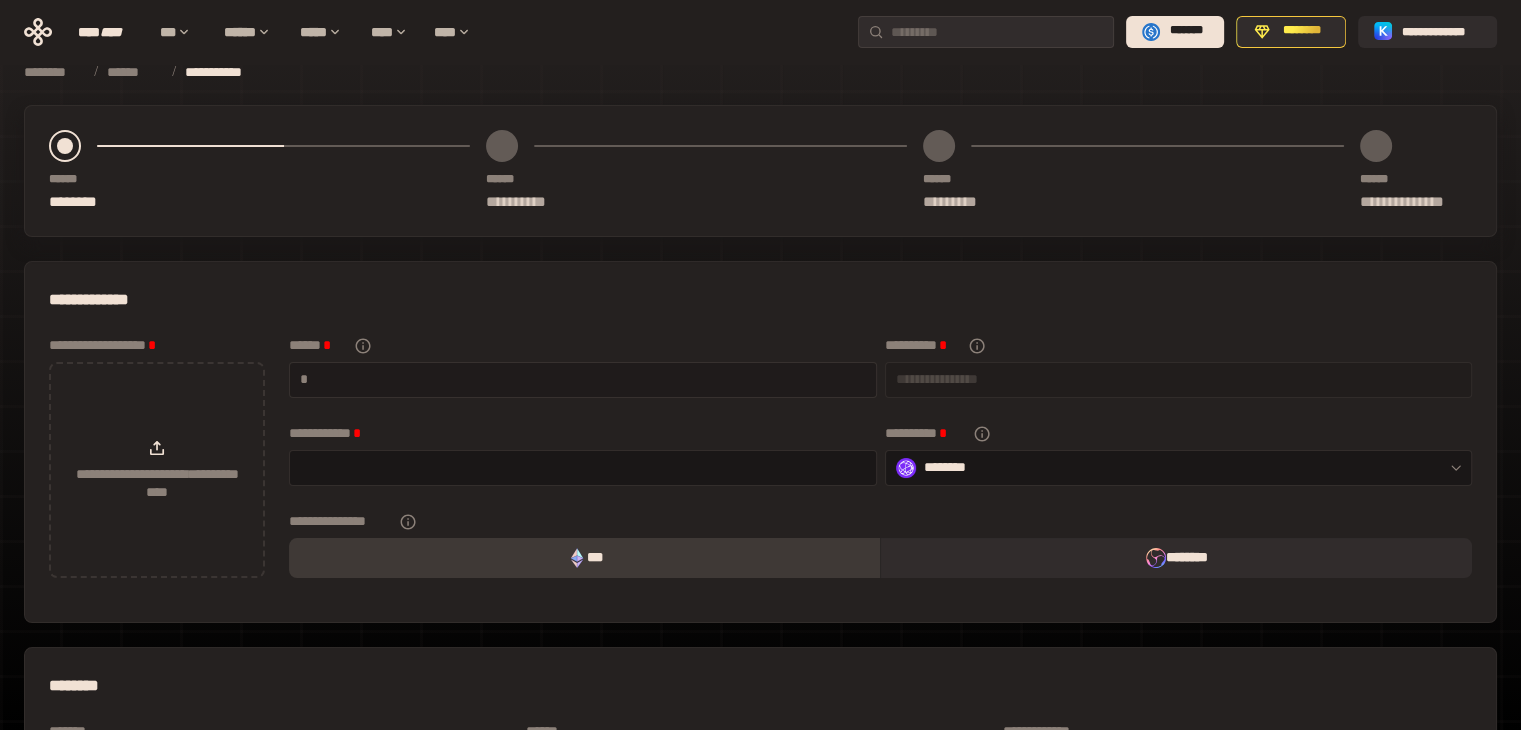 click at bounding box center (589, 379) 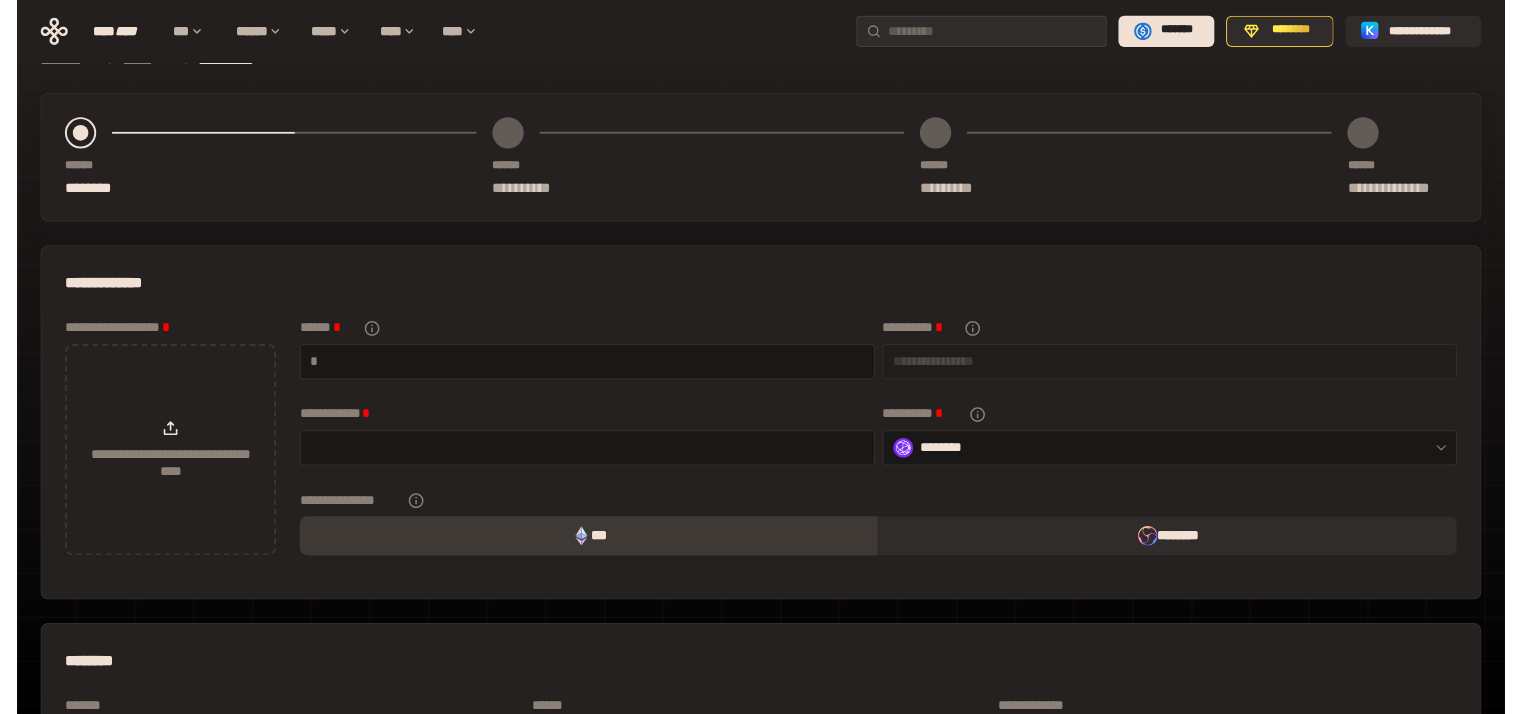 scroll, scrollTop: 0, scrollLeft: 0, axis: both 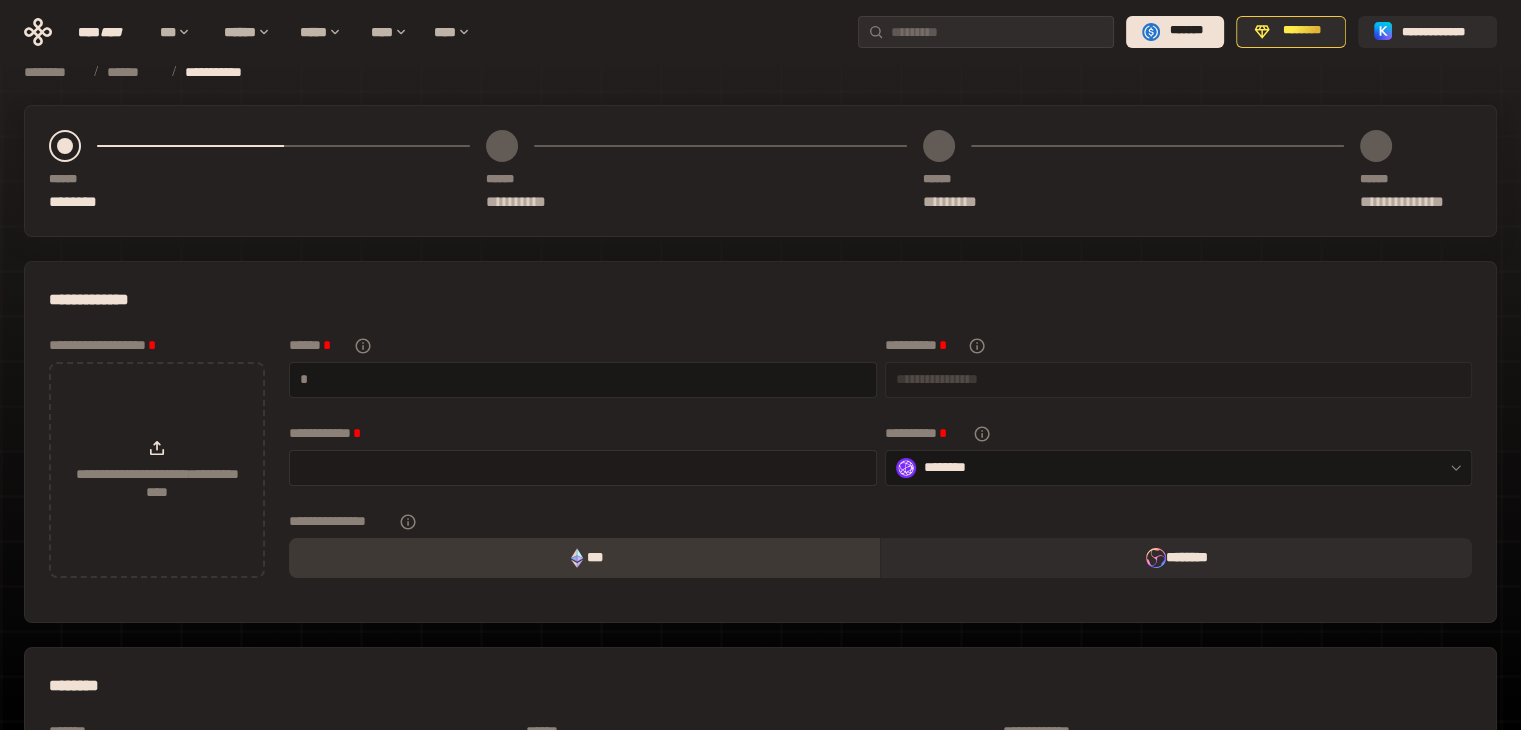 click at bounding box center [583, 467] 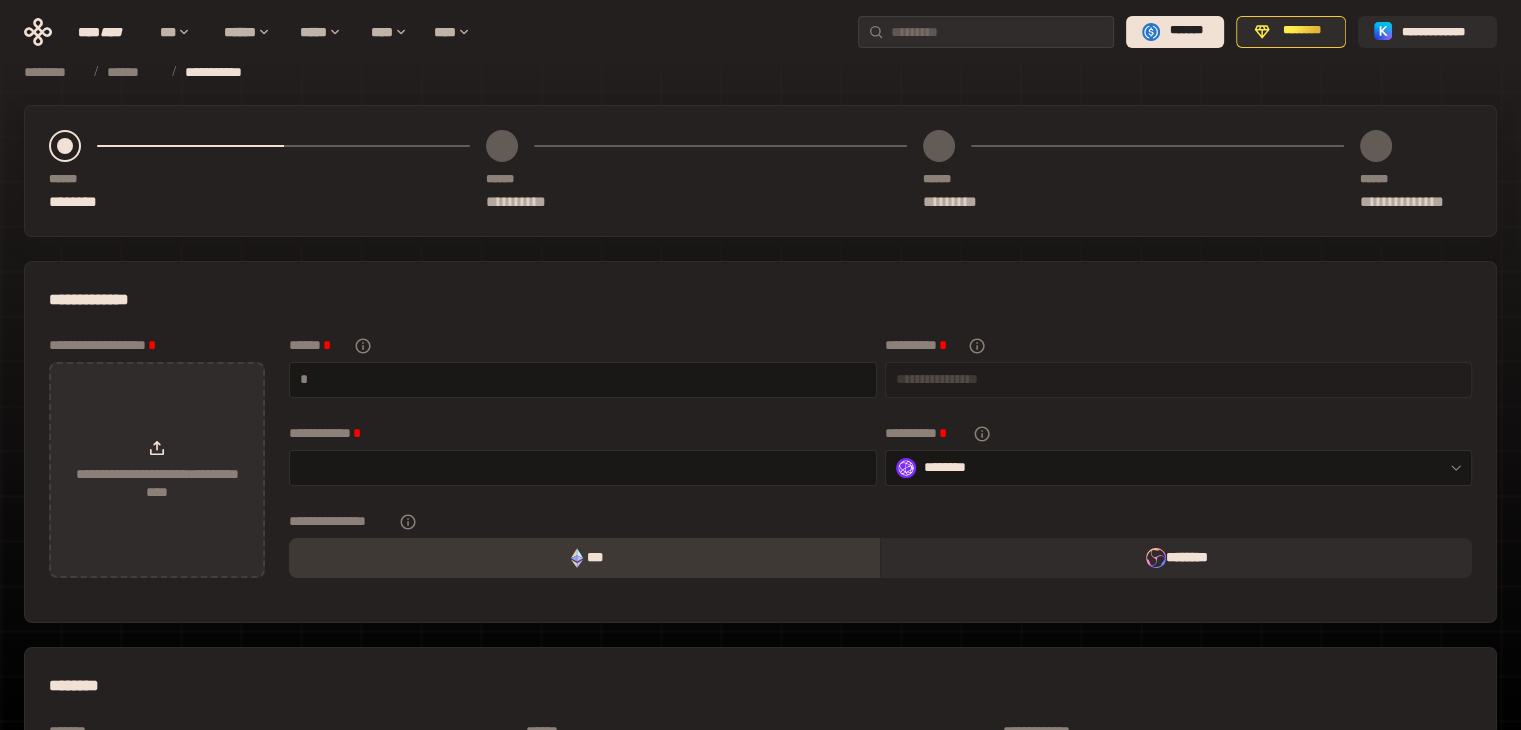 click on "**********" at bounding box center (157, 483) 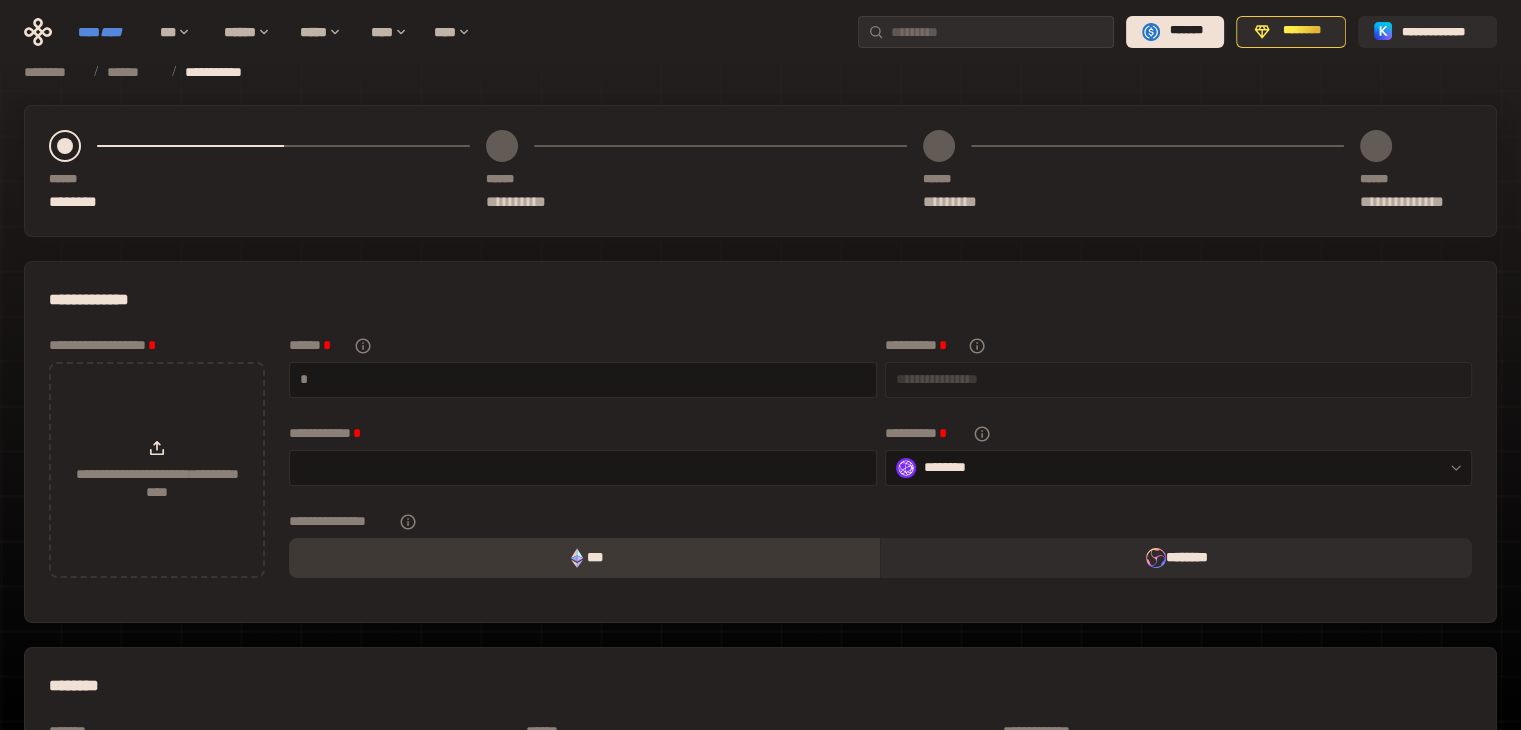 click on "****" at bounding box center (111, 32) 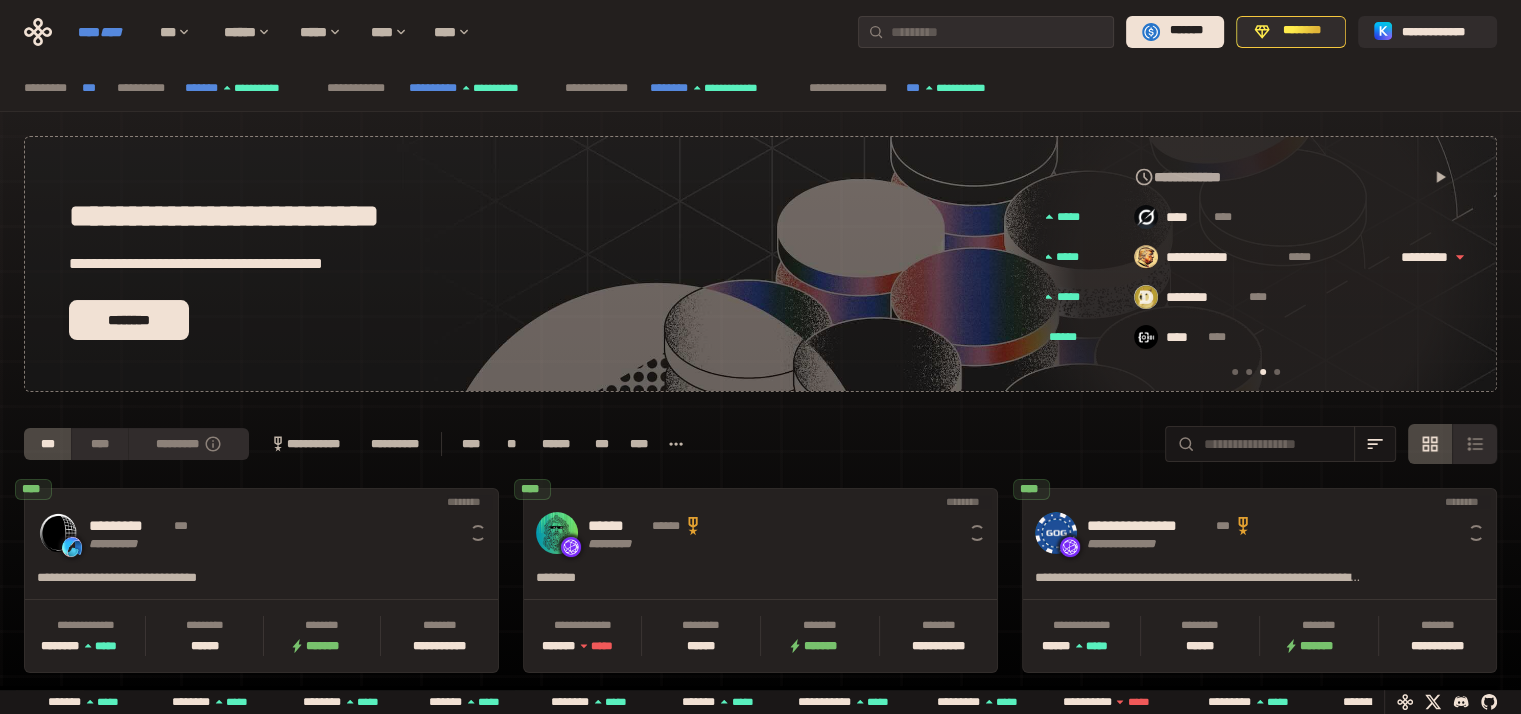 scroll, scrollTop: 0, scrollLeft: 856, axis: horizontal 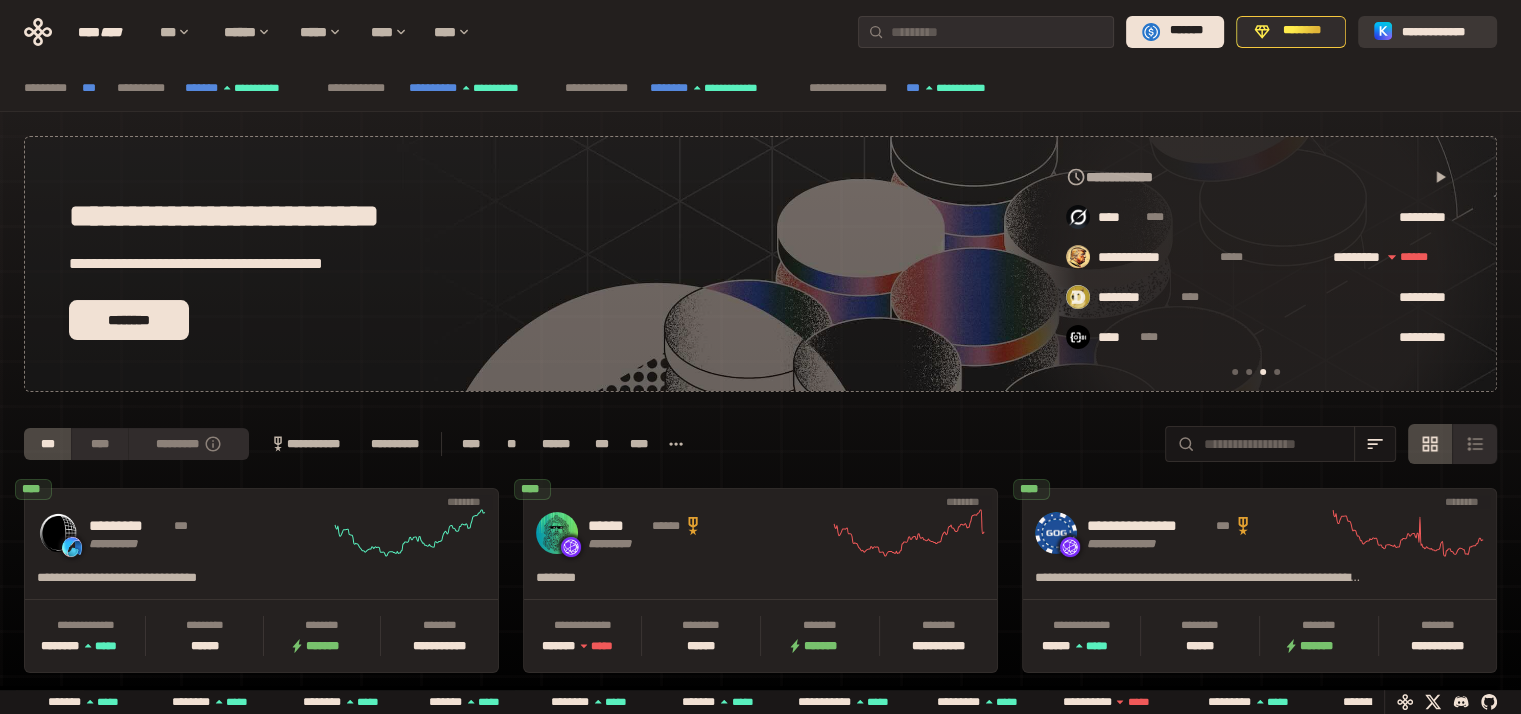 click on "**********" at bounding box center [1441, 31] 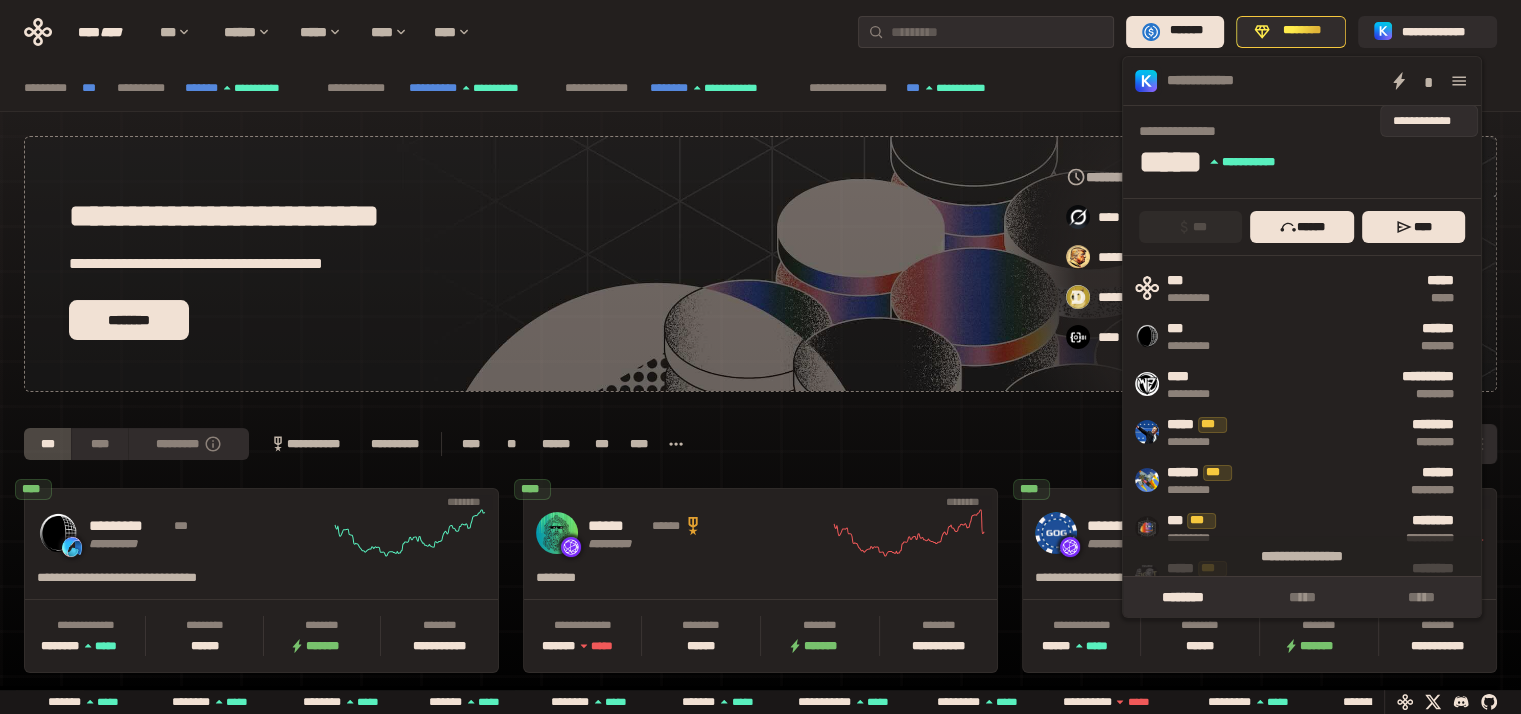 click on "*" at bounding box center [1429, 81] 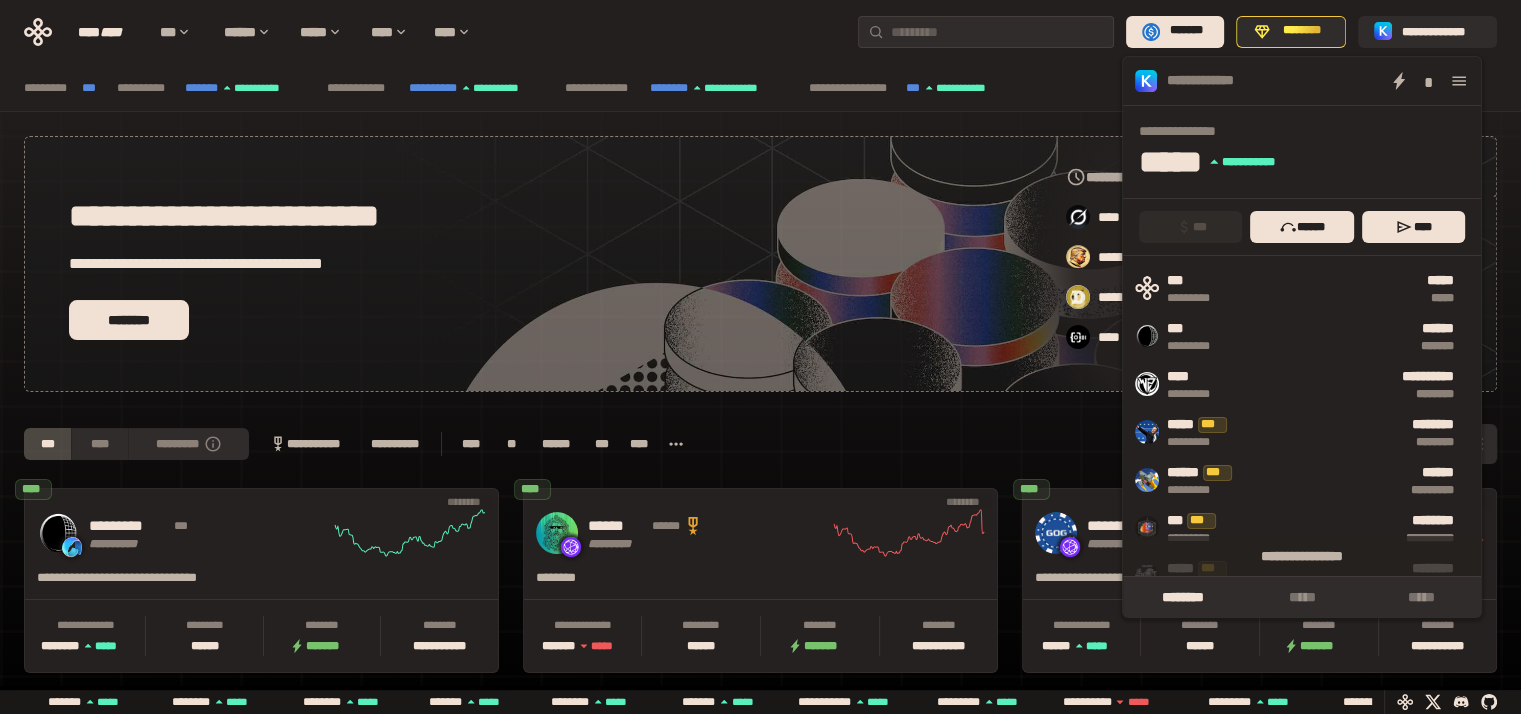 click on "**********" at bounding box center [760, 444] 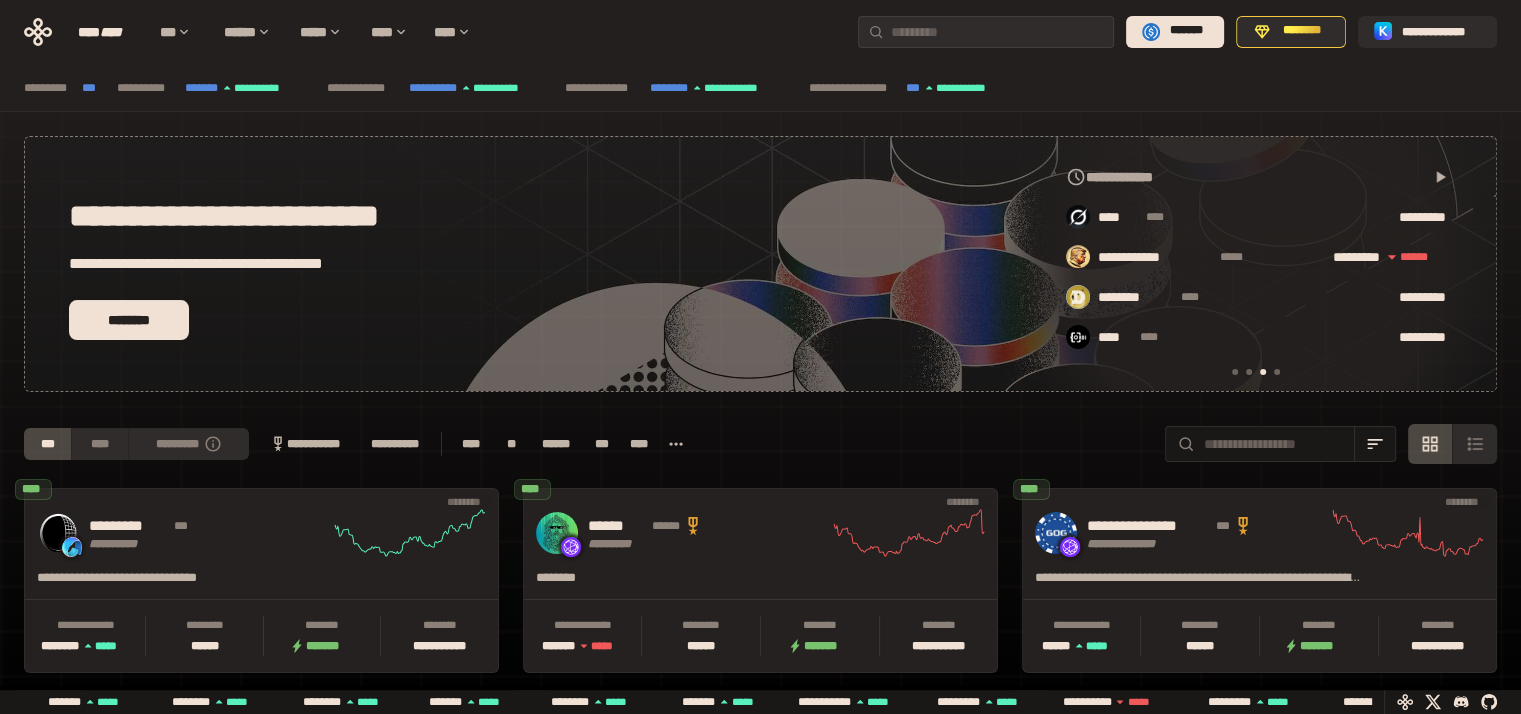 click at bounding box center (1277, 372) 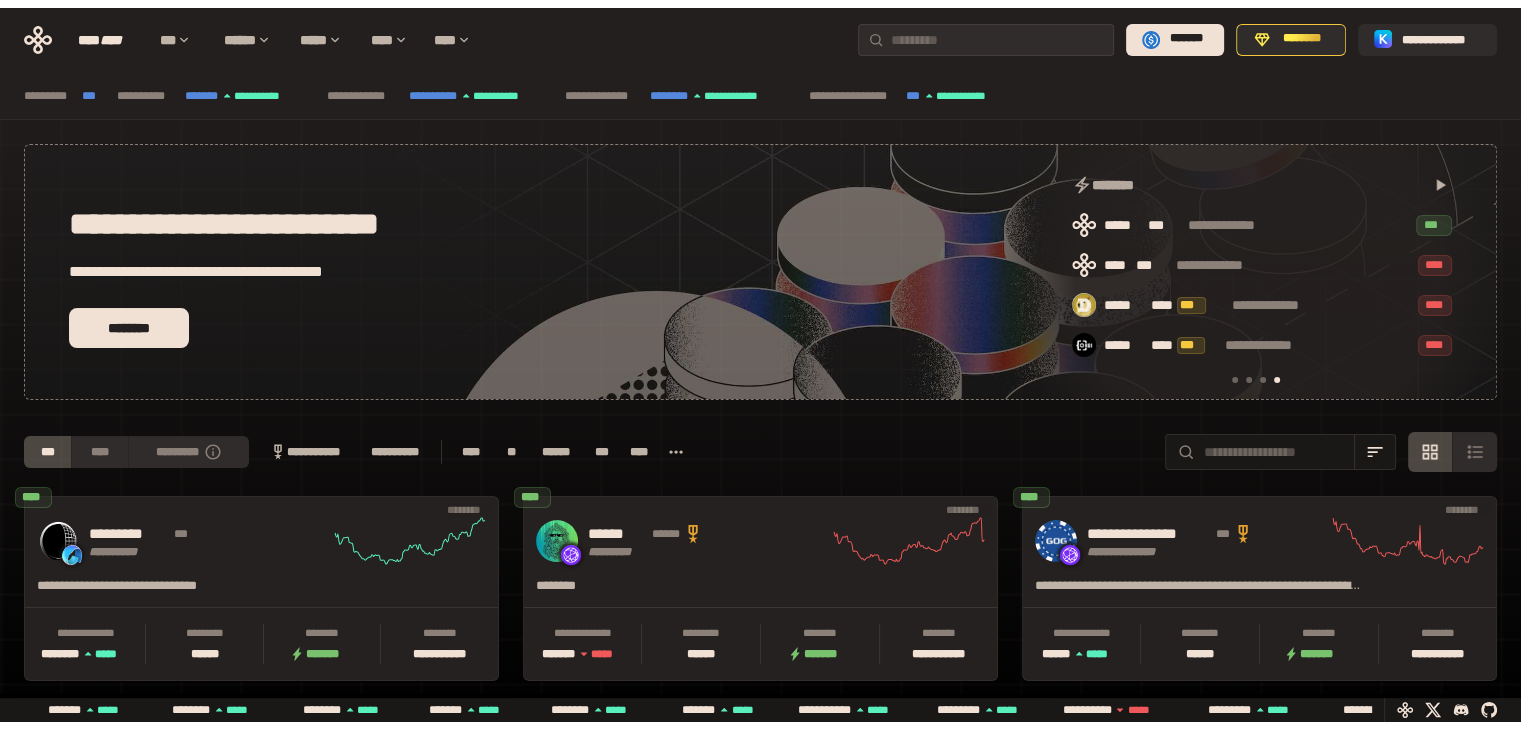 scroll, scrollTop: 0, scrollLeft: 1276, axis: horizontal 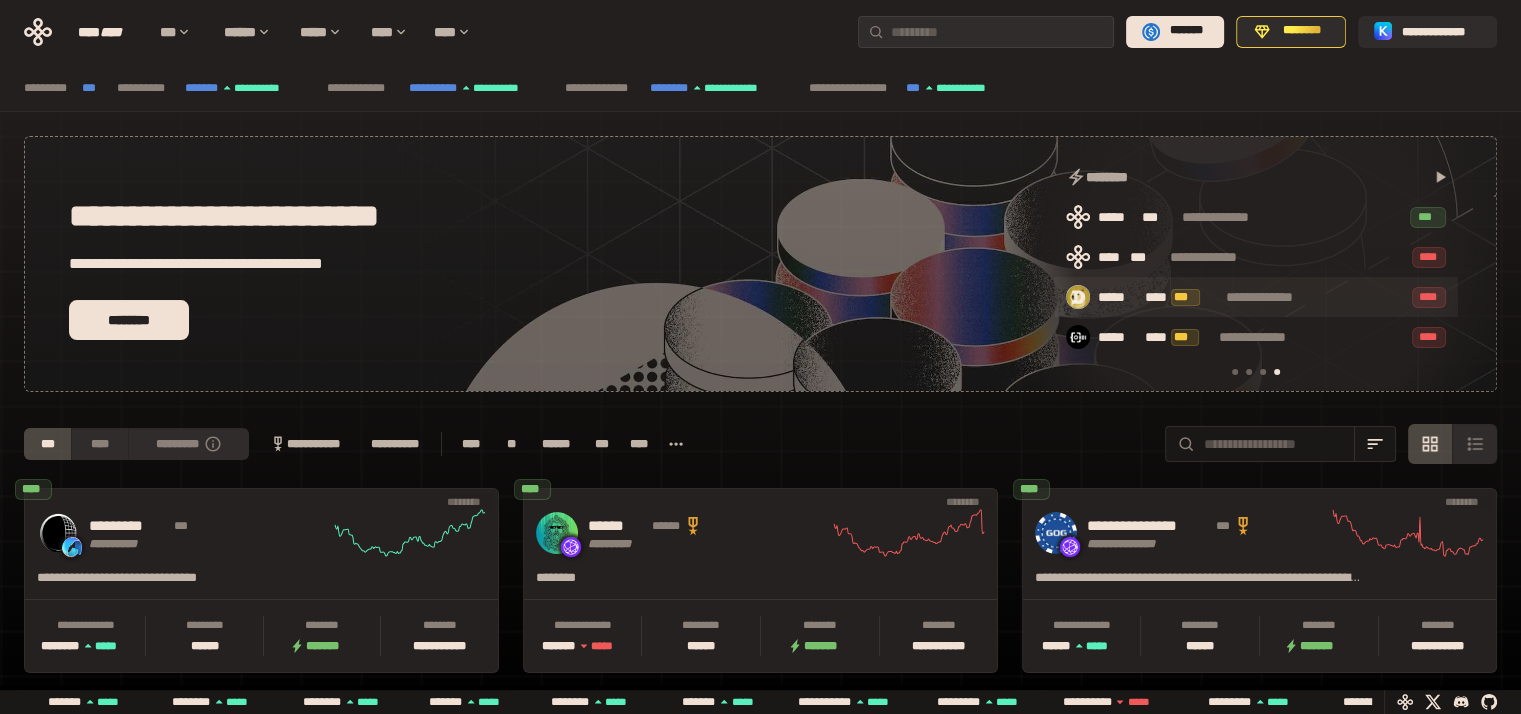 click on "*****" at bounding box center (1119, 298) 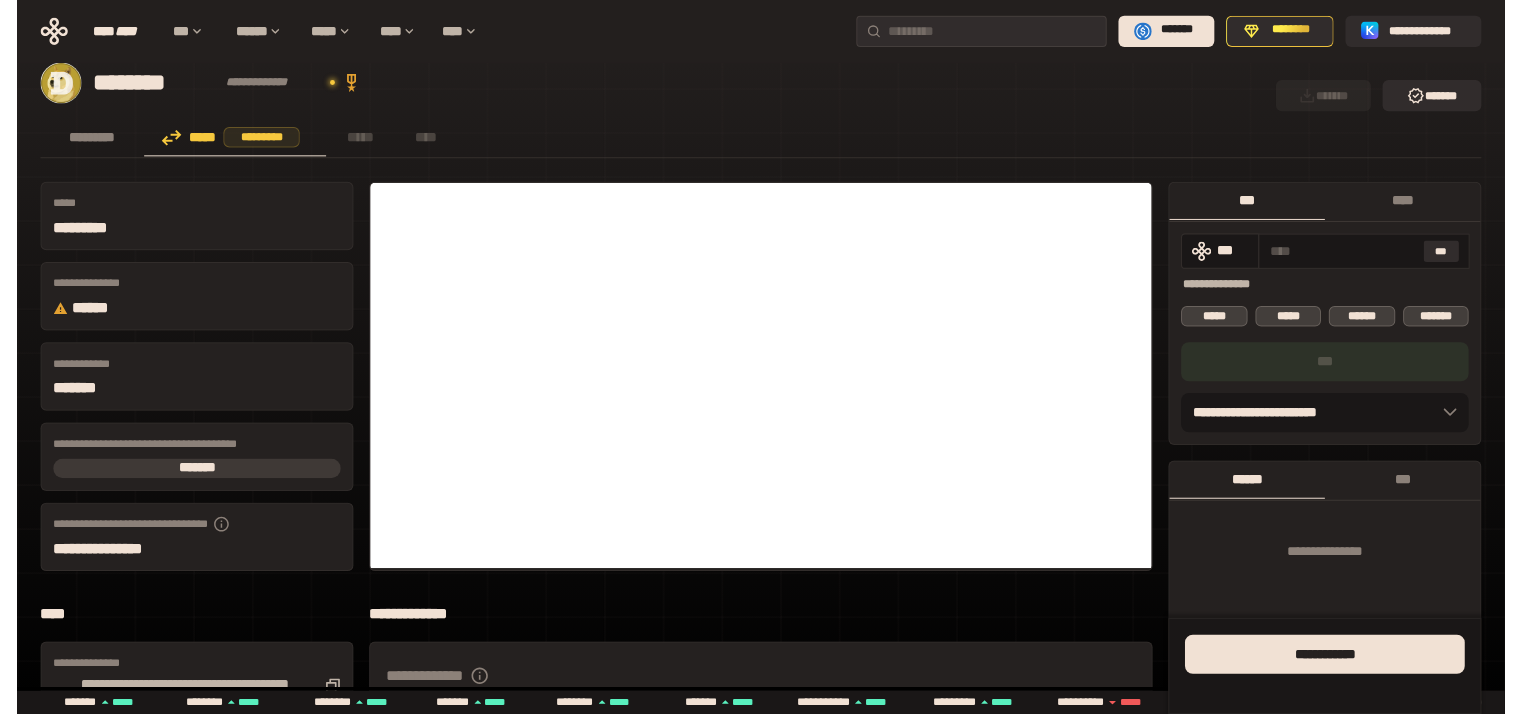 scroll, scrollTop: 0, scrollLeft: 0, axis: both 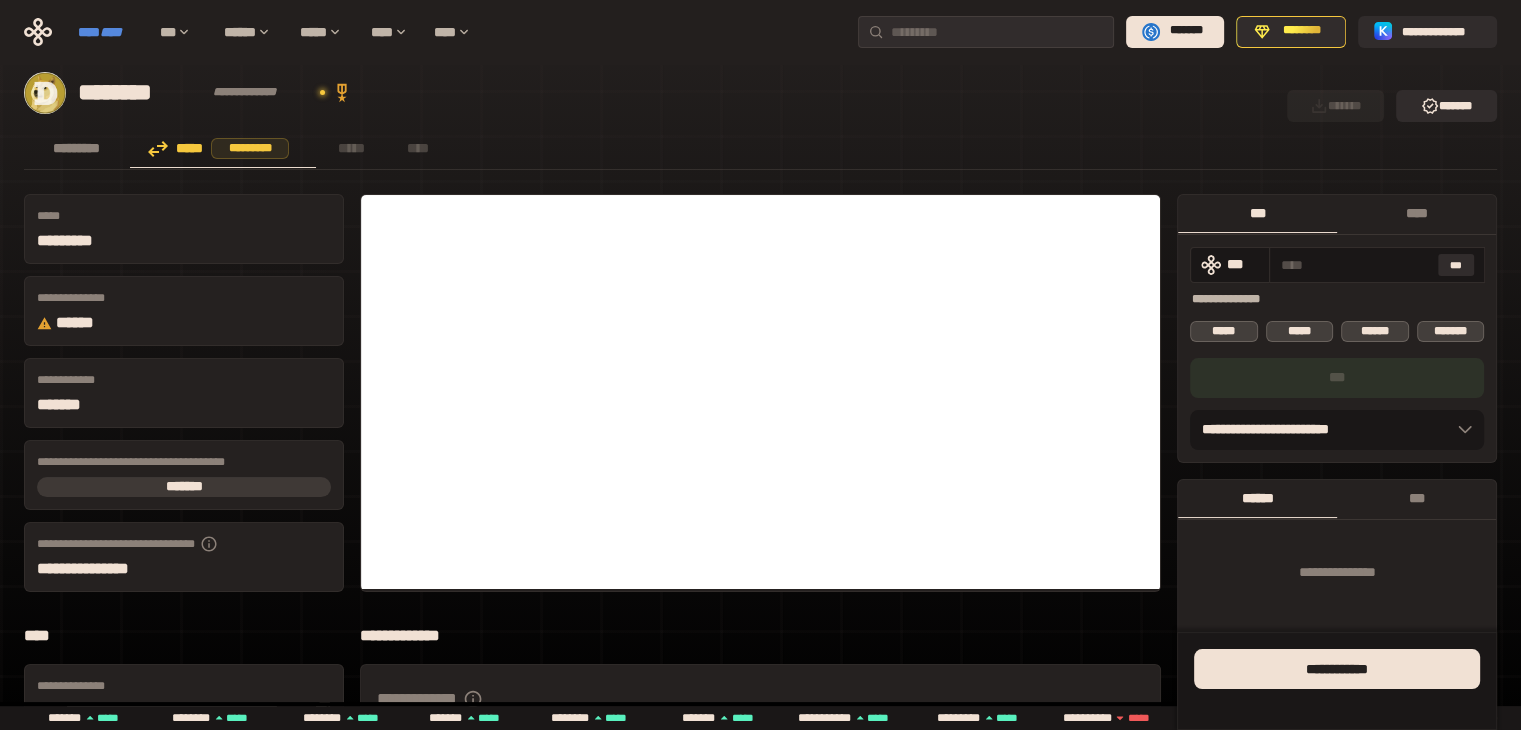 click on "****" at bounding box center (111, 32) 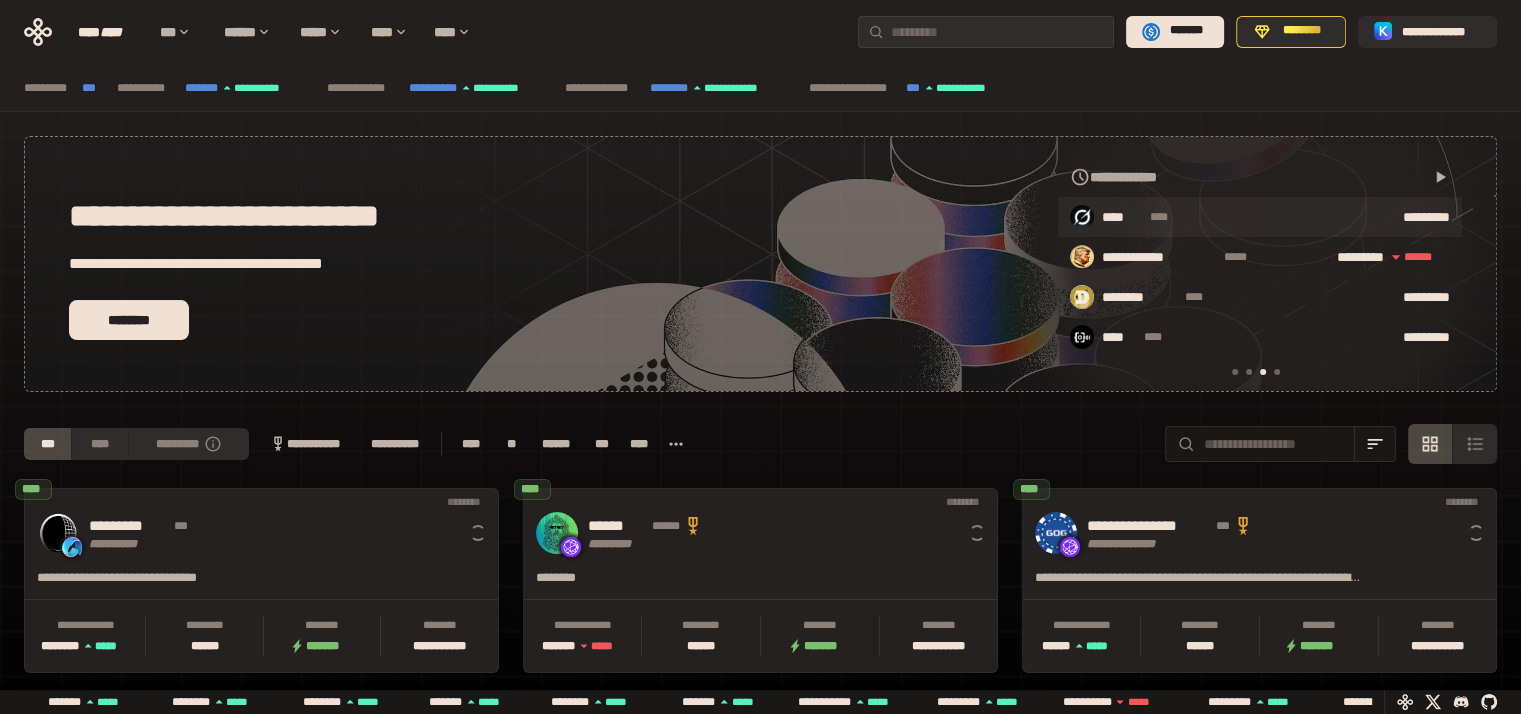 scroll, scrollTop: 0, scrollLeft: 856, axis: horizontal 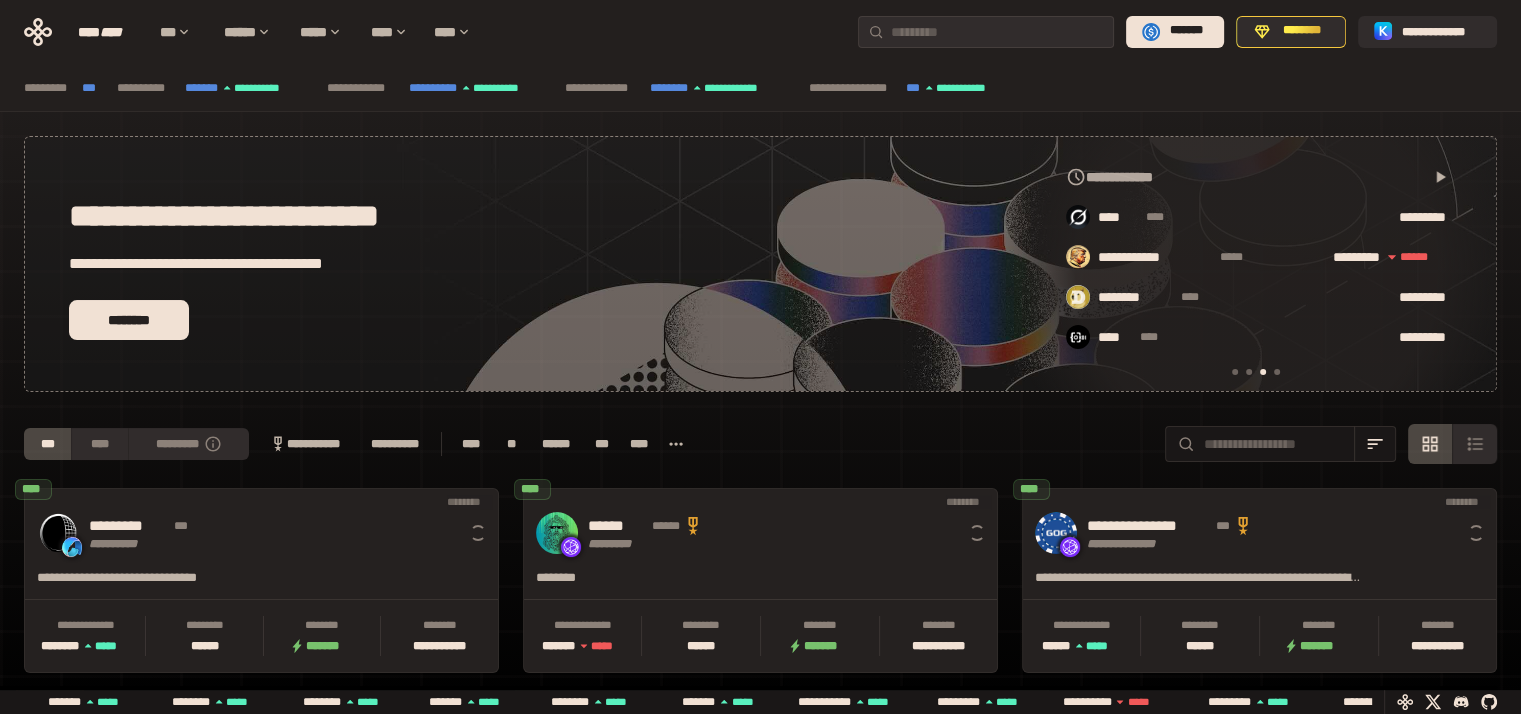 click at bounding box center [1277, 372] 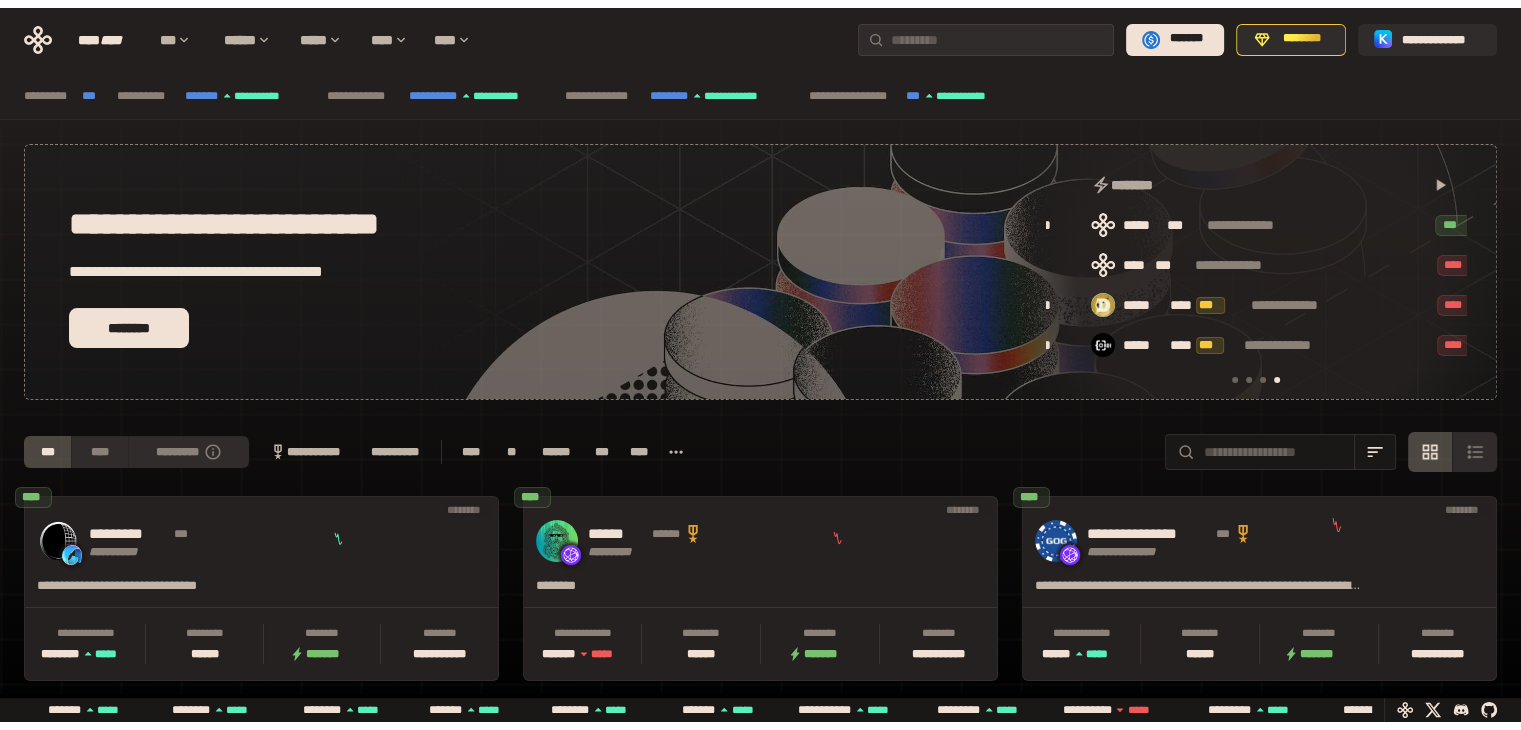 scroll, scrollTop: 0, scrollLeft: 1276, axis: horizontal 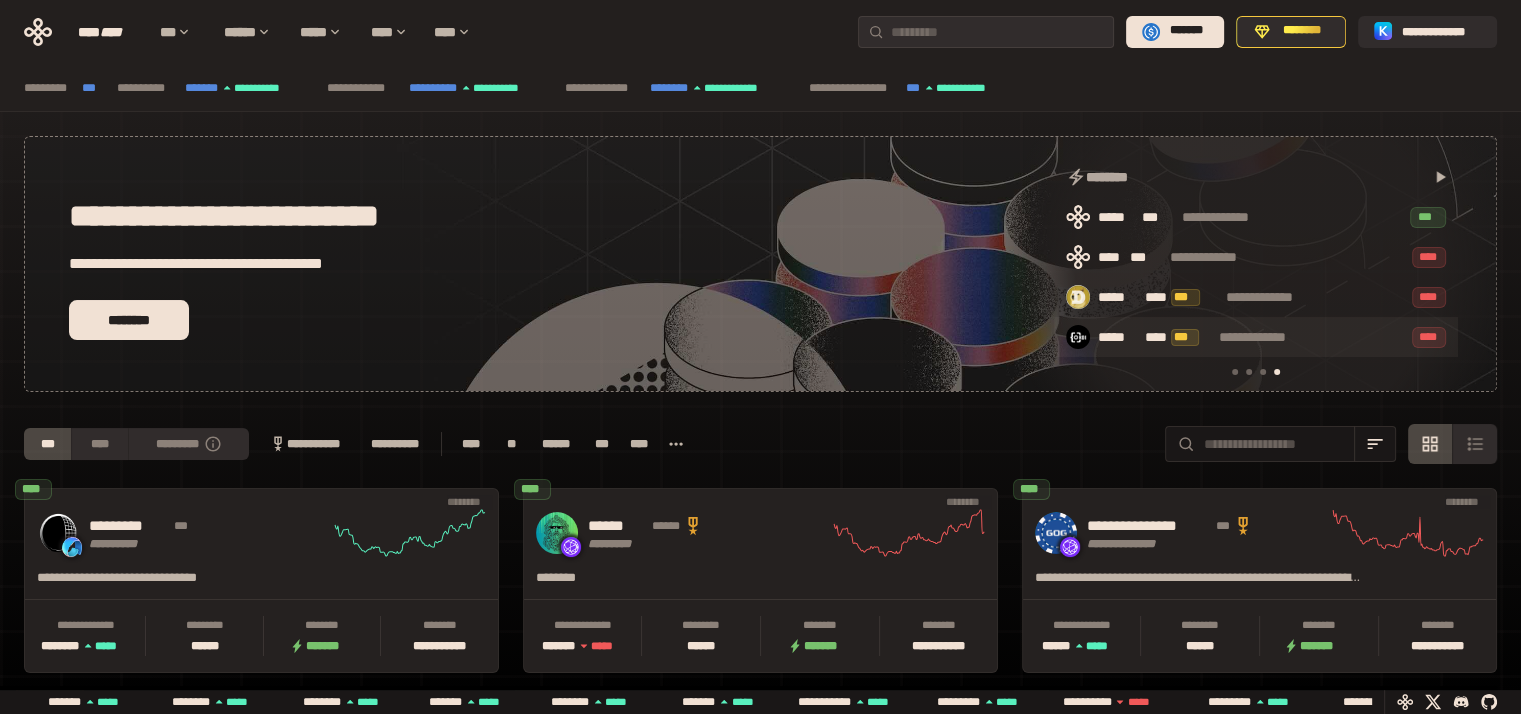 click on "**********" at bounding box center [1256, 337] 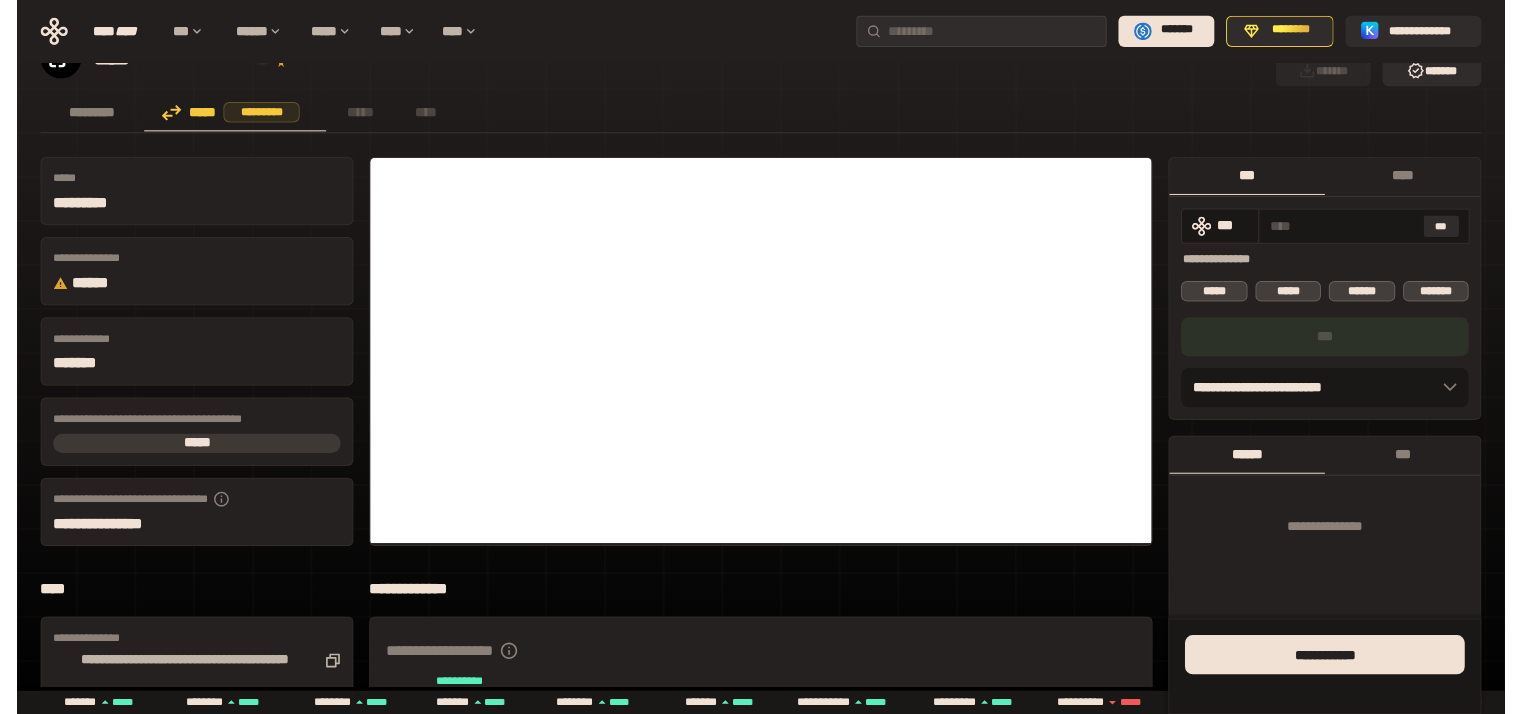 scroll, scrollTop: 0, scrollLeft: 0, axis: both 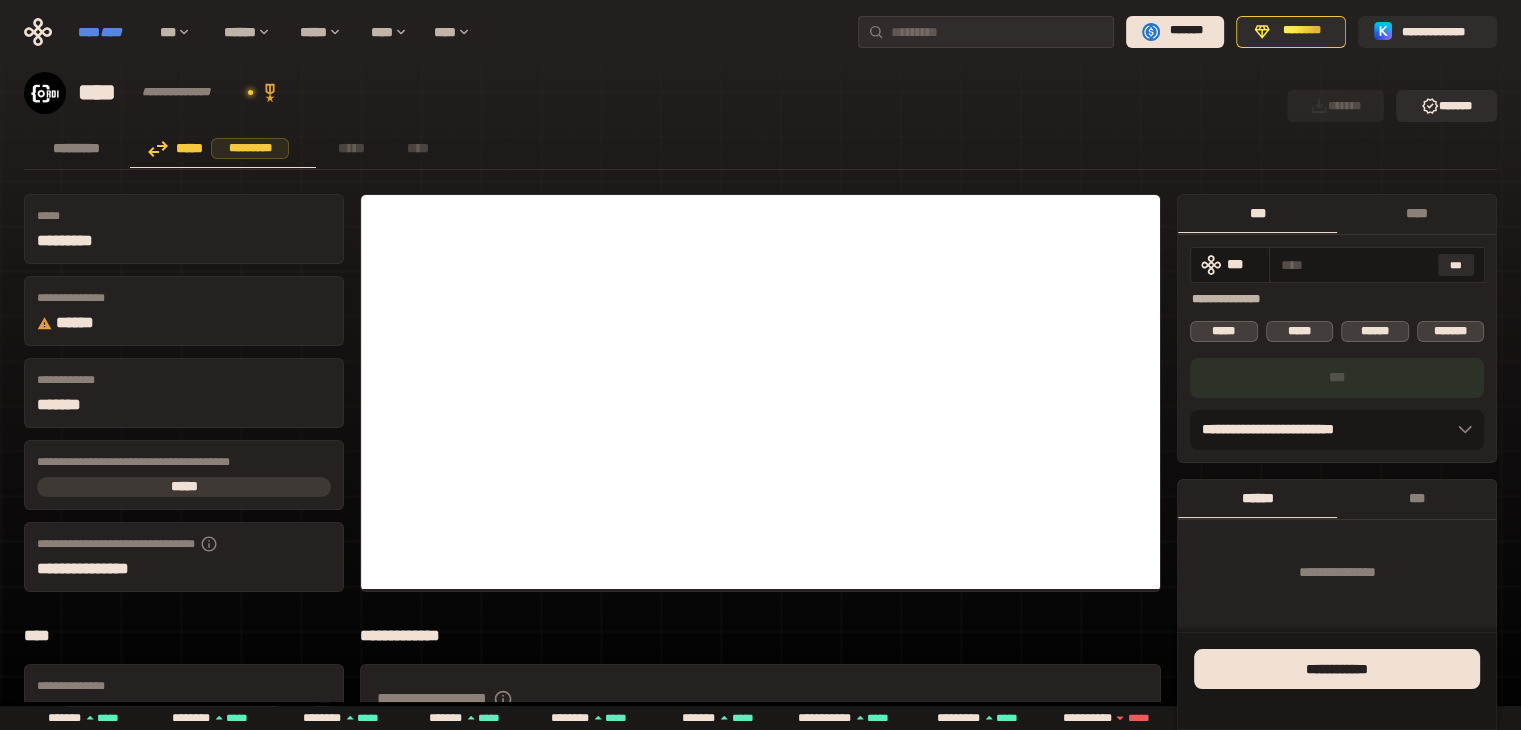 click on "**** ****" at bounding box center (109, 32) 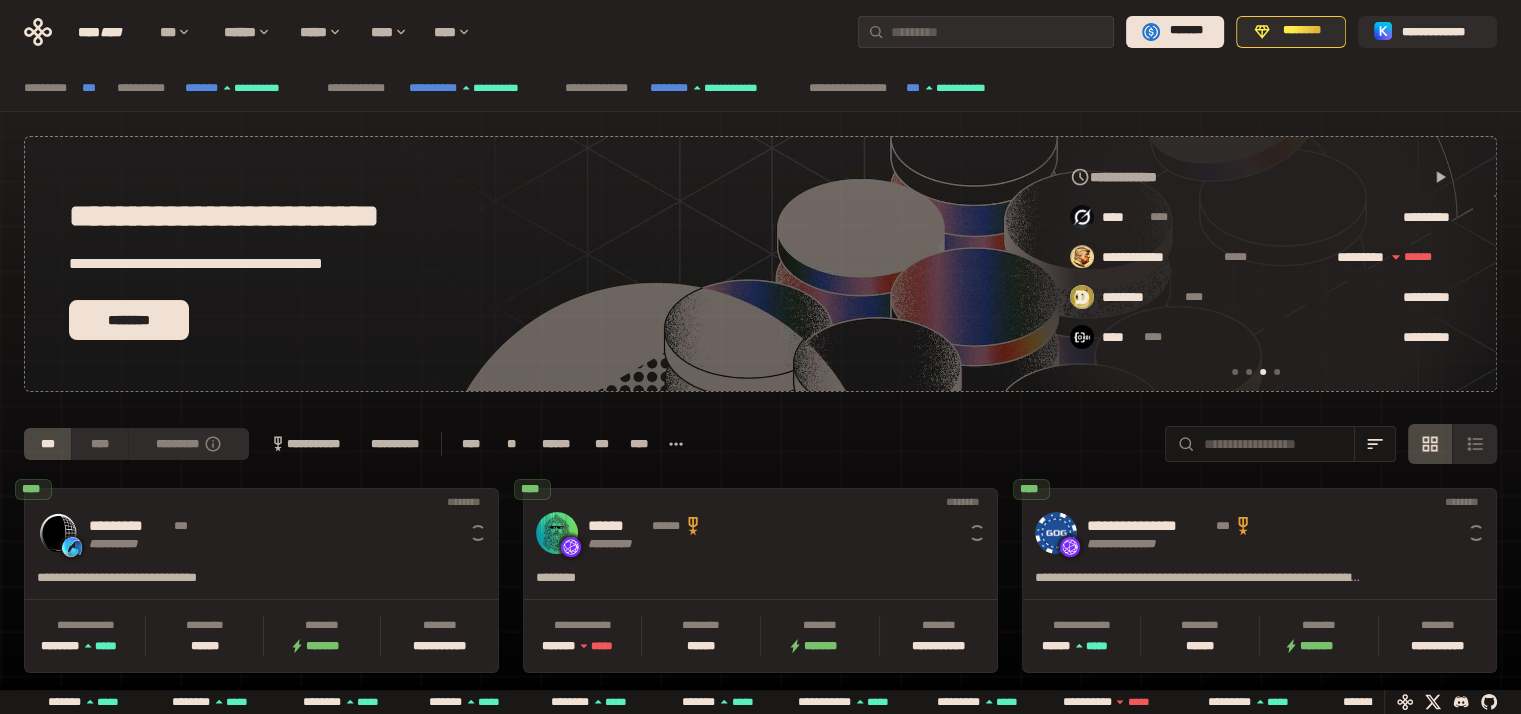 scroll, scrollTop: 0, scrollLeft: 856, axis: horizontal 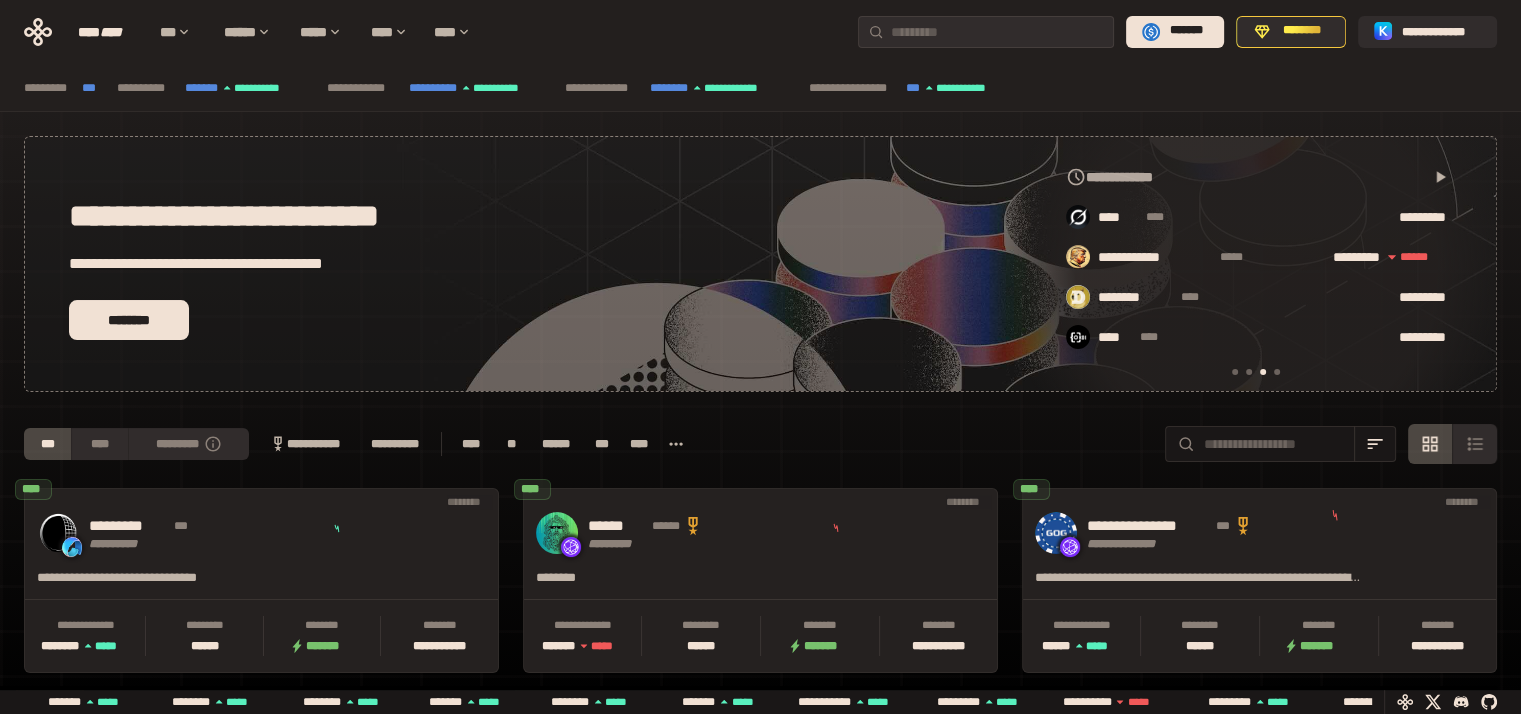 click at bounding box center (1235, 372) 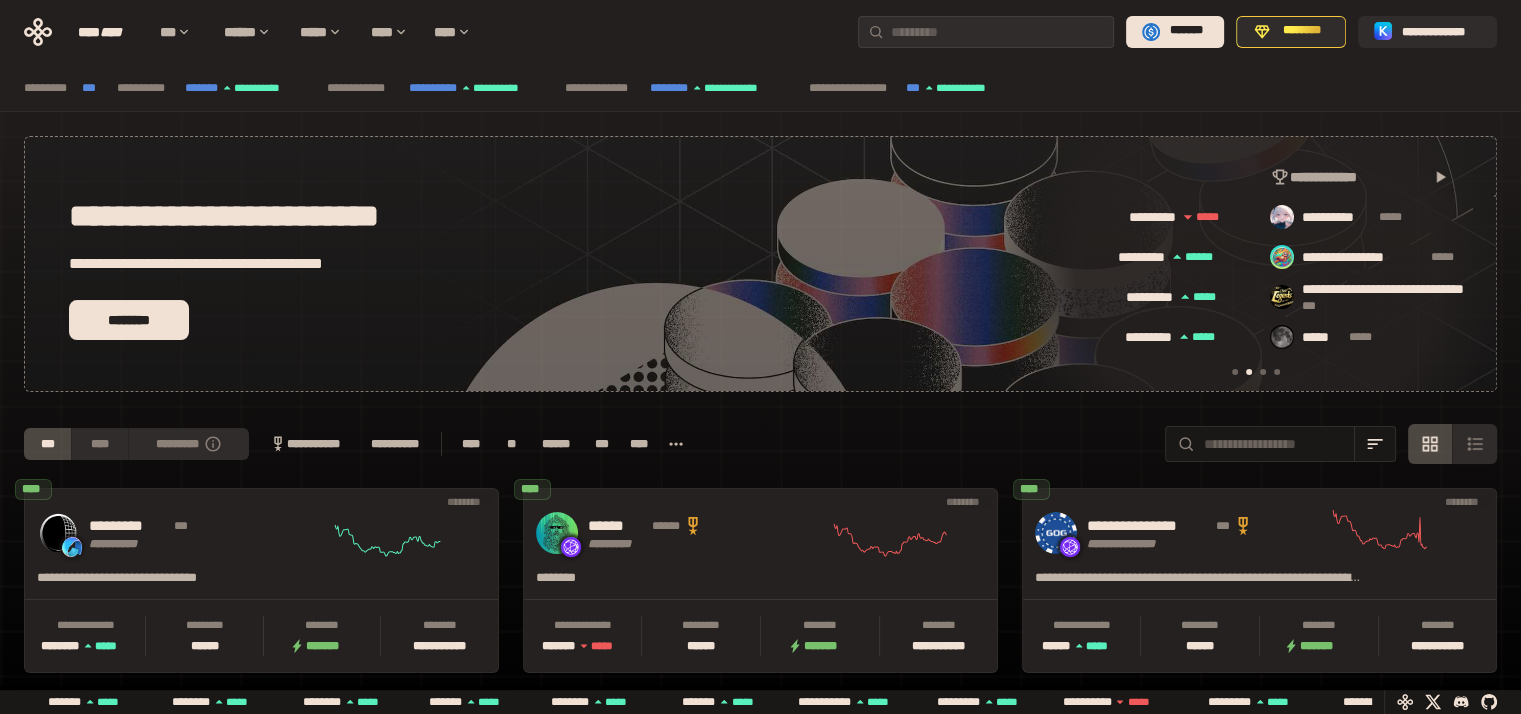 scroll, scrollTop: 0, scrollLeft: 16, axis: horizontal 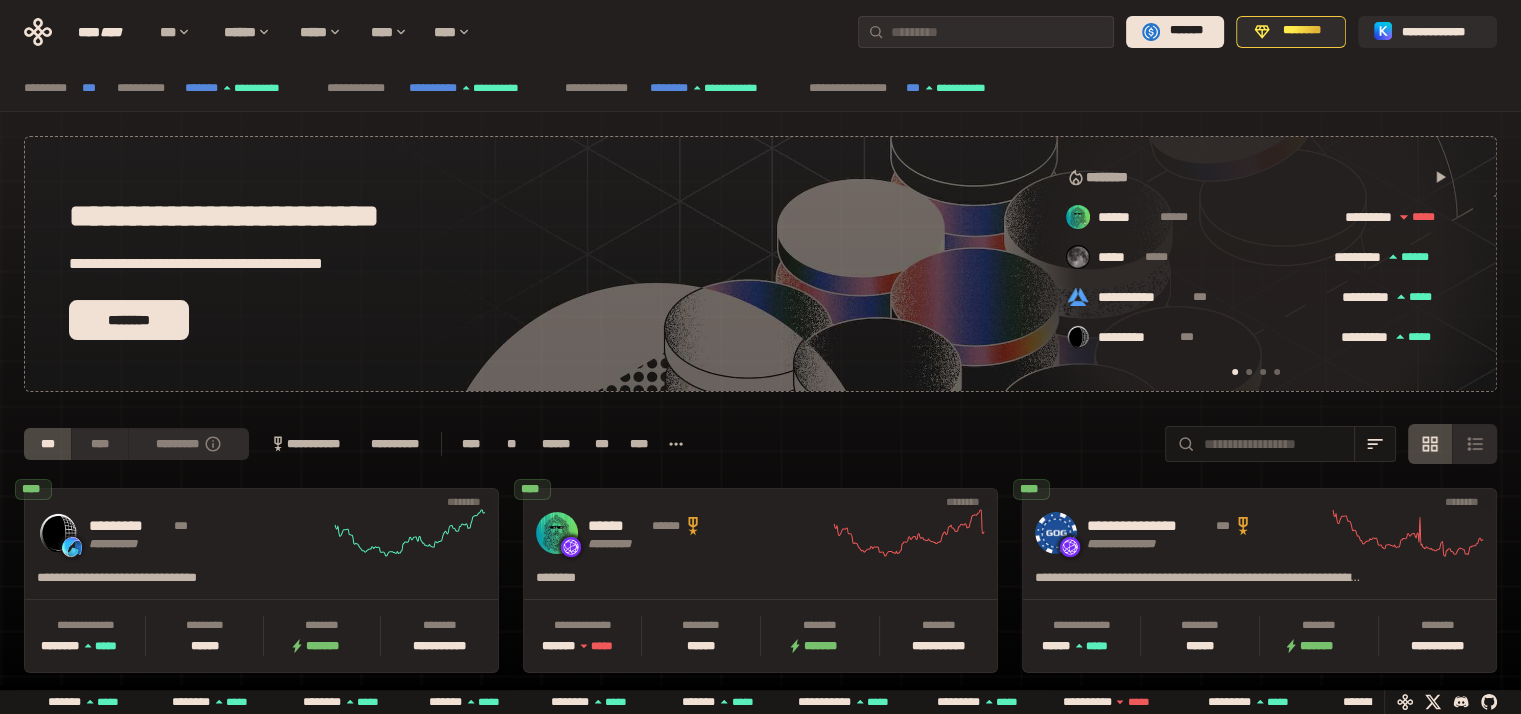 click at bounding box center [1263, 372] 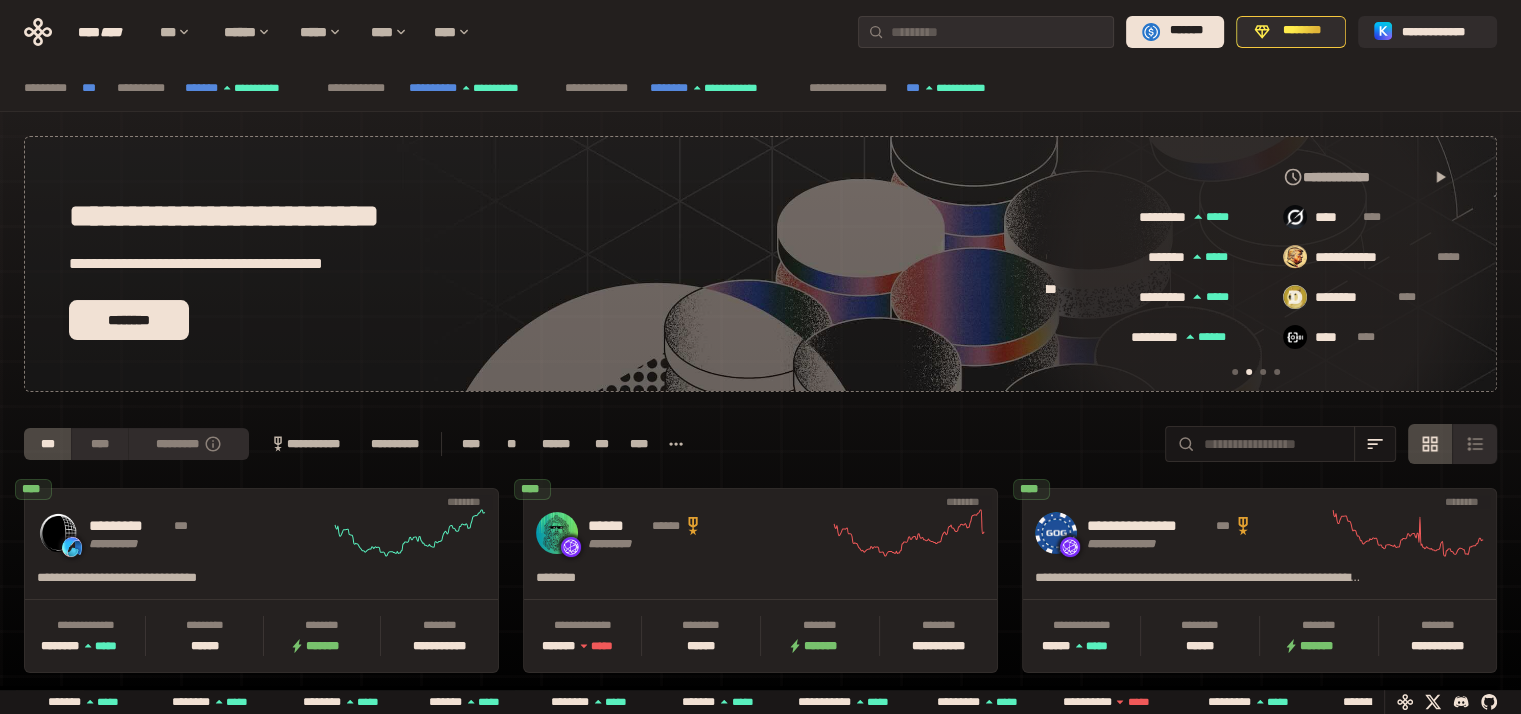 scroll, scrollTop: 0, scrollLeft: 856, axis: horizontal 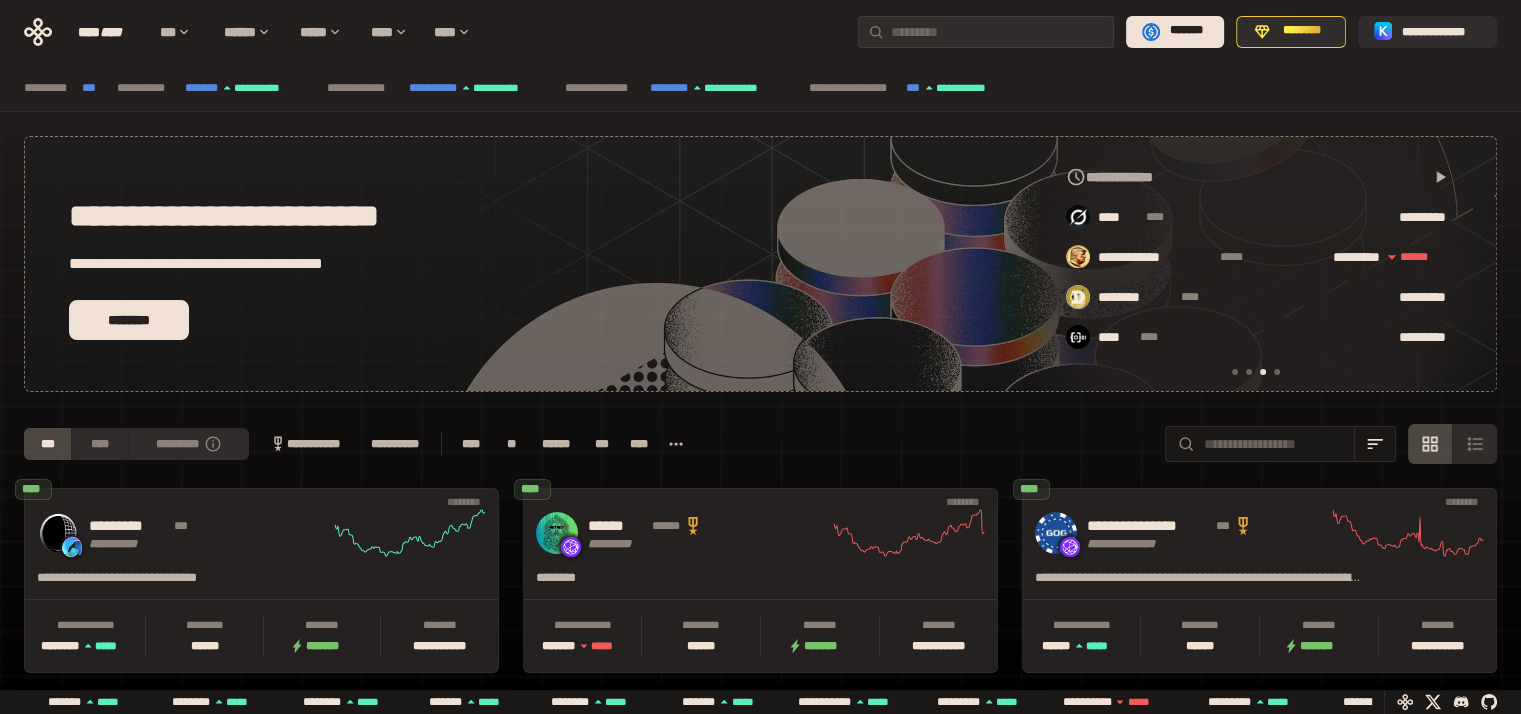 click at bounding box center [1249, 372] 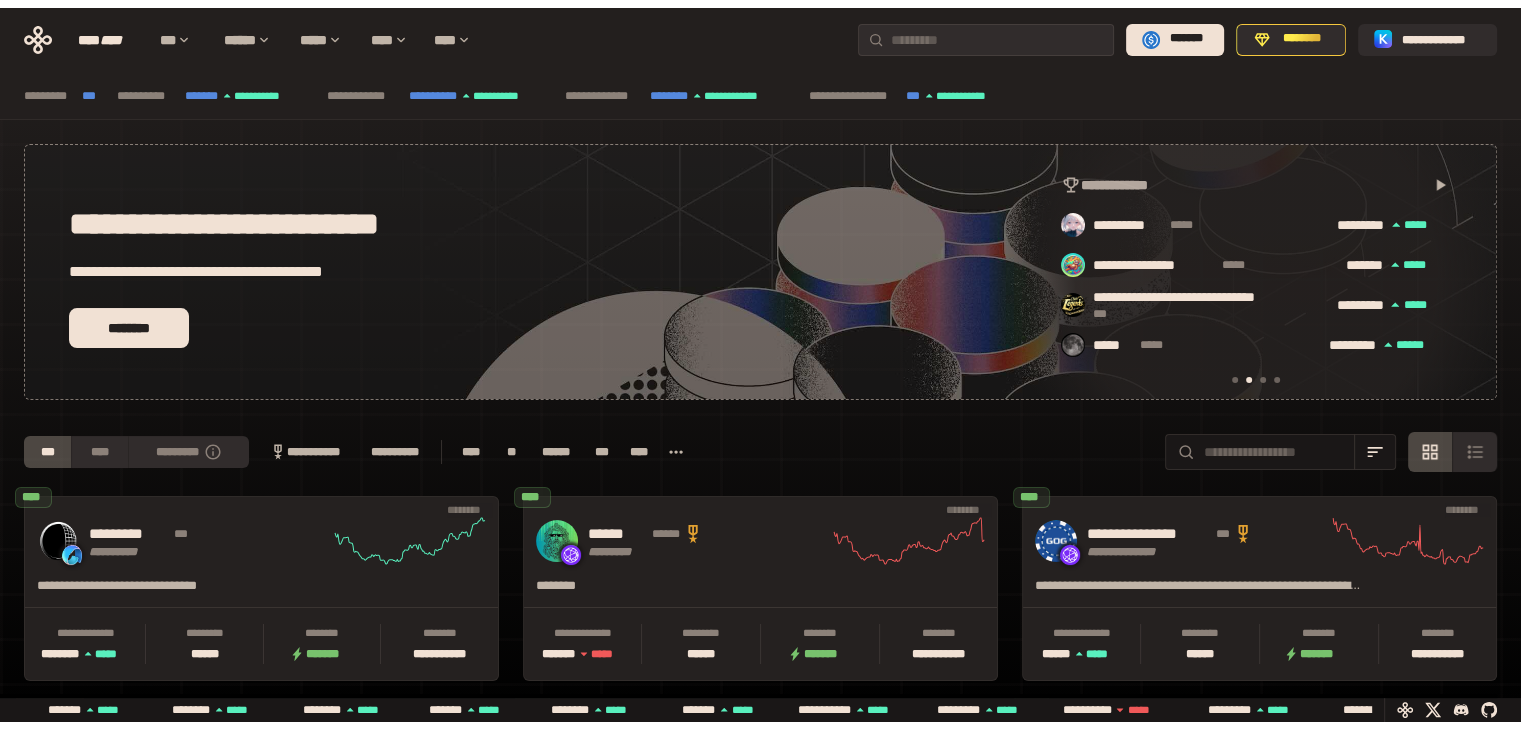 scroll, scrollTop: 0, scrollLeft: 436, axis: horizontal 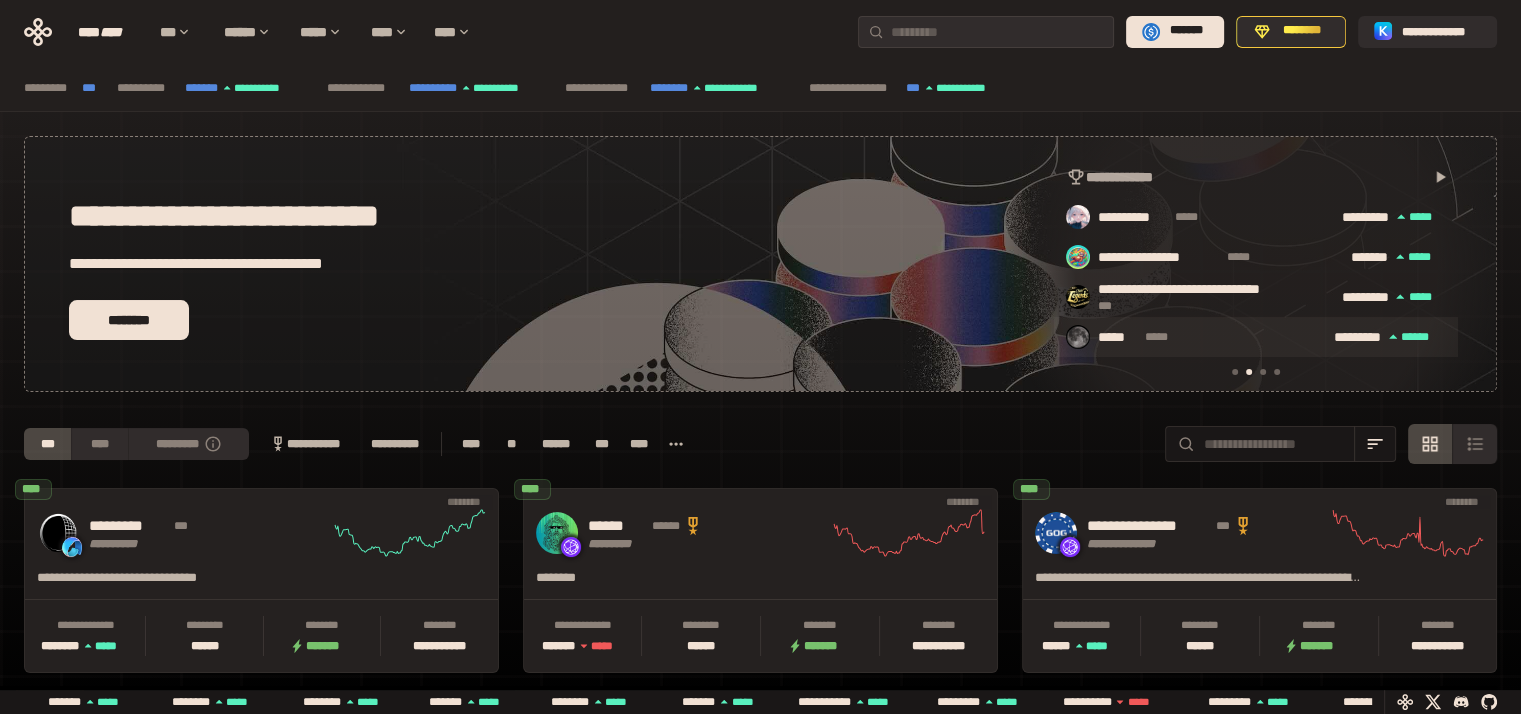 click on "***** *****" at bounding box center (1203, 338) 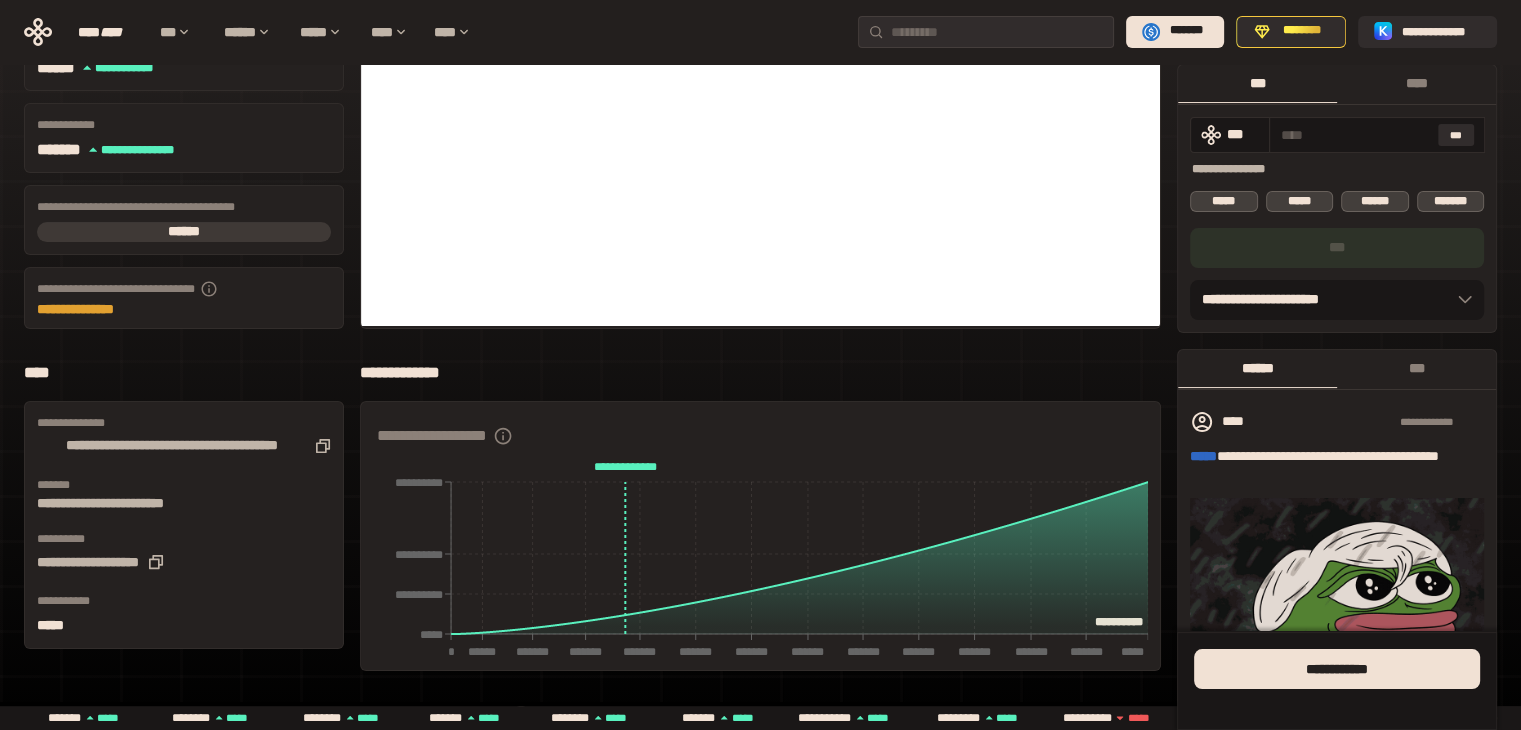 scroll, scrollTop: 0, scrollLeft: 0, axis: both 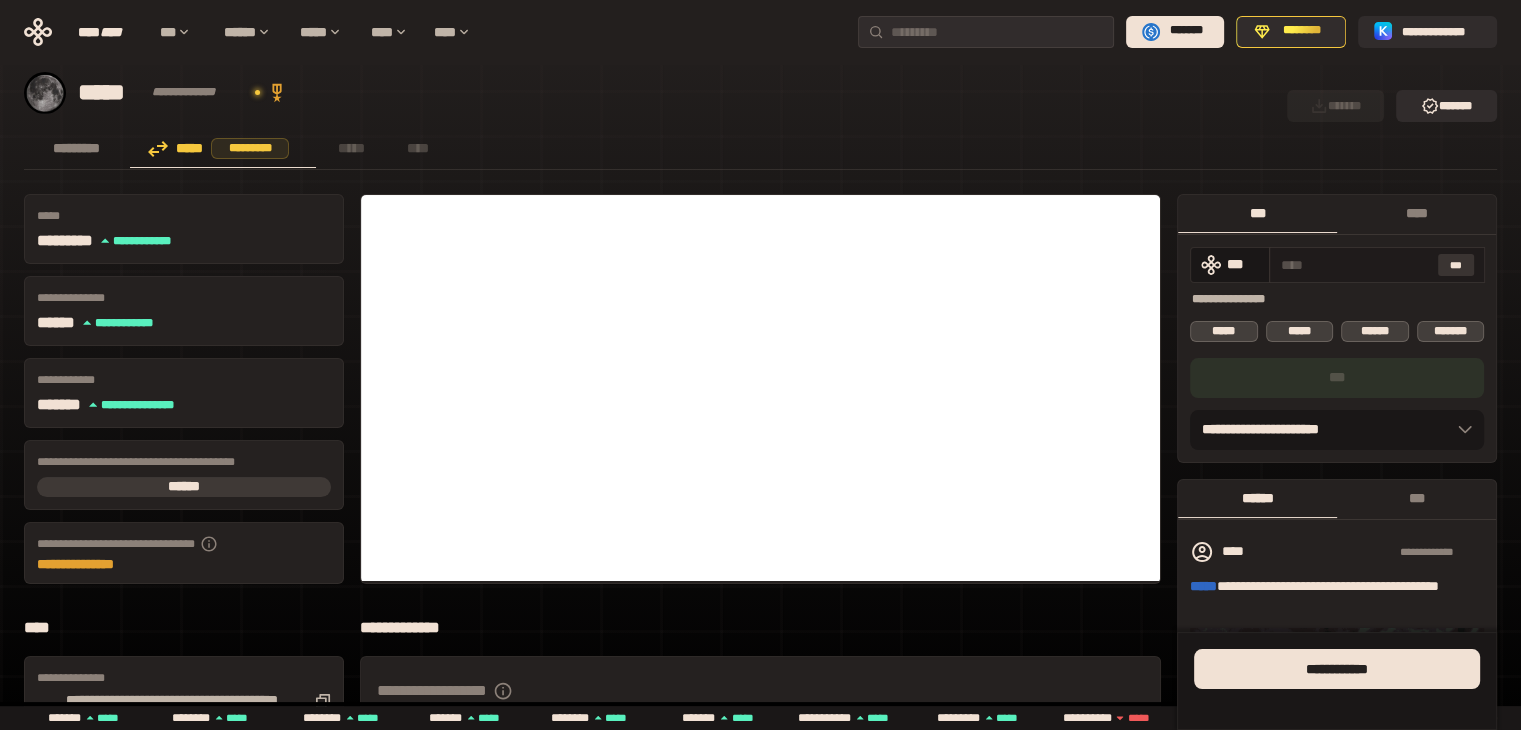 click on "***" at bounding box center (1456, 265) 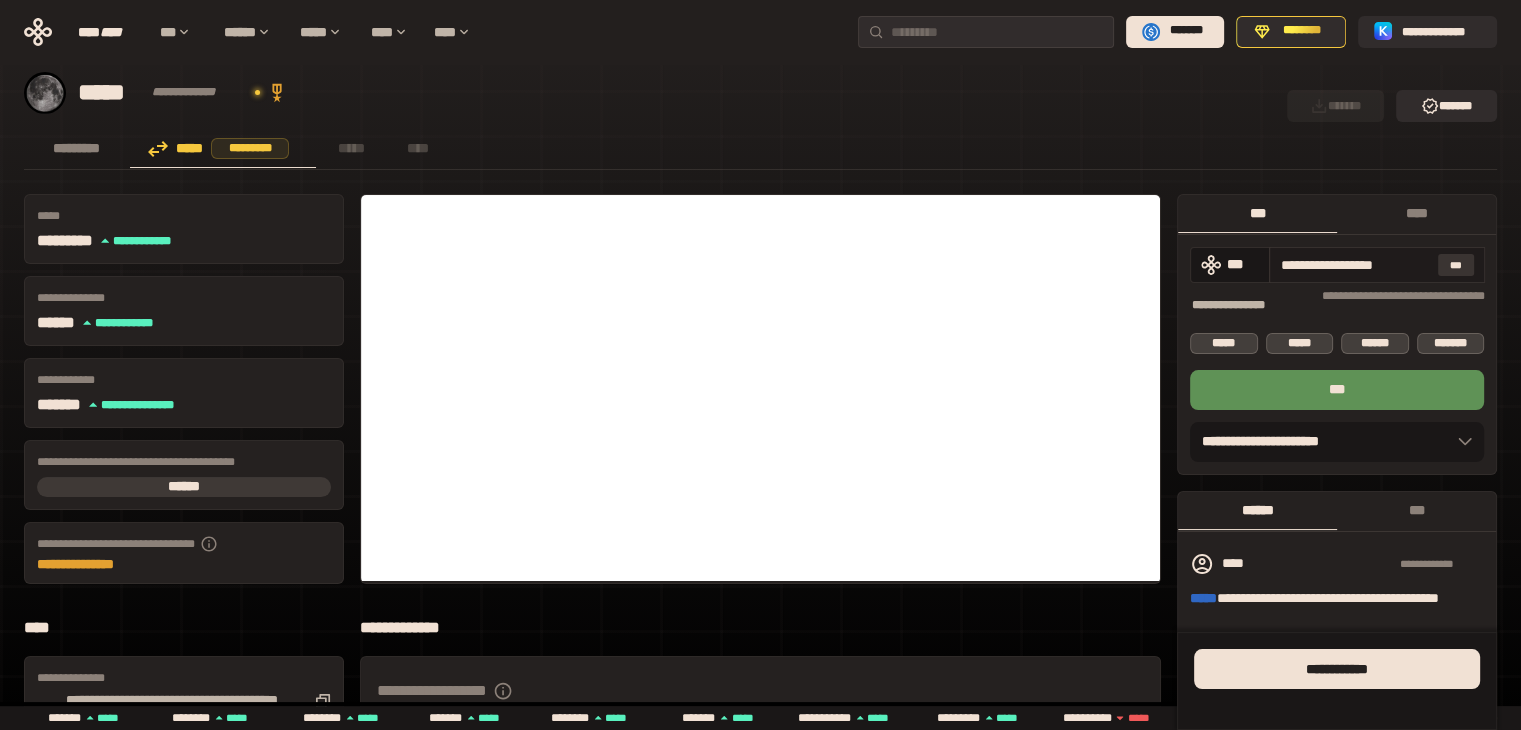 drag, startPoint x: 1289, startPoint y: 265, endPoint x: 1450, endPoint y: 267, distance: 161.01242 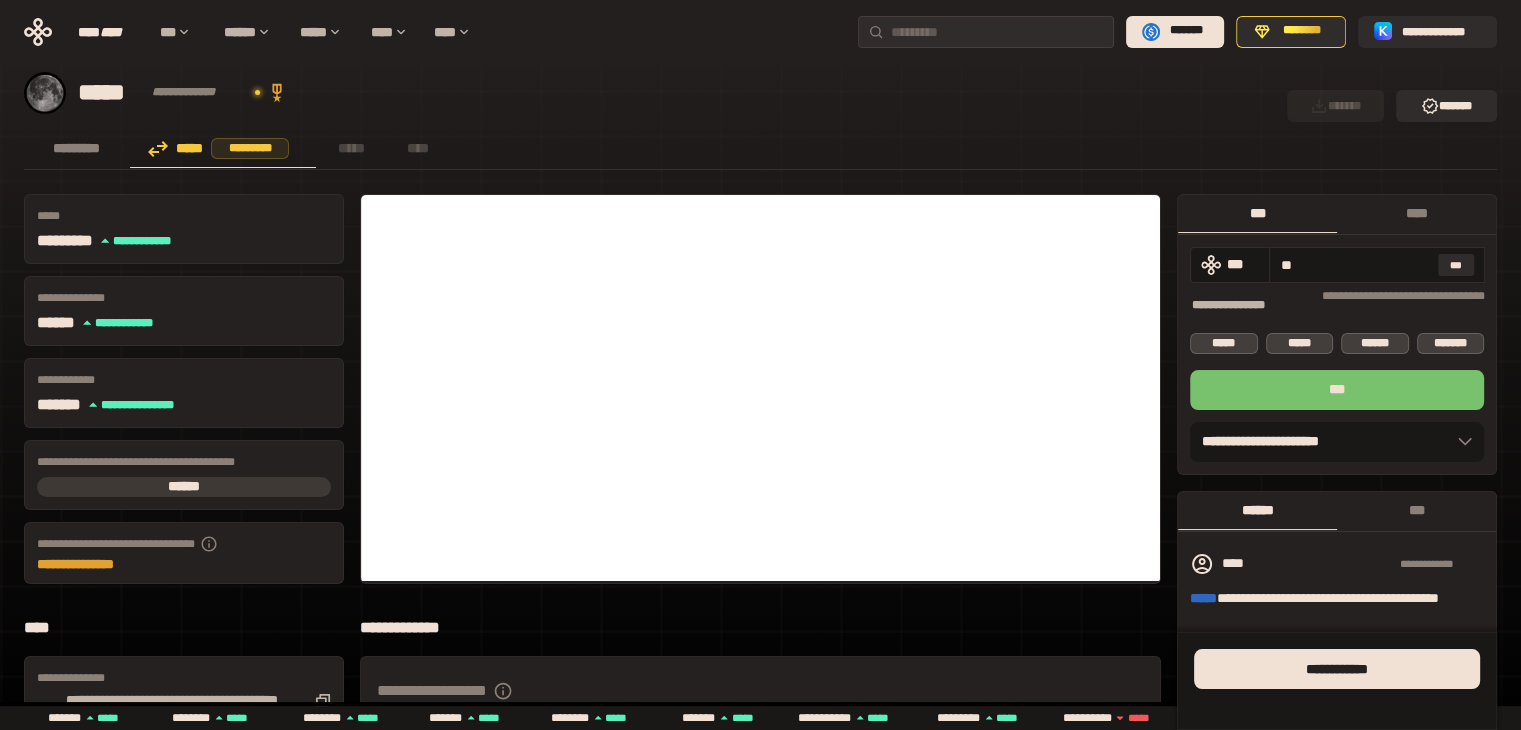 type on "**" 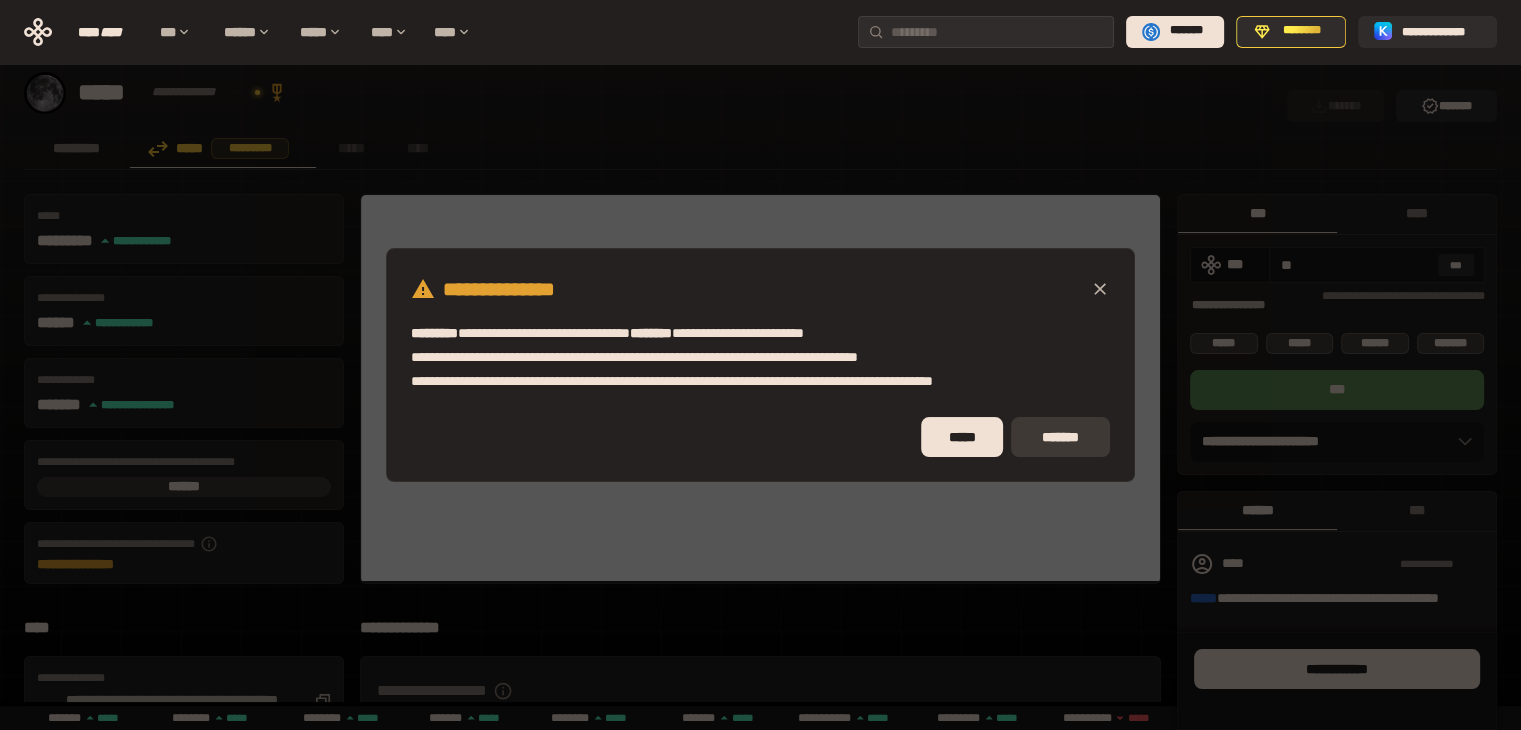 click on "*******" at bounding box center [1060, 437] 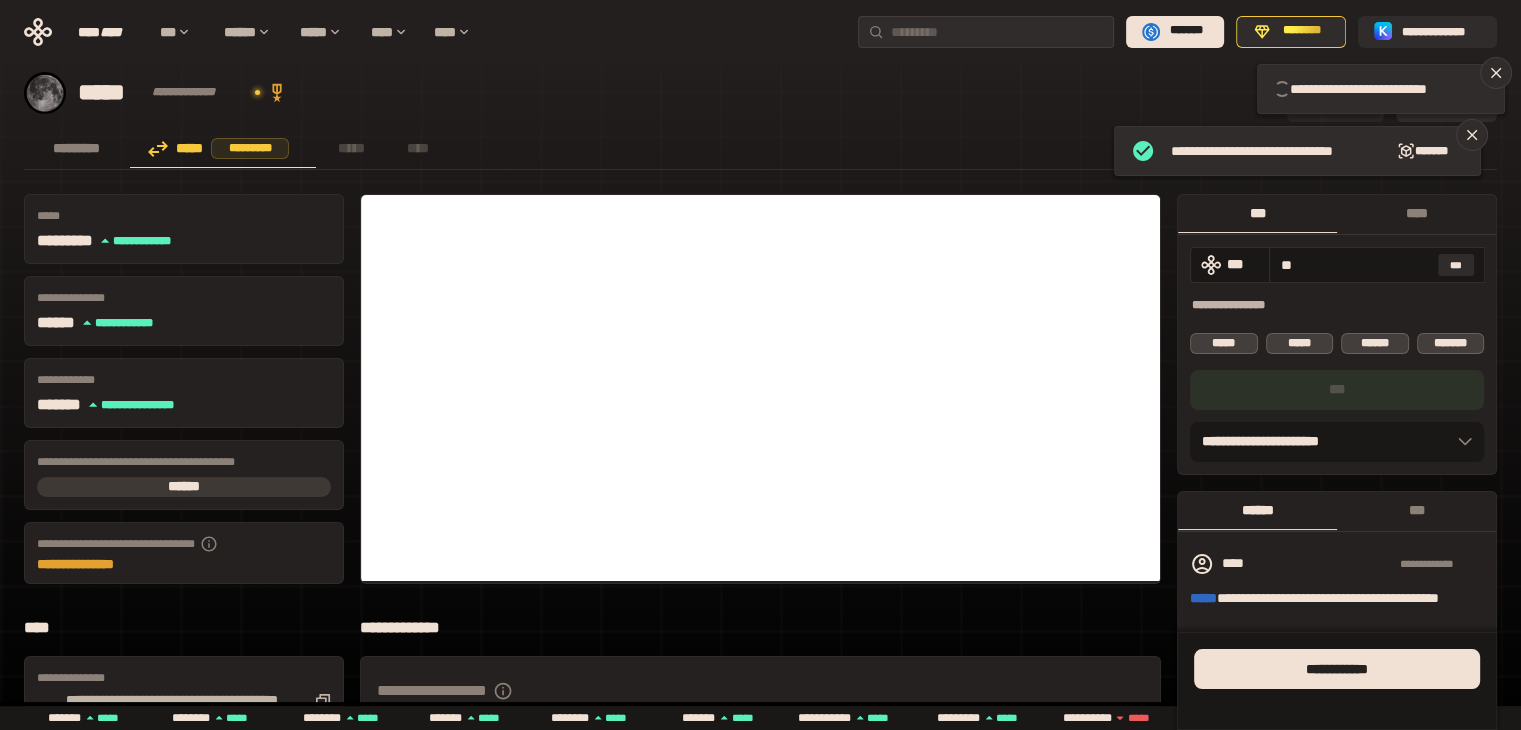 type 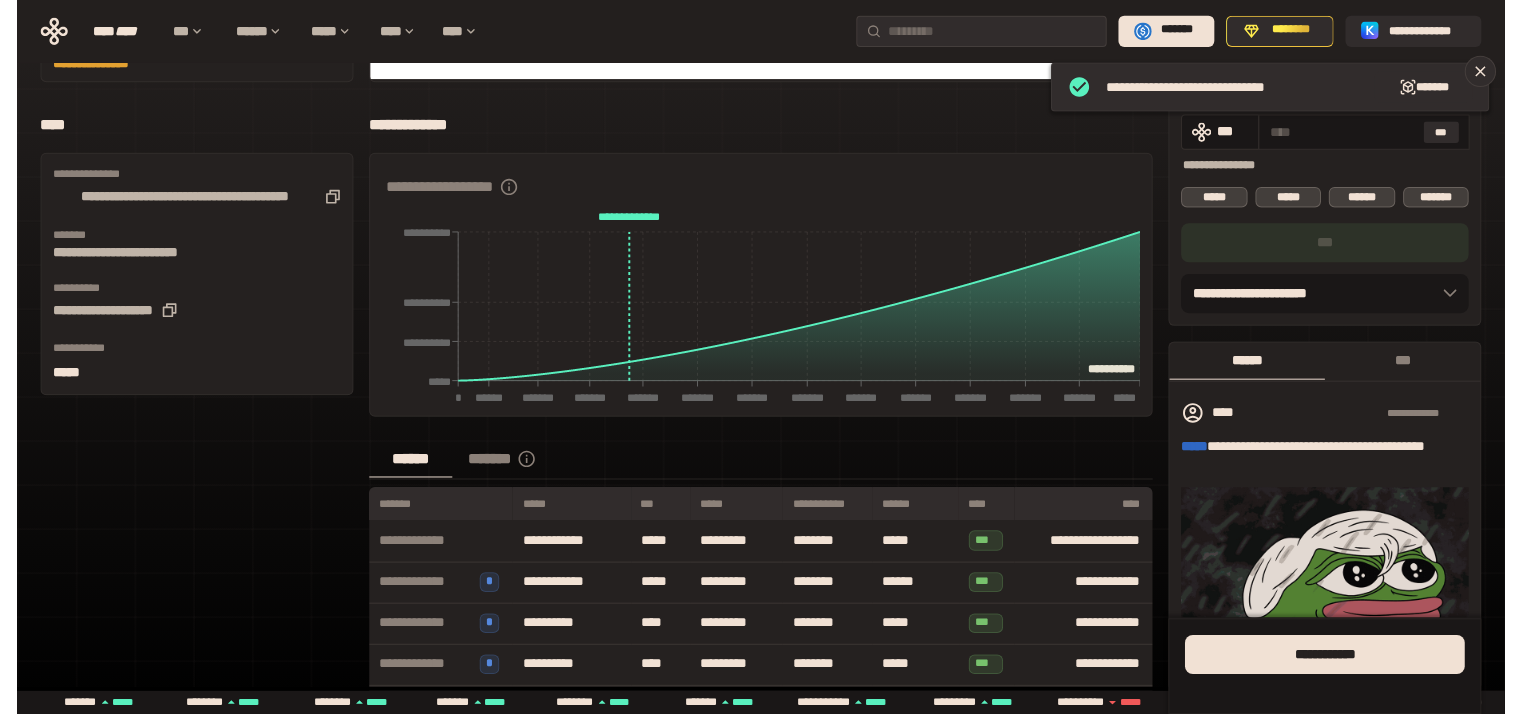 scroll, scrollTop: 0, scrollLeft: 0, axis: both 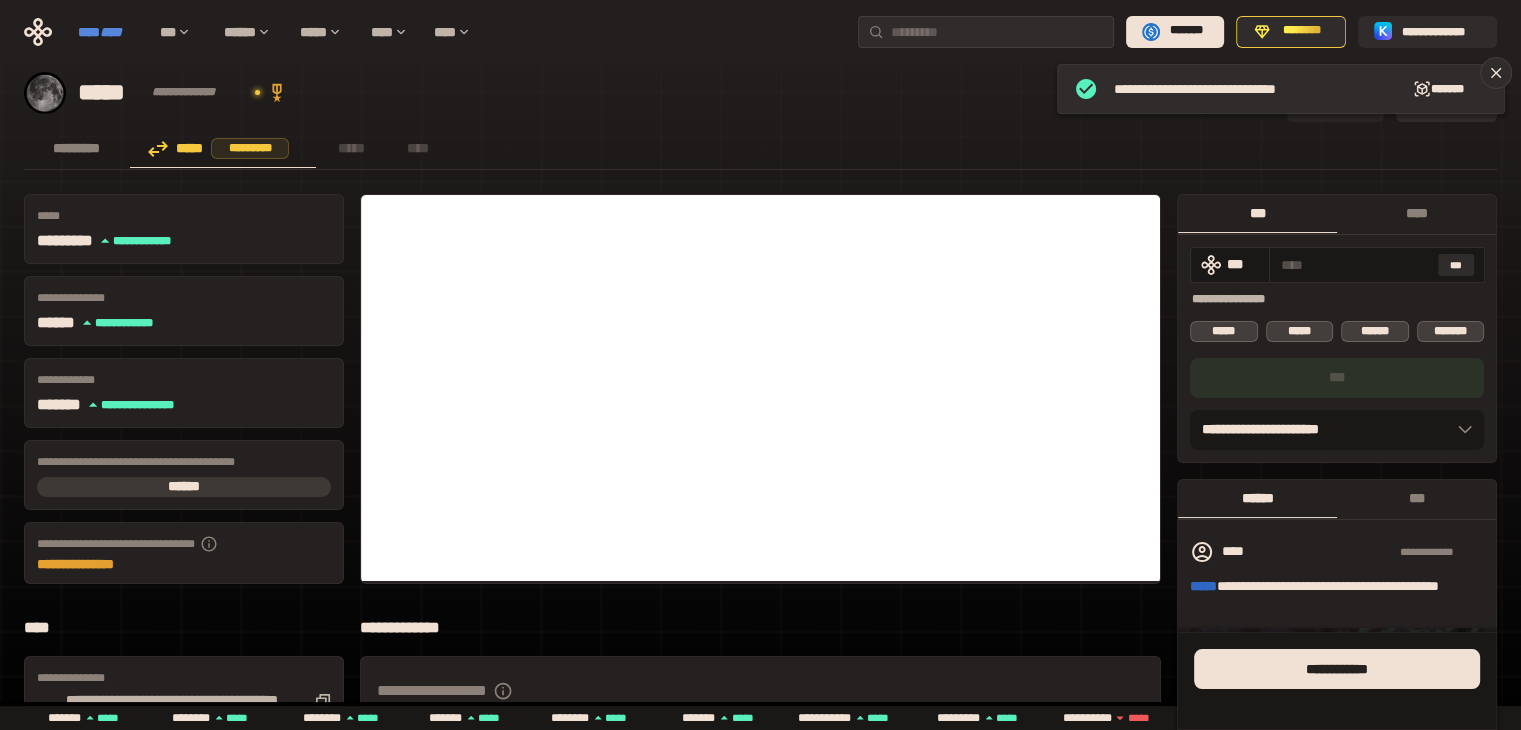 click on "****" at bounding box center (111, 32) 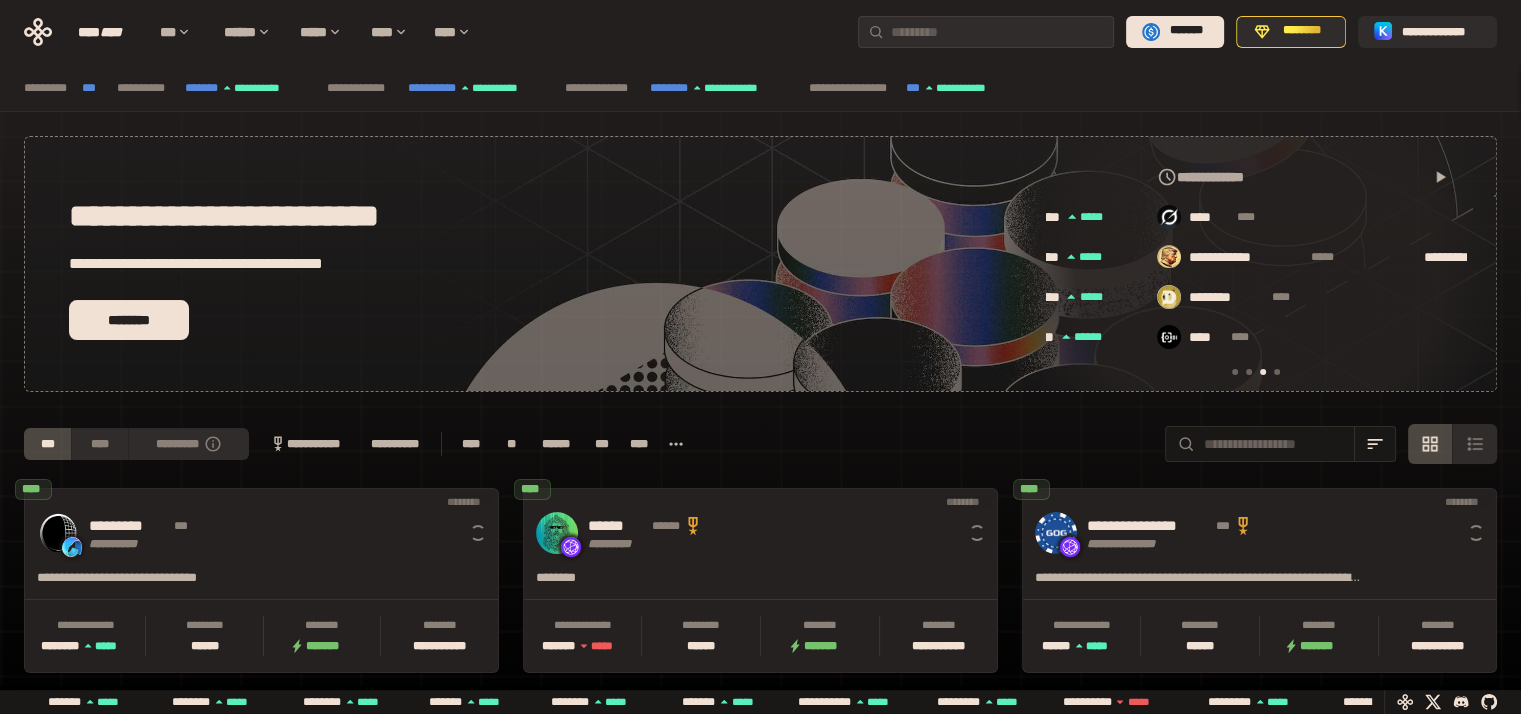scroll, scrollTop: 0, scrollLeft: 856, axis: horizontal 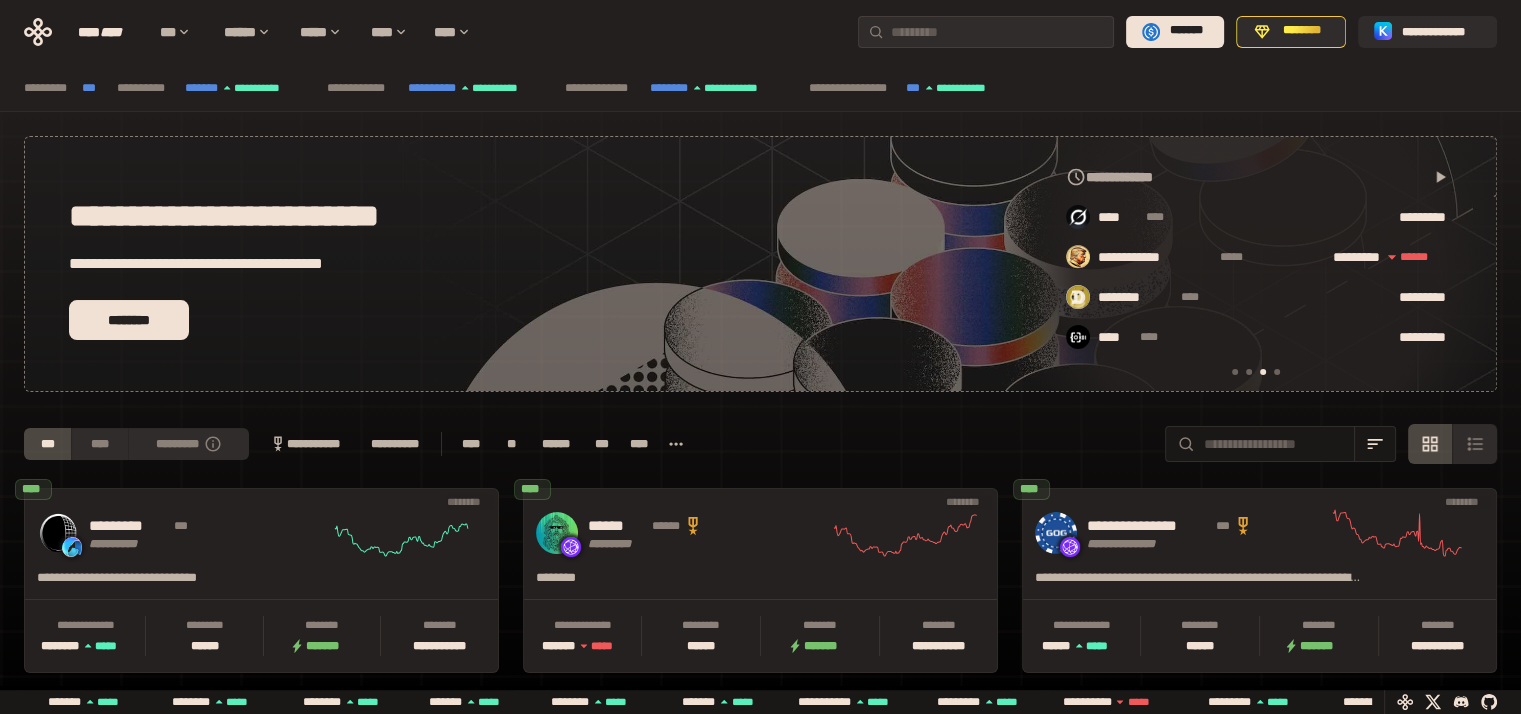 click at bounding box center (1277, 372) 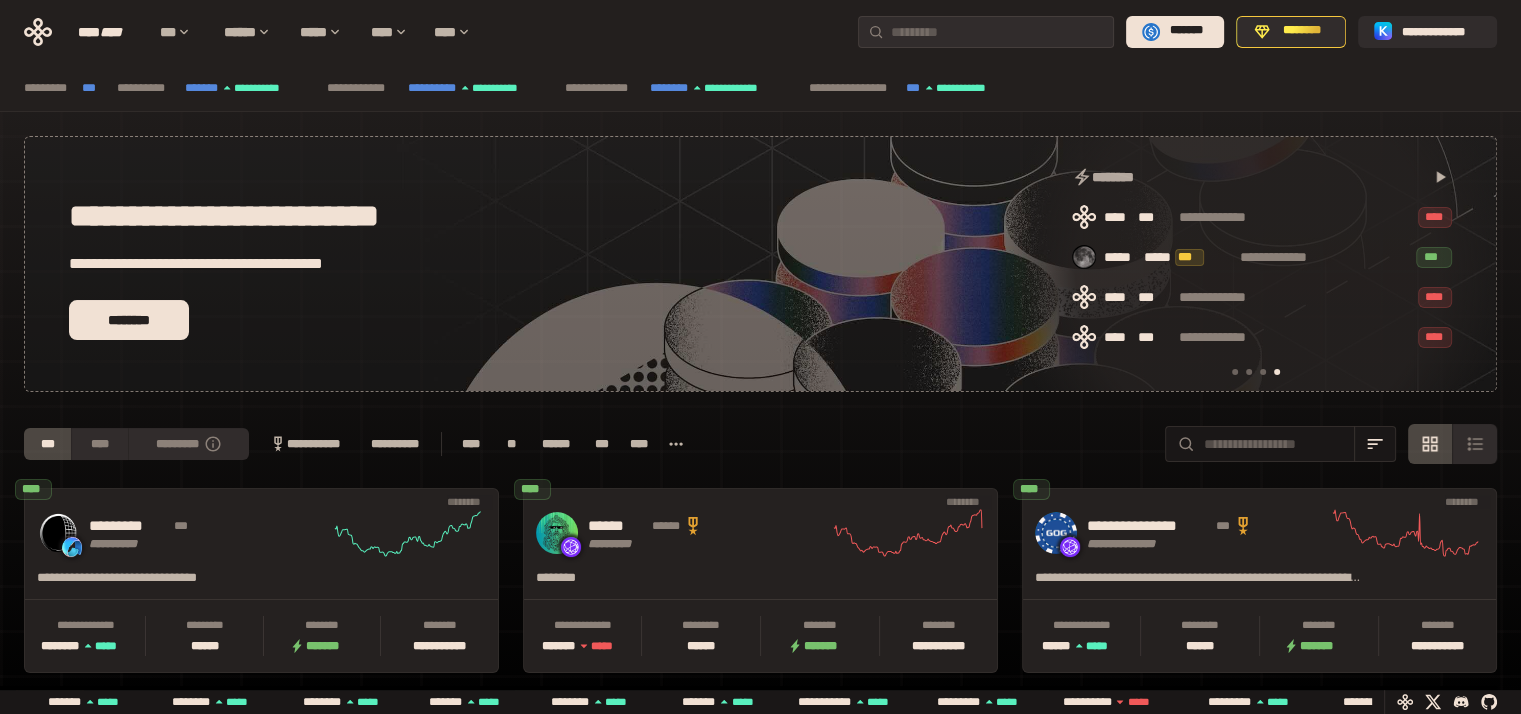 scroll, scrollTop: 0, scrollLeft: 1276, axis: horizontal 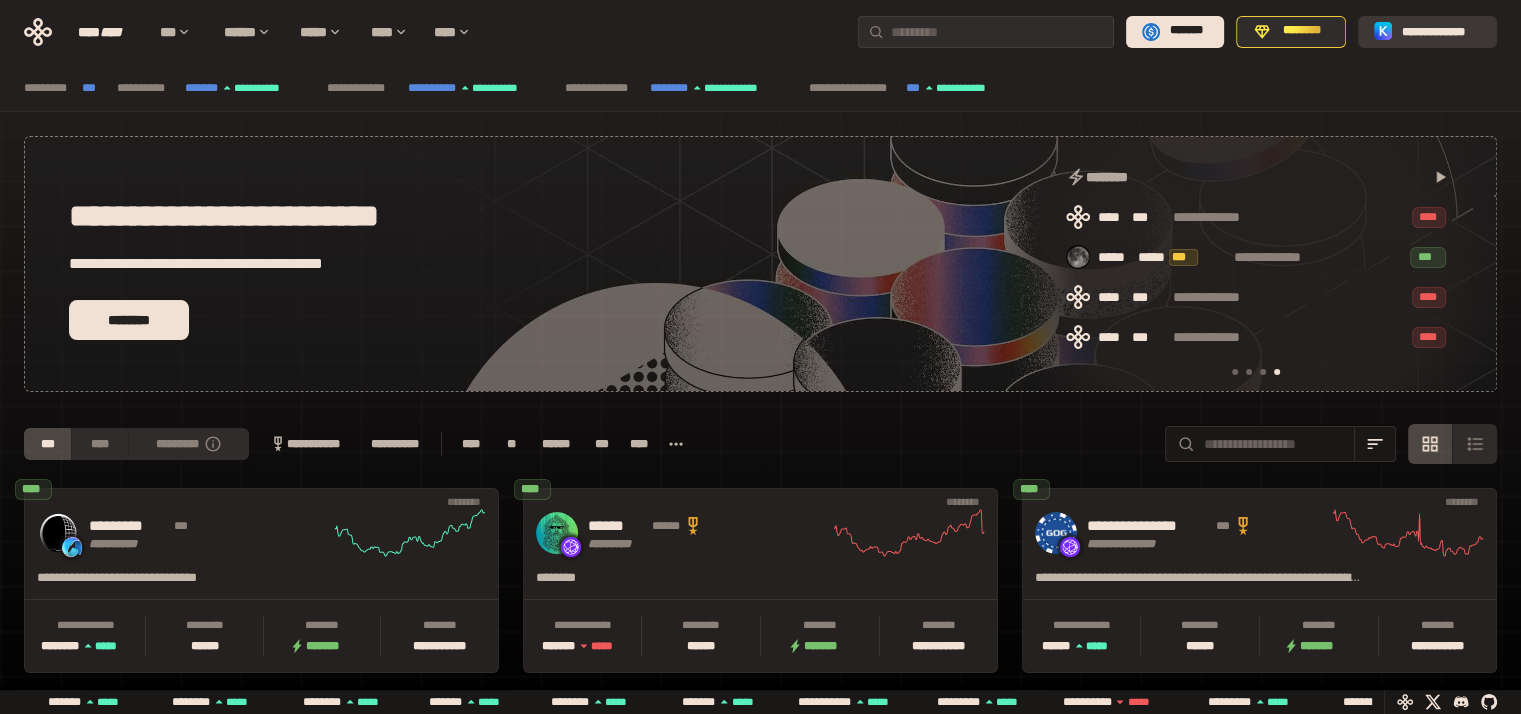 click on "**********" at bounding box center (1441, 31) 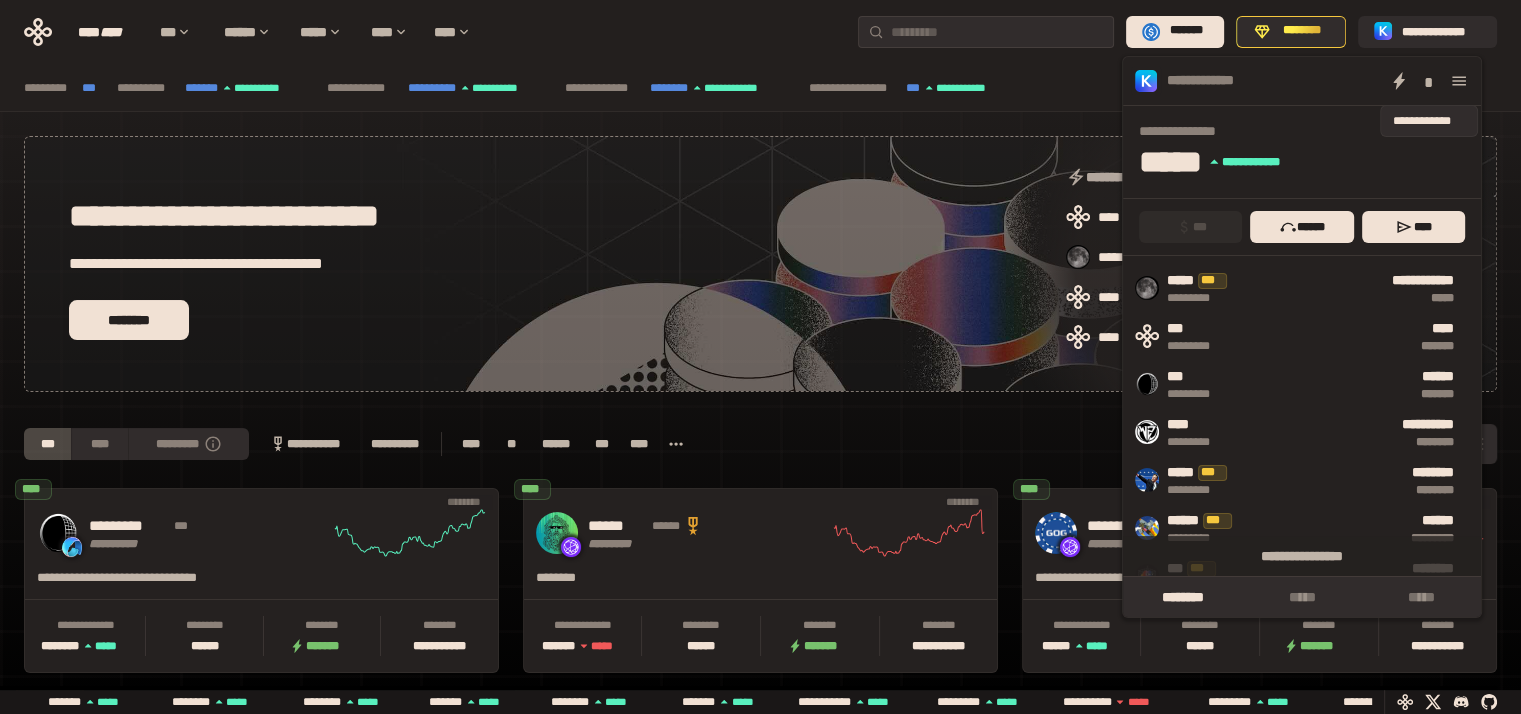 click on "*" at bounding box center [1429, 81] 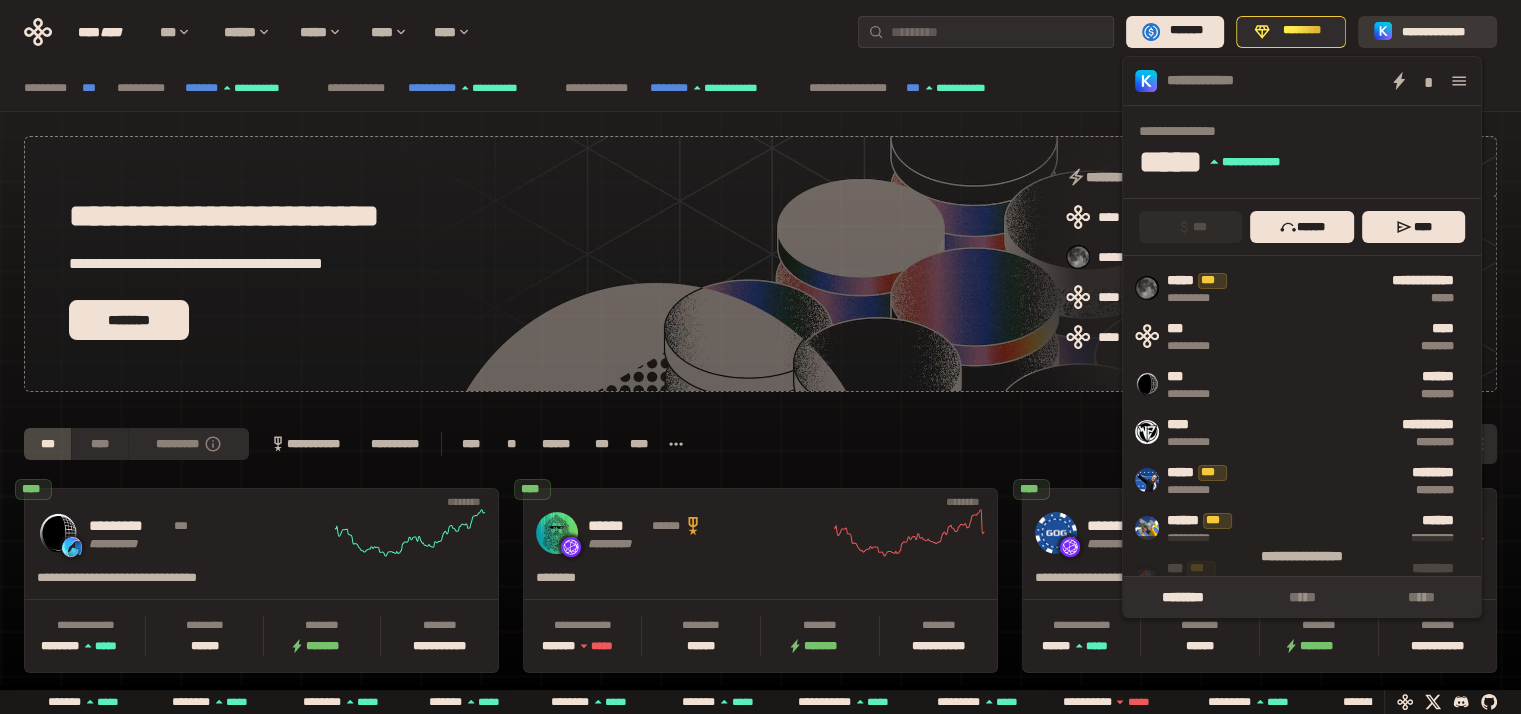 click on "**********" at bounding box center [1441, 31] 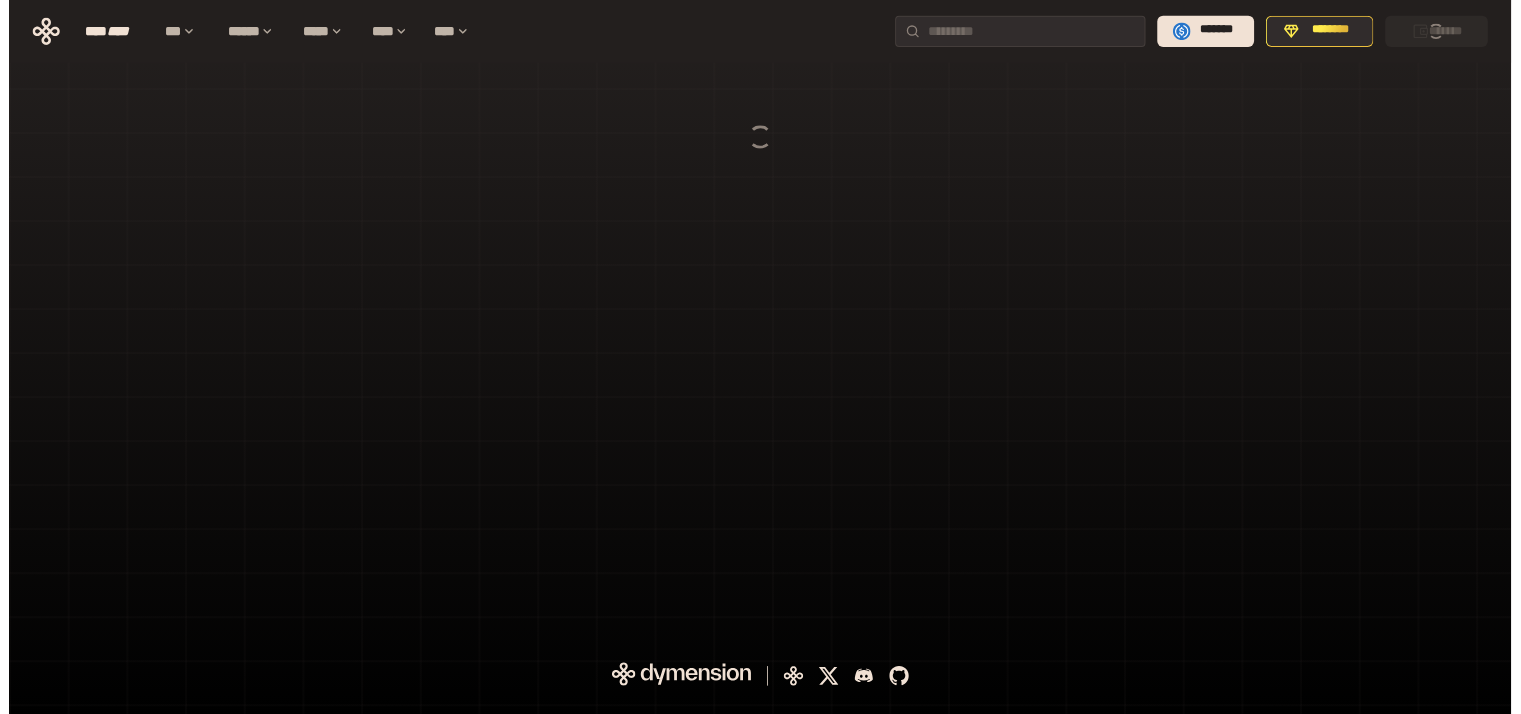 scroll, scrollTop: 0, scrollLeft: 0, axis: both 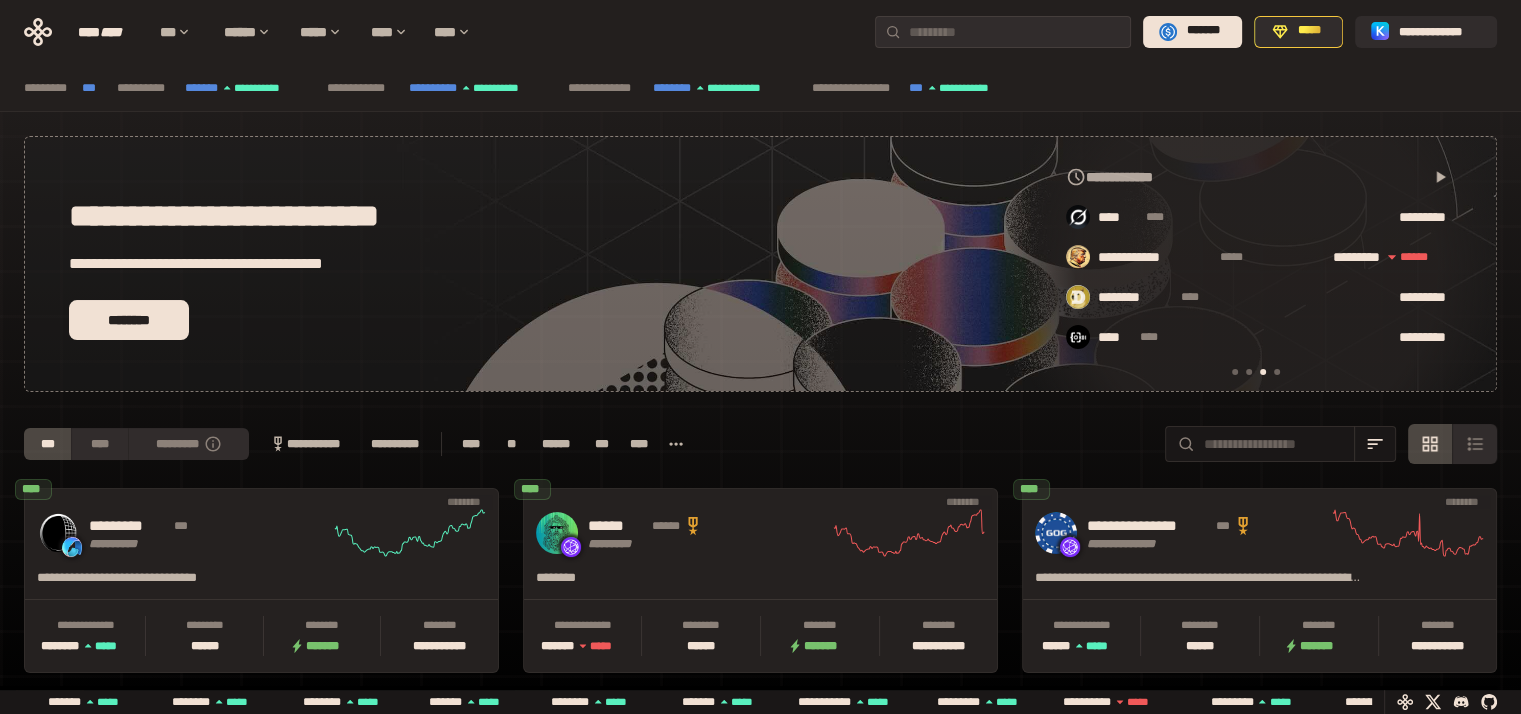 click on "**********" at bounding box center [760, 444] 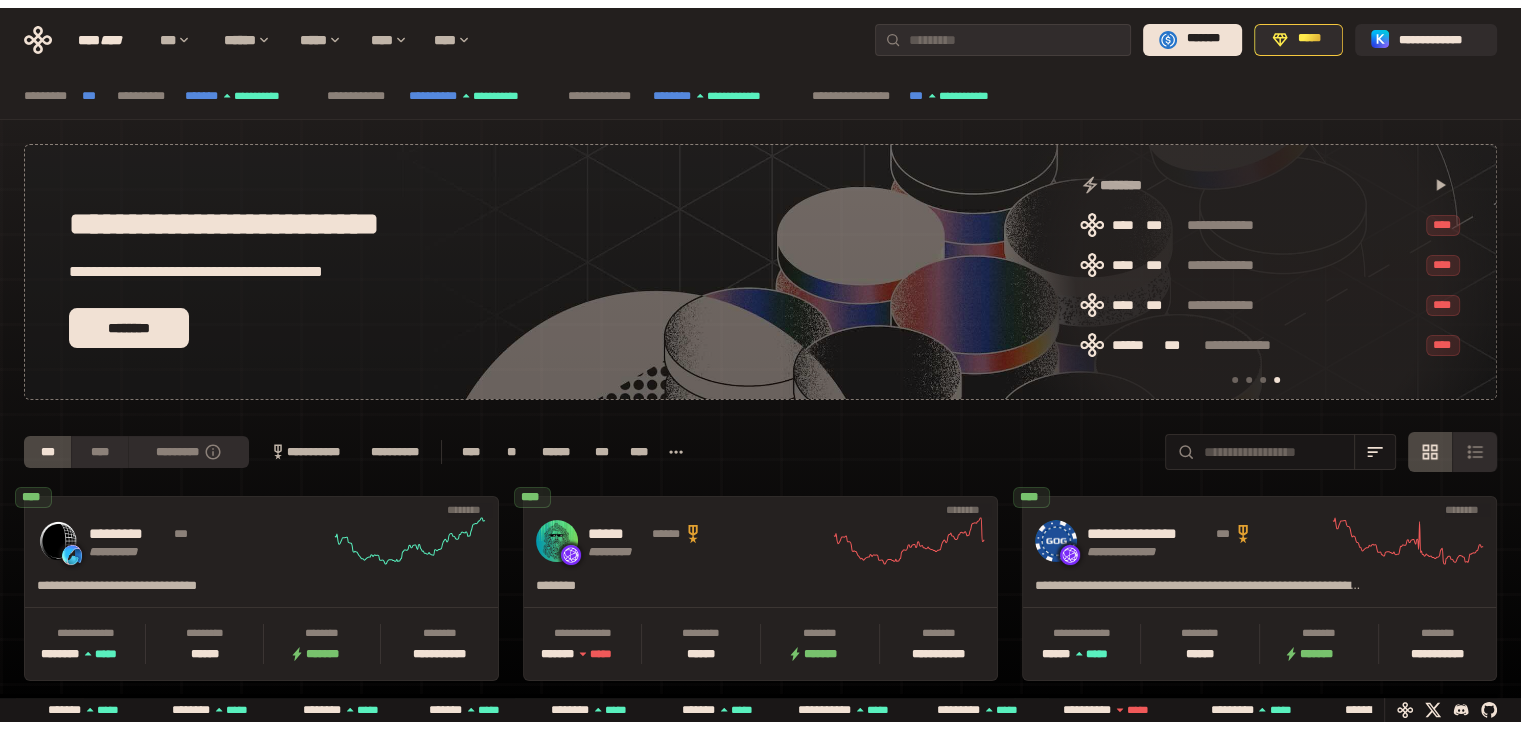 scroll, scrollTop: 0, scrollLeft: 1276, axis: horizontal 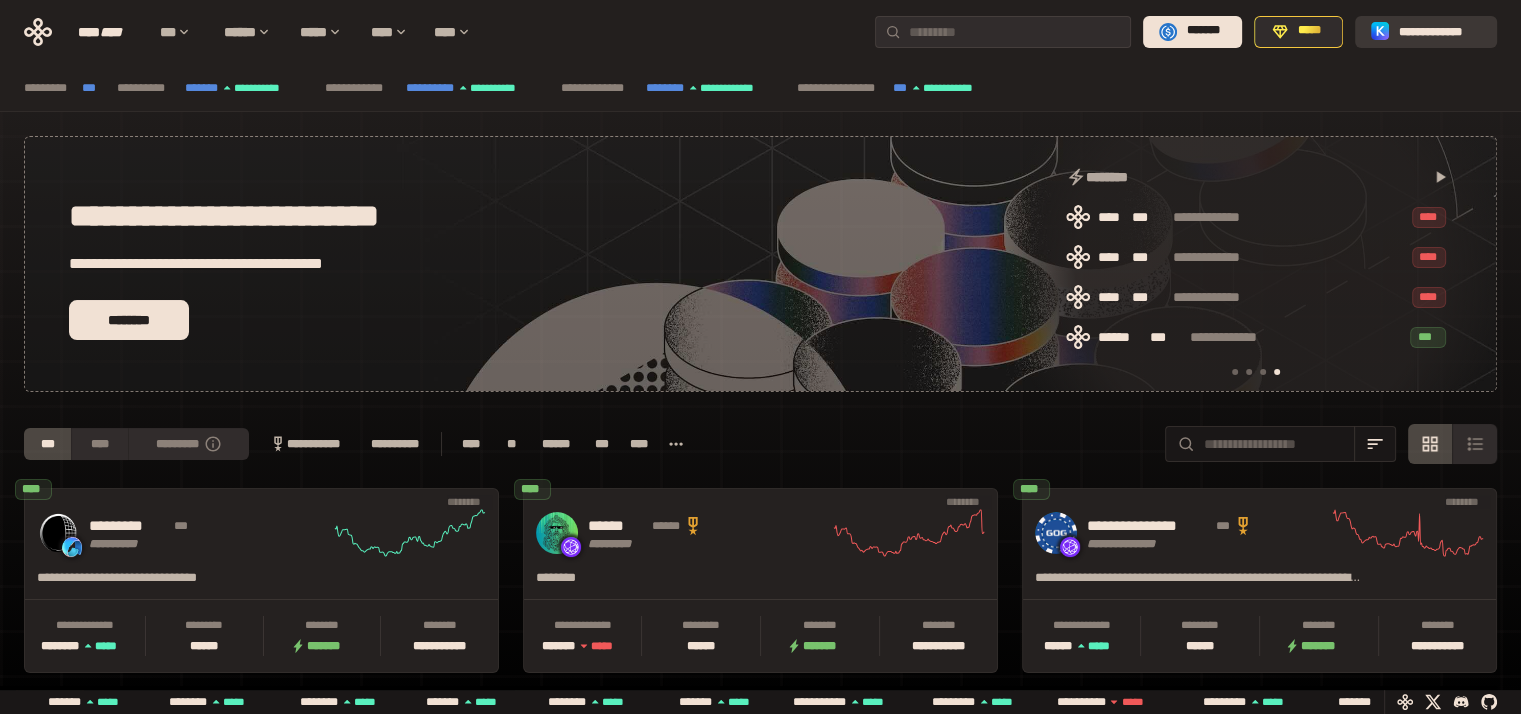 click on "**********" at bounding box center [1440, 31] 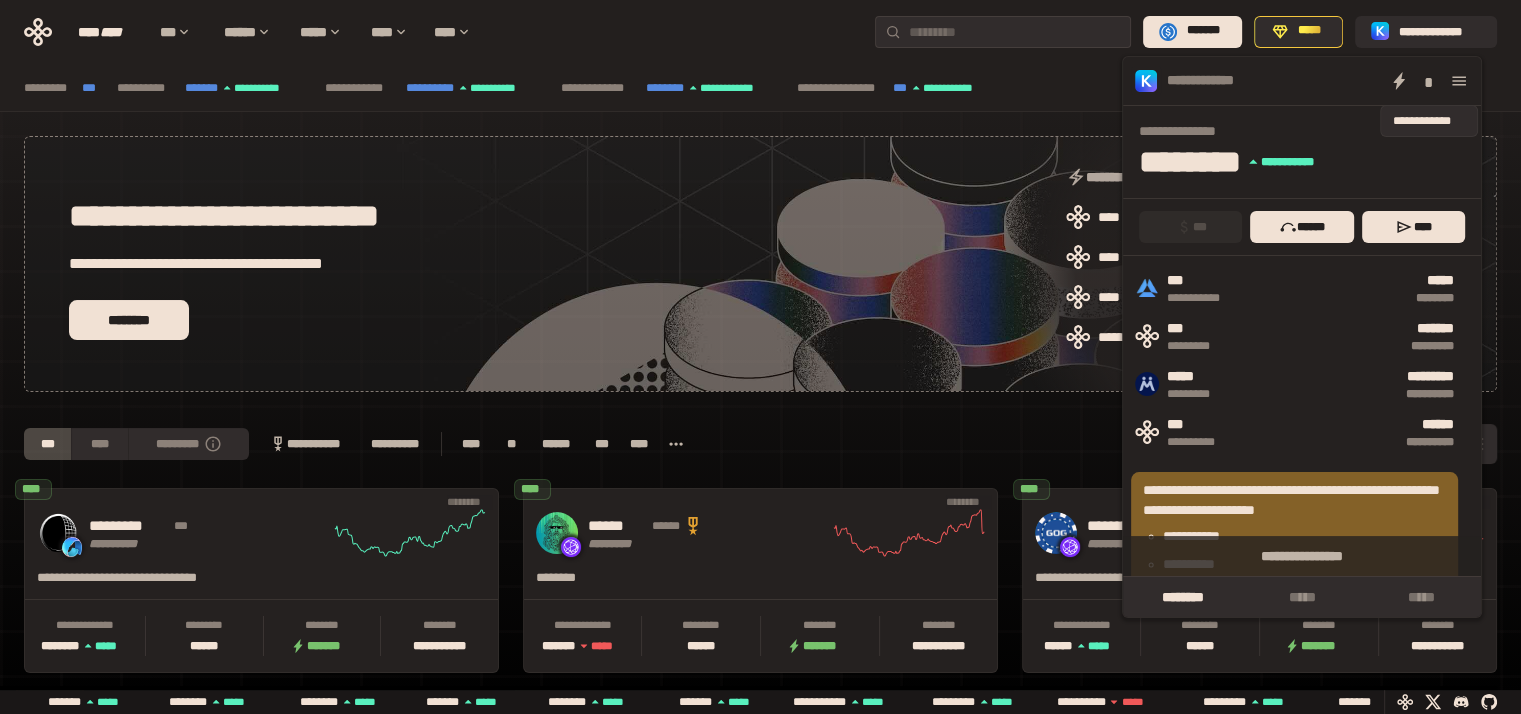 click on "*" at bounding box center (1429, 81) 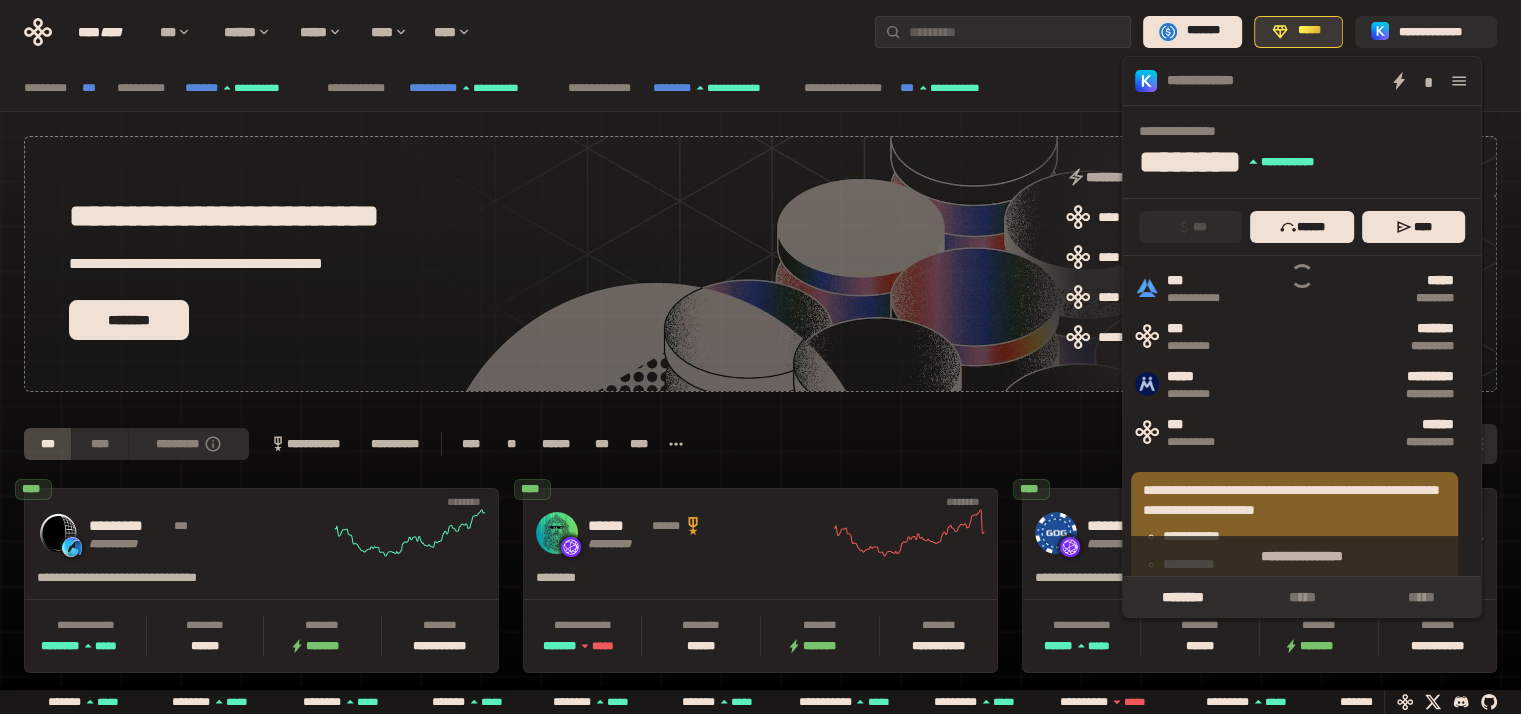 click on "*****" at bounding box center [1309, 31] 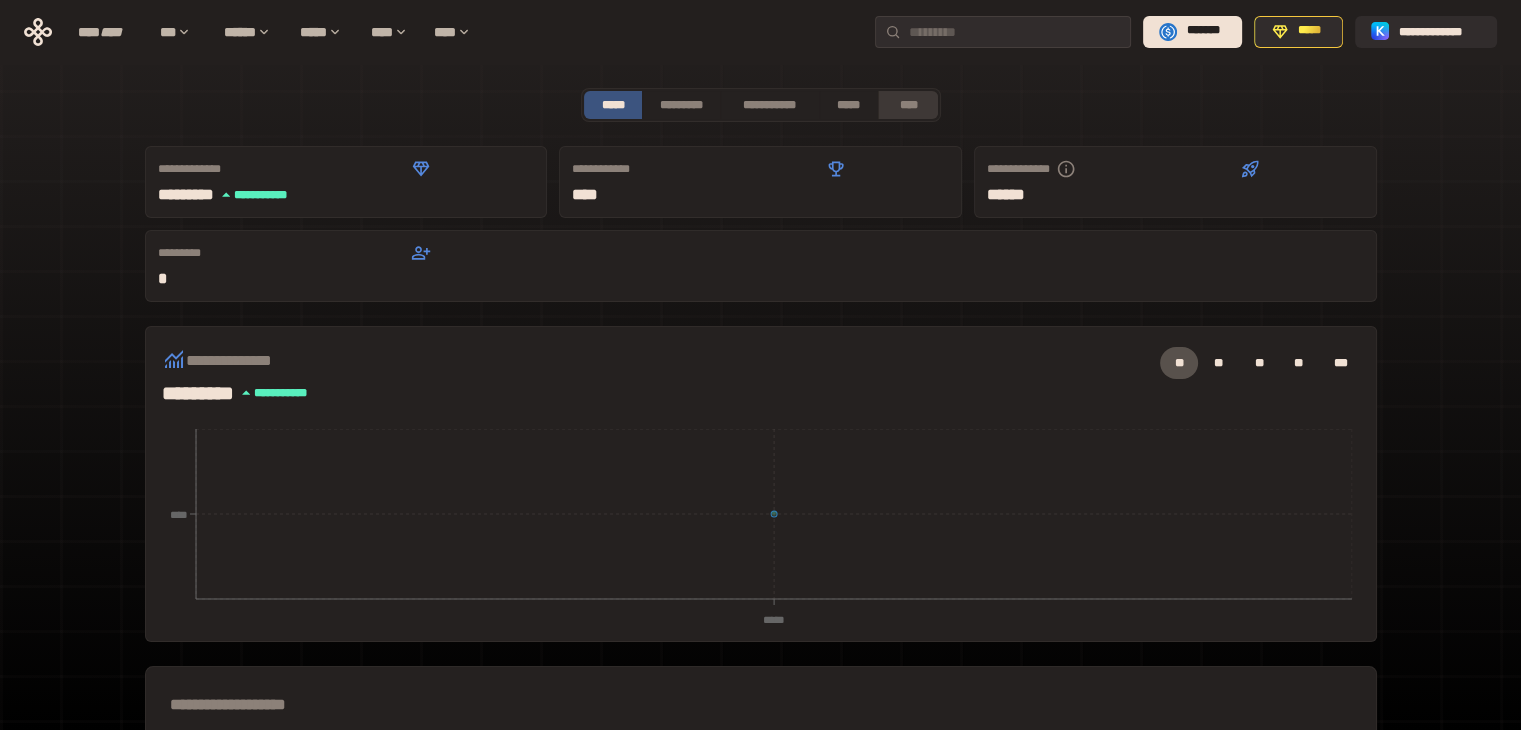 click on "****" at bounding box center [908, 105] 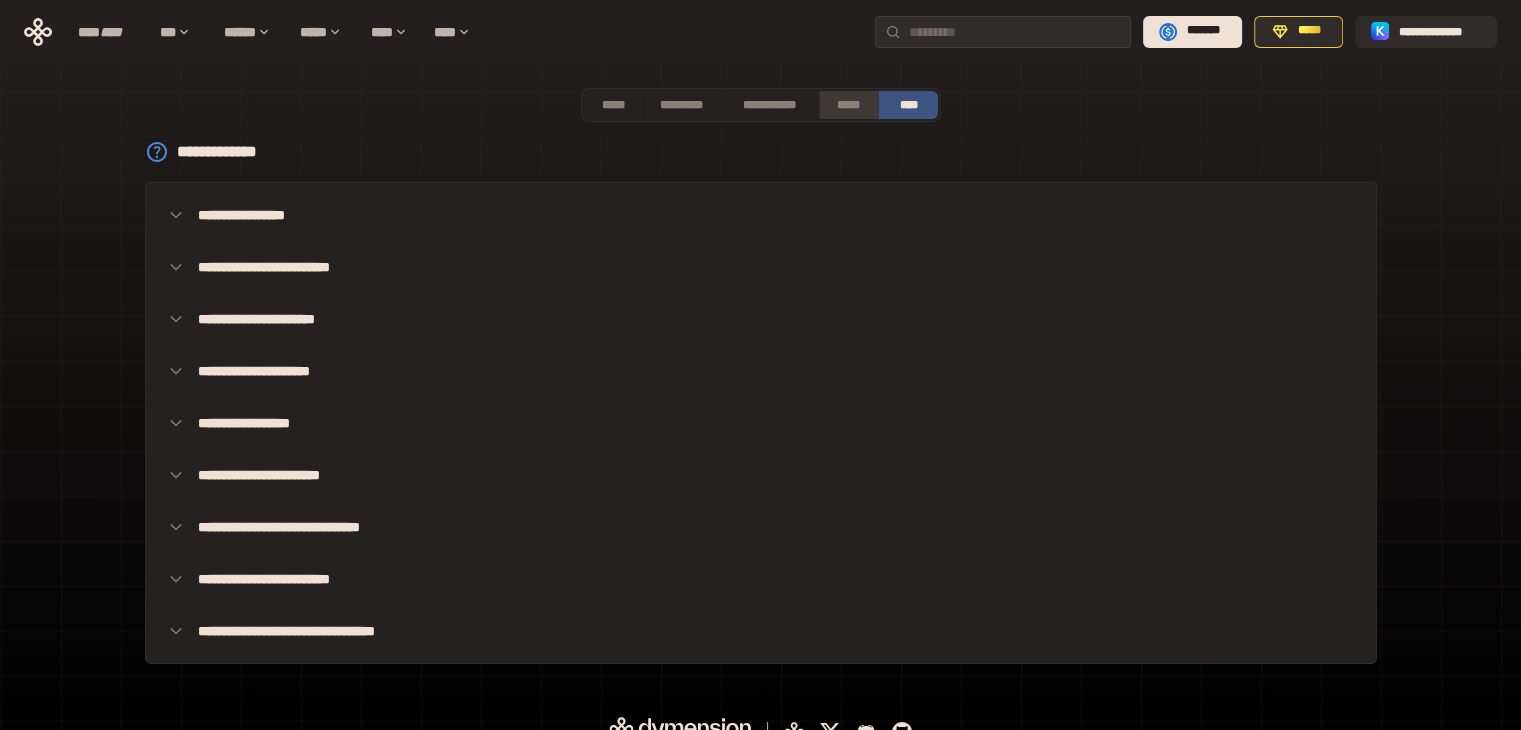 click on "*****" at bounding box center [849, 105] 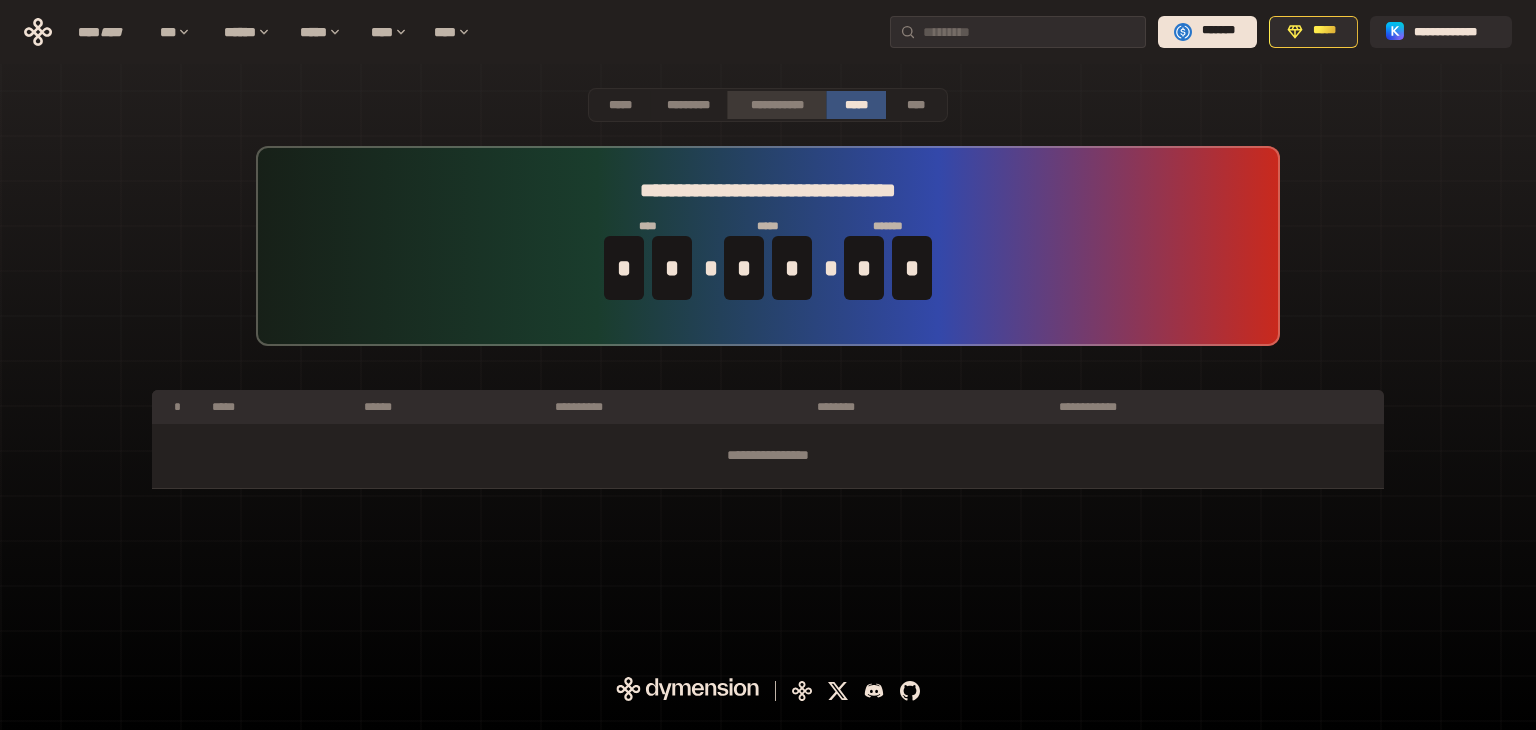 click on "**********" at bounding box center [776, 105] 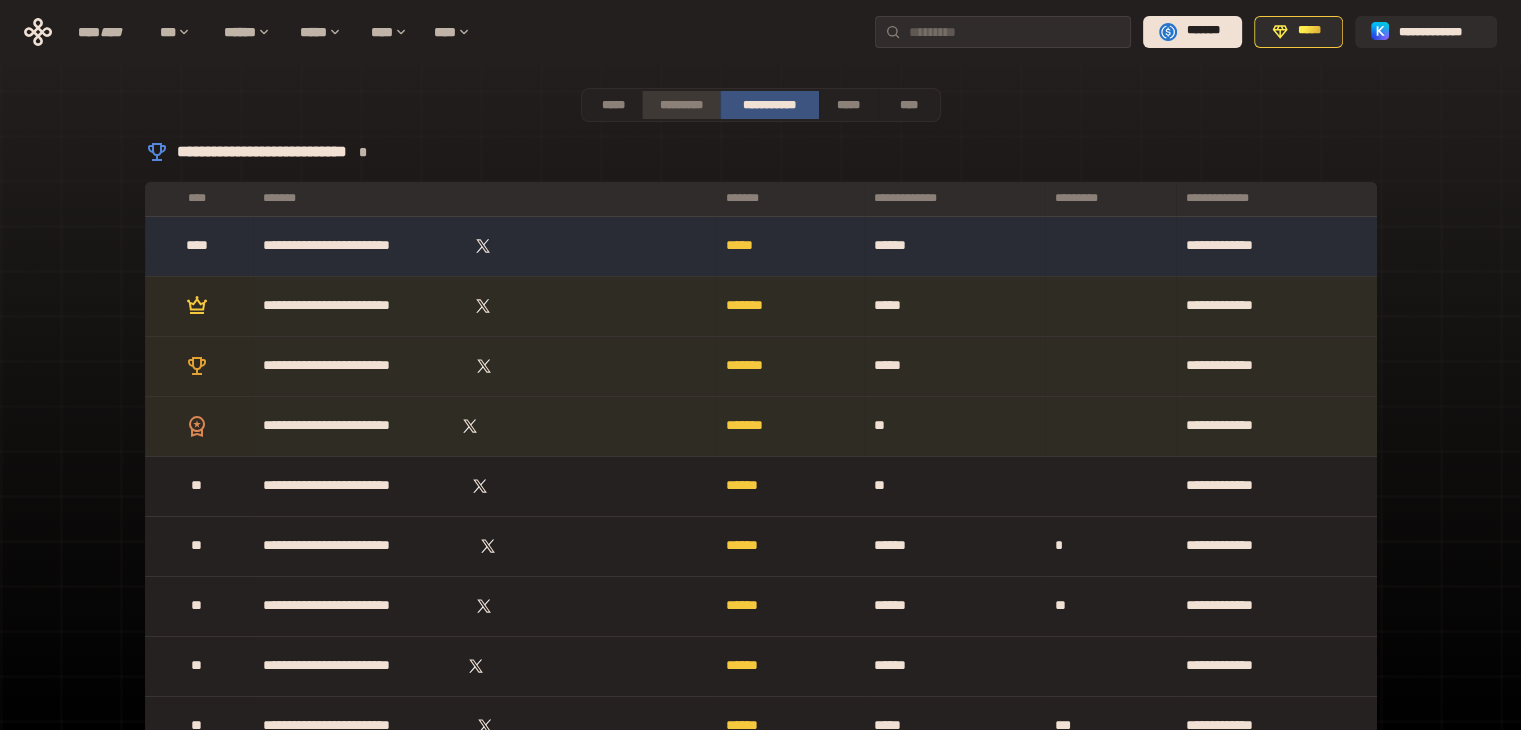 click on "*********" at bounding box center (680, 105) 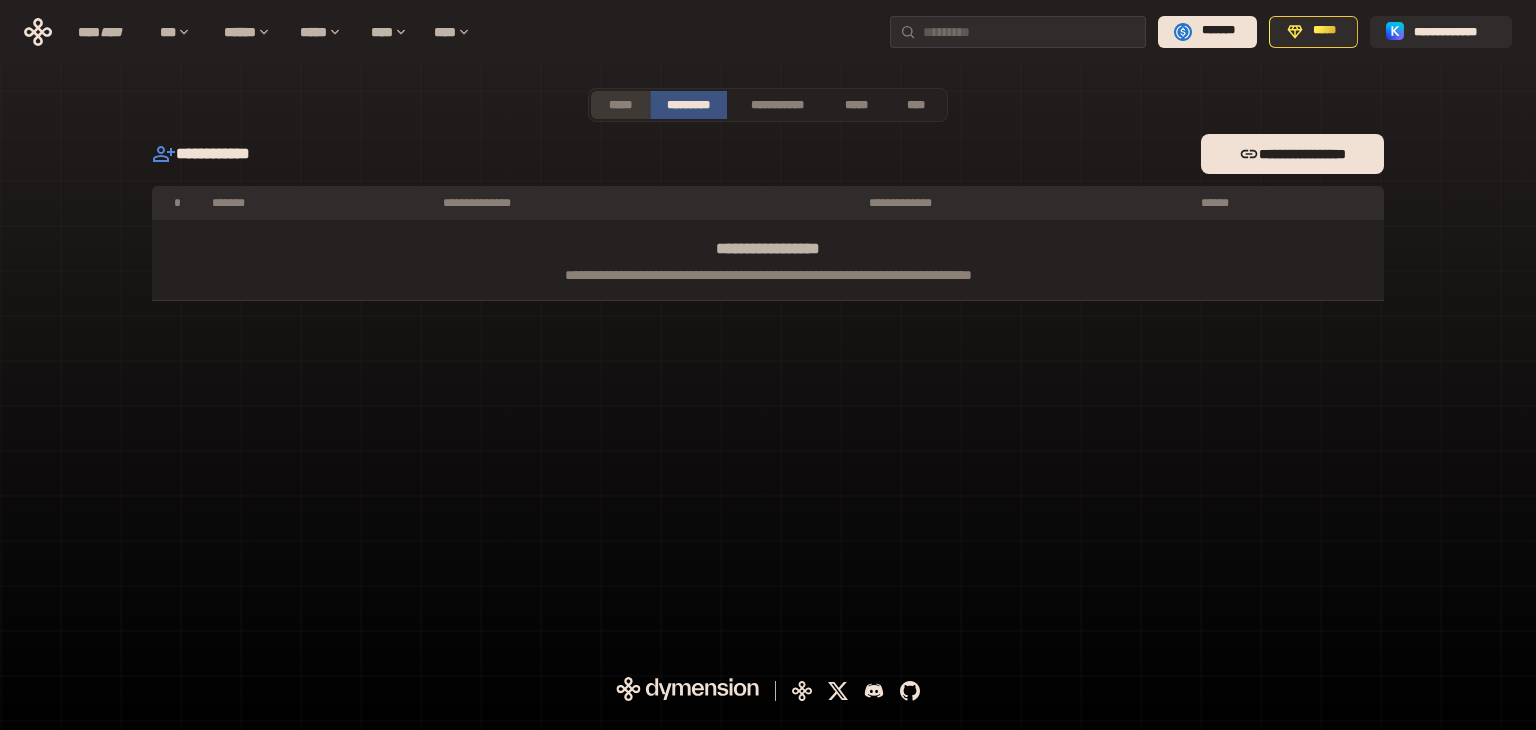 click on "*****" at bounding box center (620, 105) 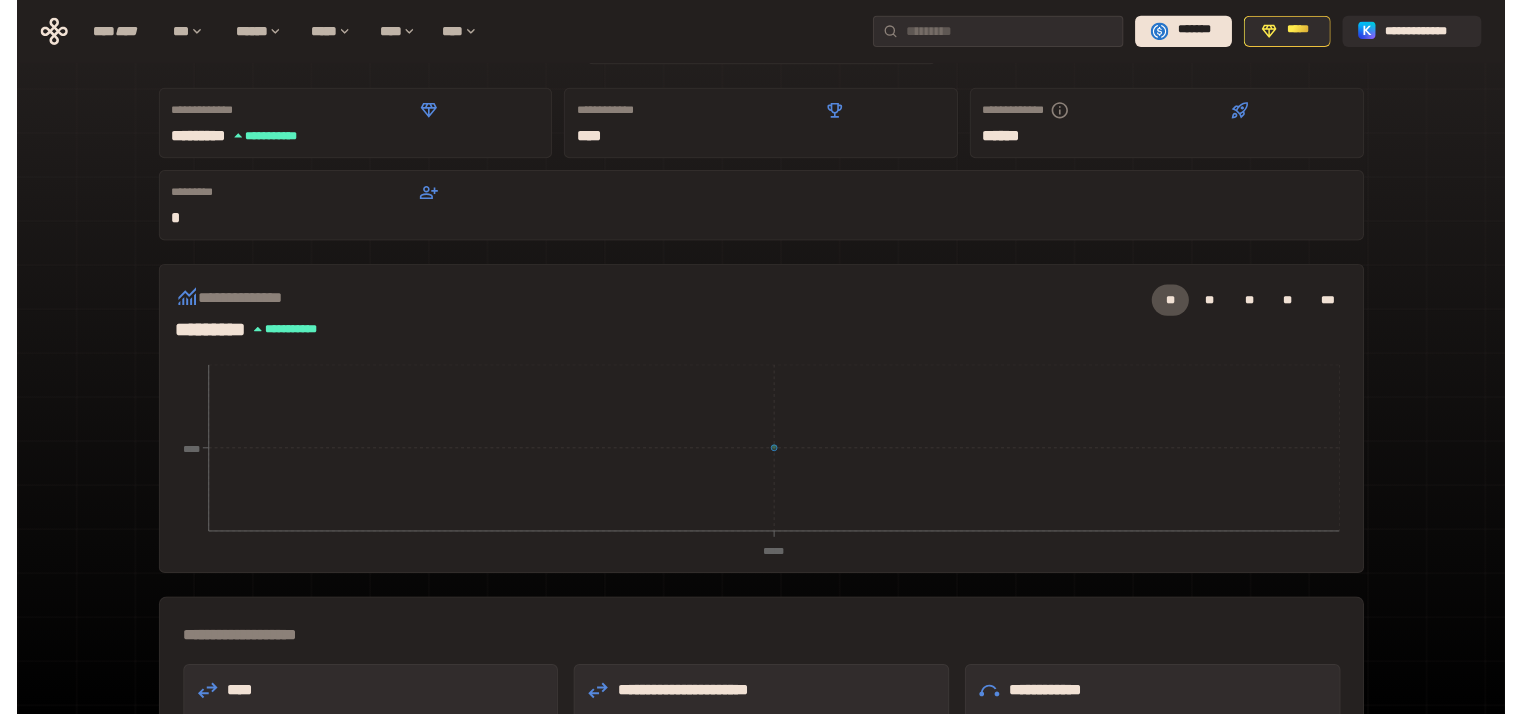 scroll, scrollTop: 0, scrollLeft: 0, axis: both 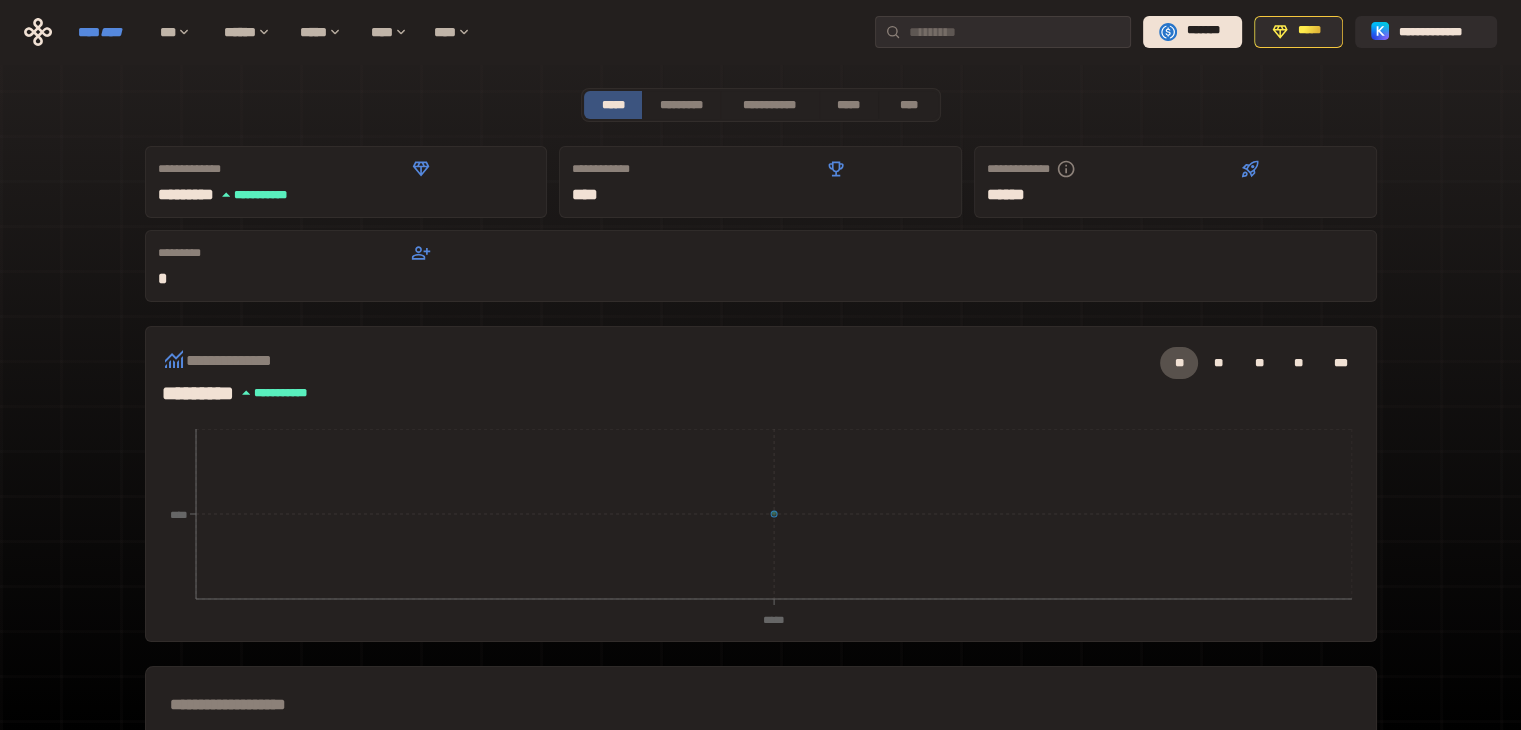 click on "**** ****" at bounding box center (109, 32) 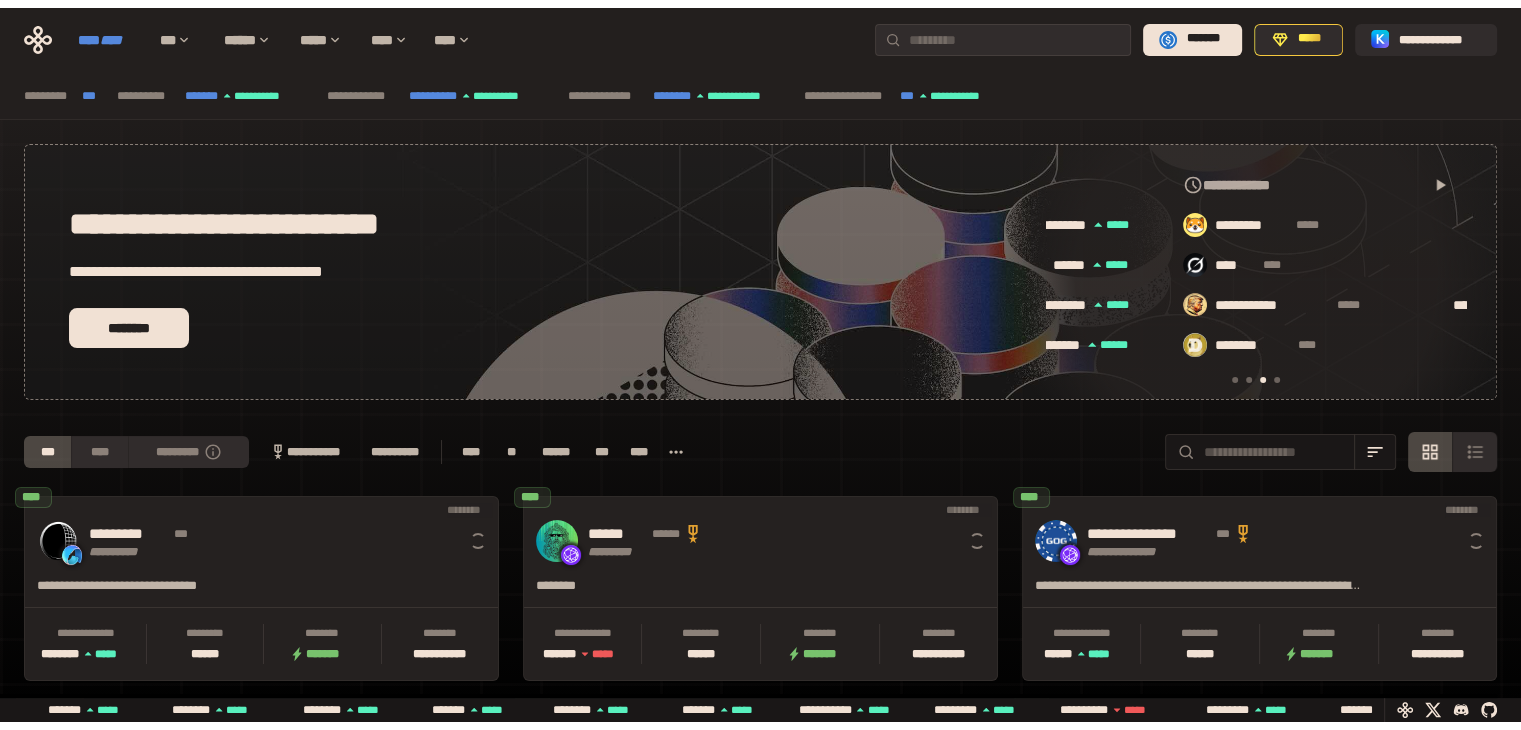 scroll, scrollTop: 0, scrollLeft: 856, axis: horizontal 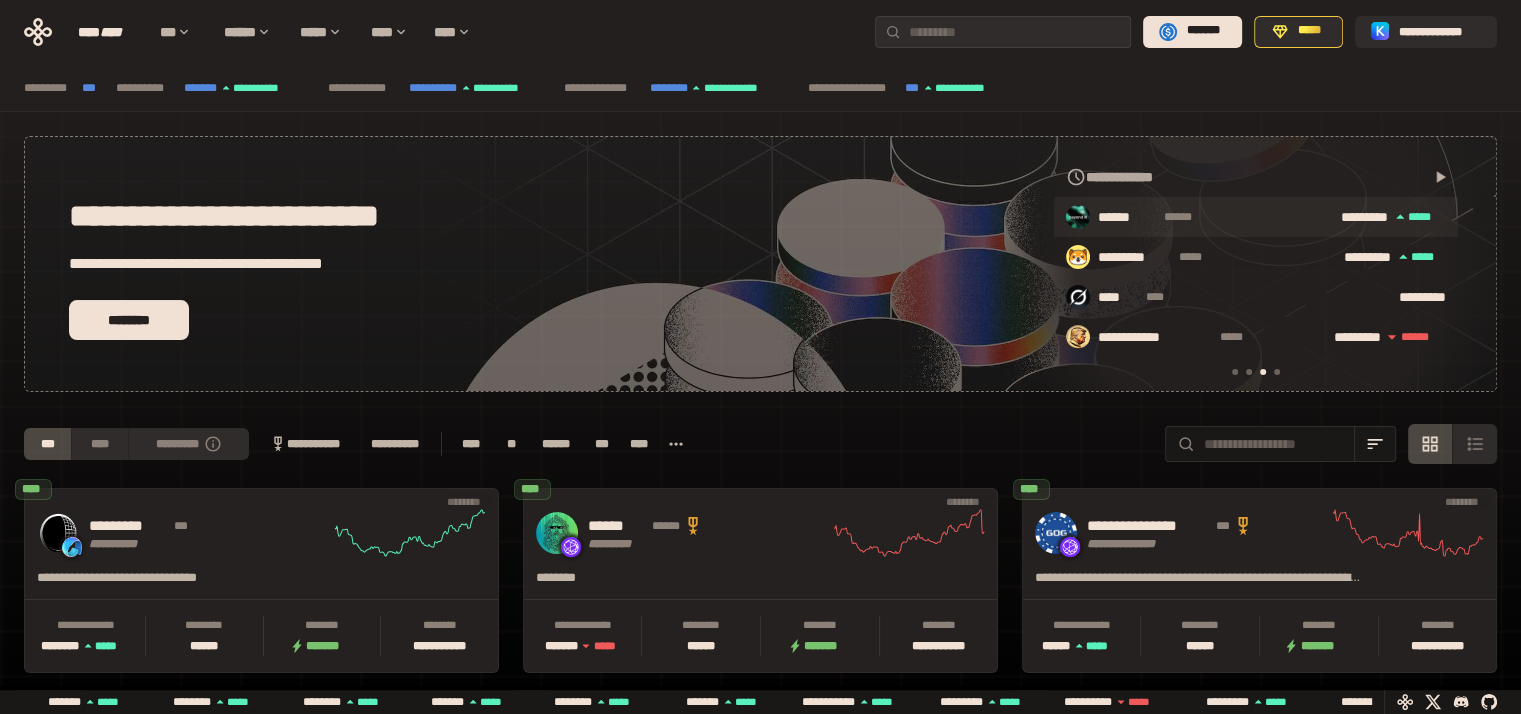 click on "******" at bounding box center [1127, 218] 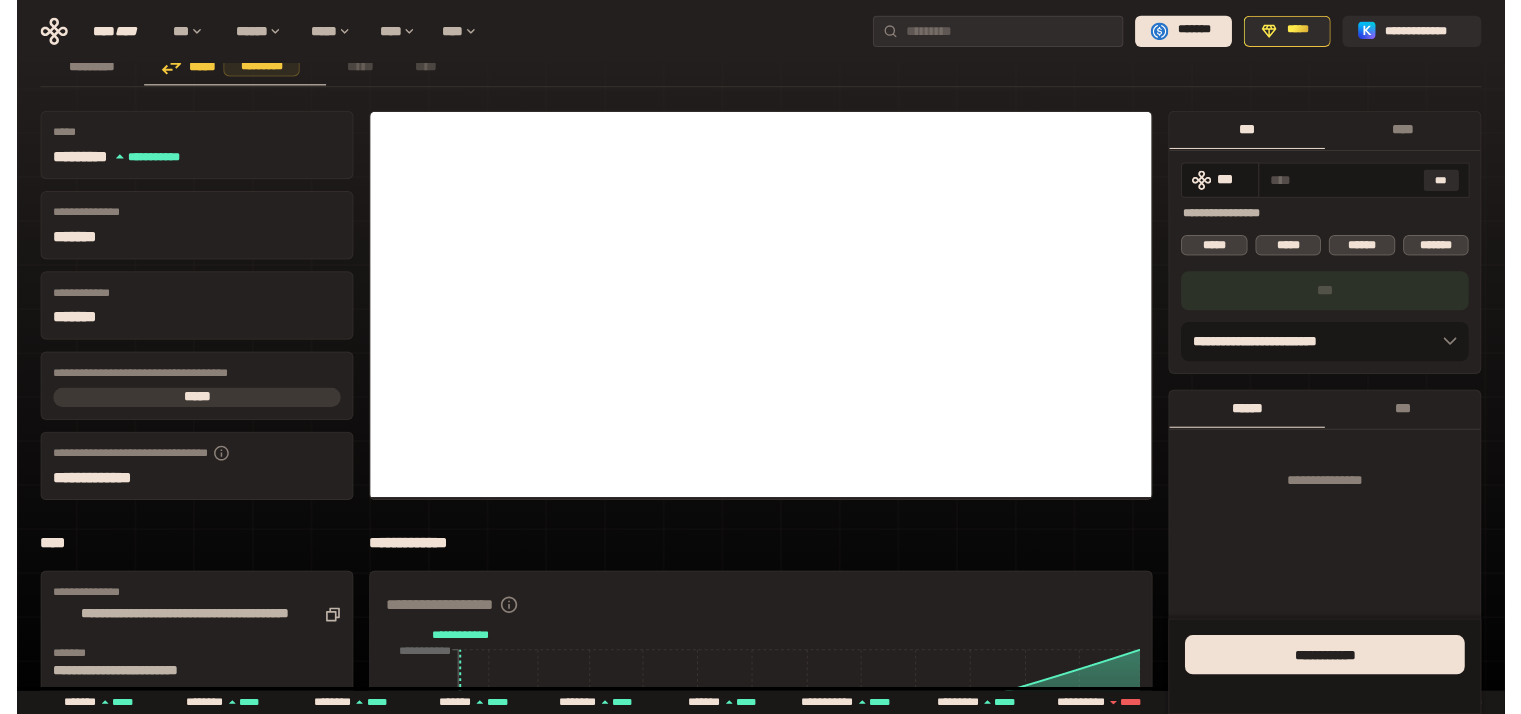 scroll, scrollTop: 0, scrollLeft: 0, axis: both 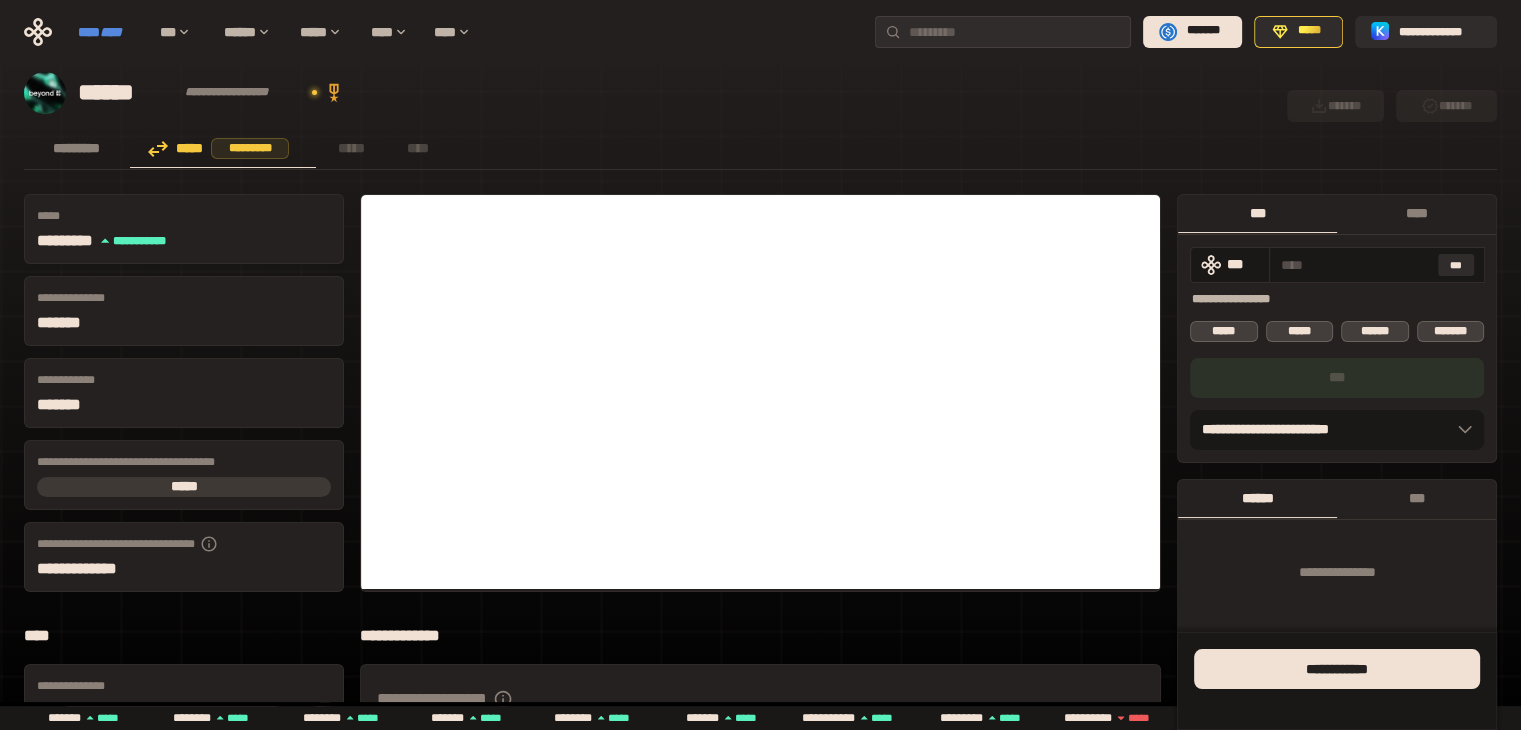 click on "****" at bounding box center [111, 32] 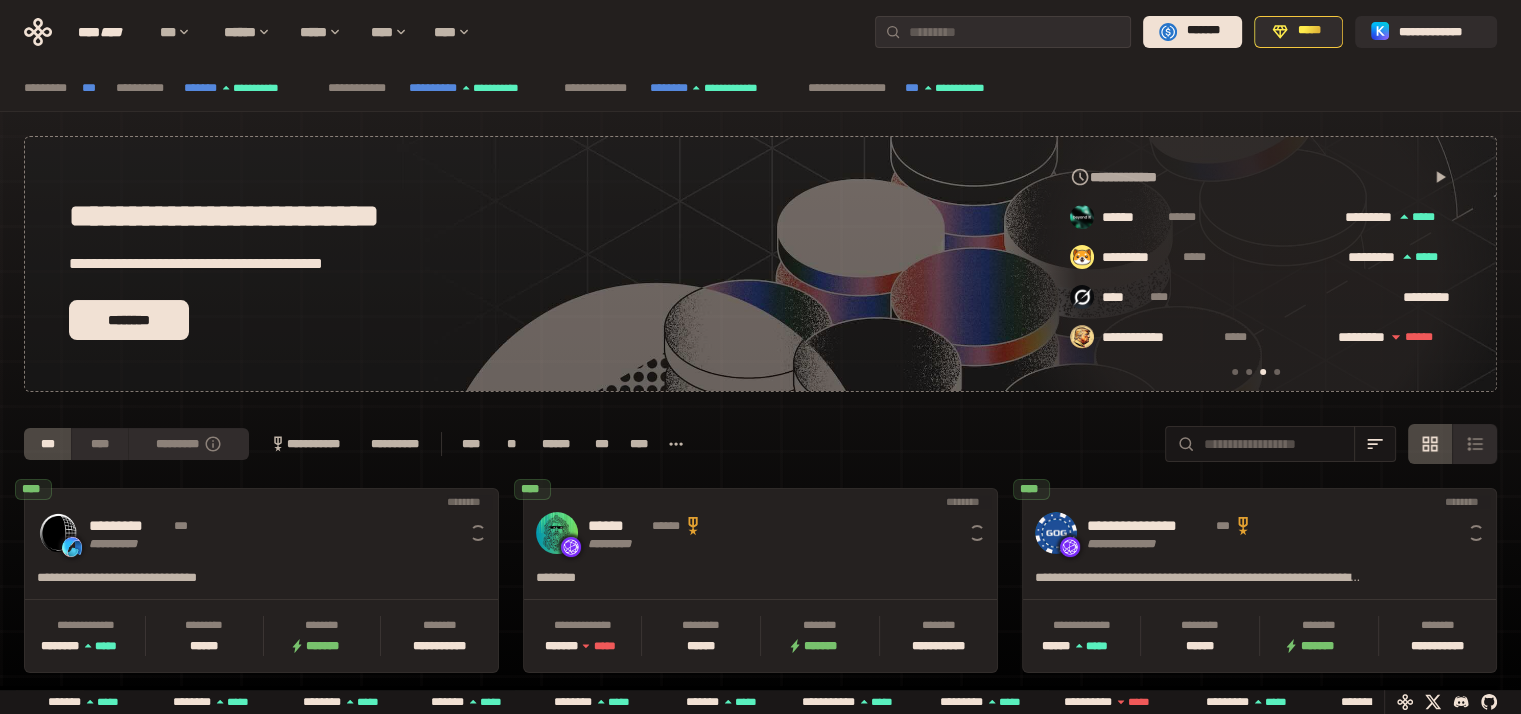scroll, scrollTop: 0, scrollLeft: 856, axis: horizontal 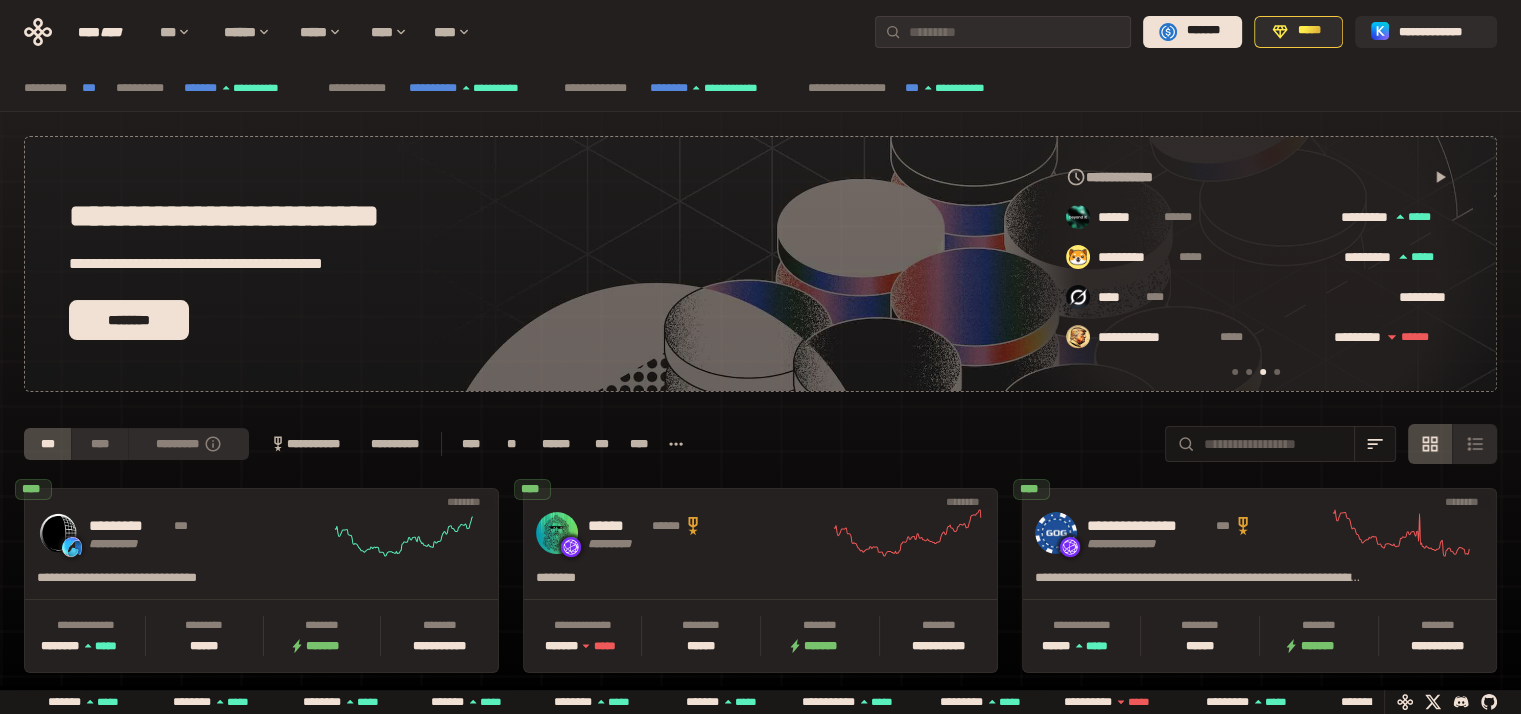 click at bounding box center [1277, 372] 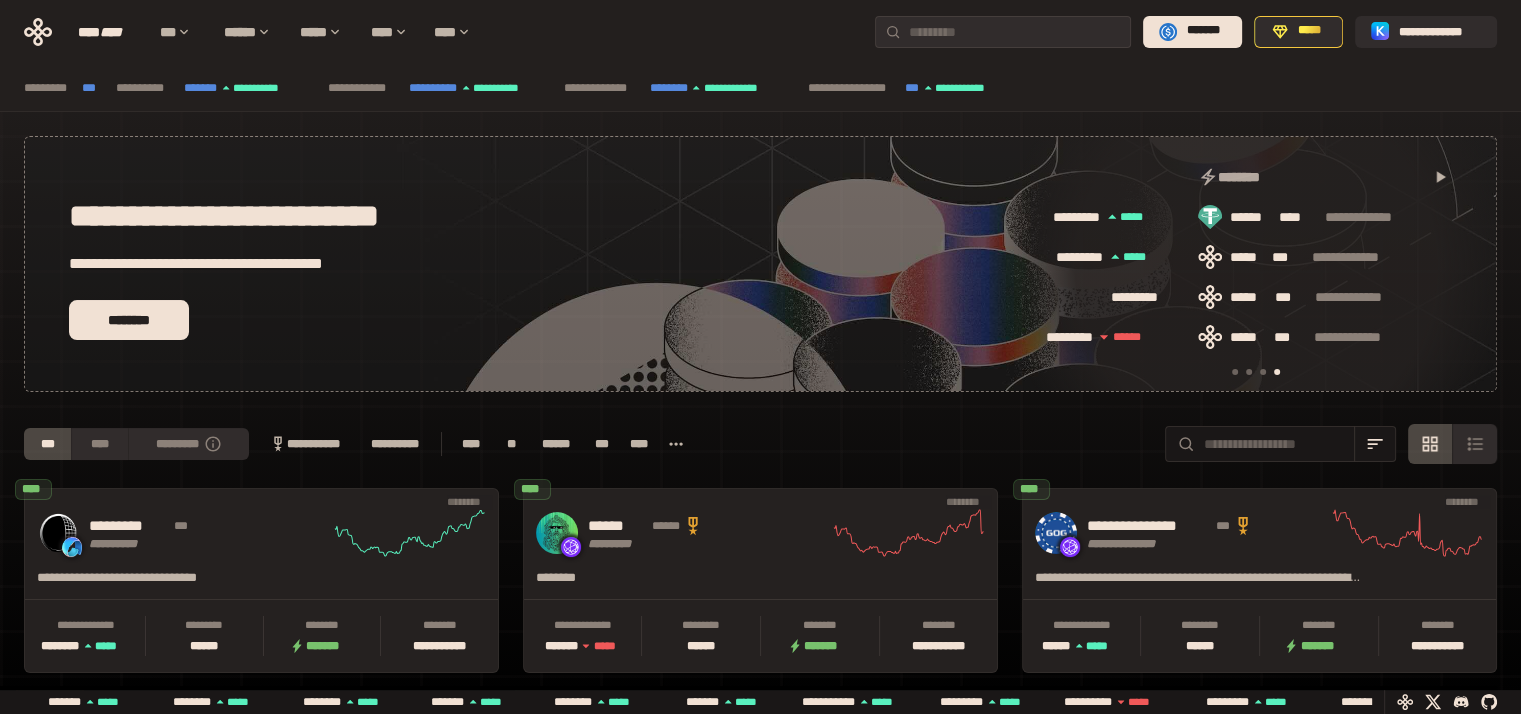 scroll, scrollTop: 0, scrollLeft: 1276, axis: horizontal 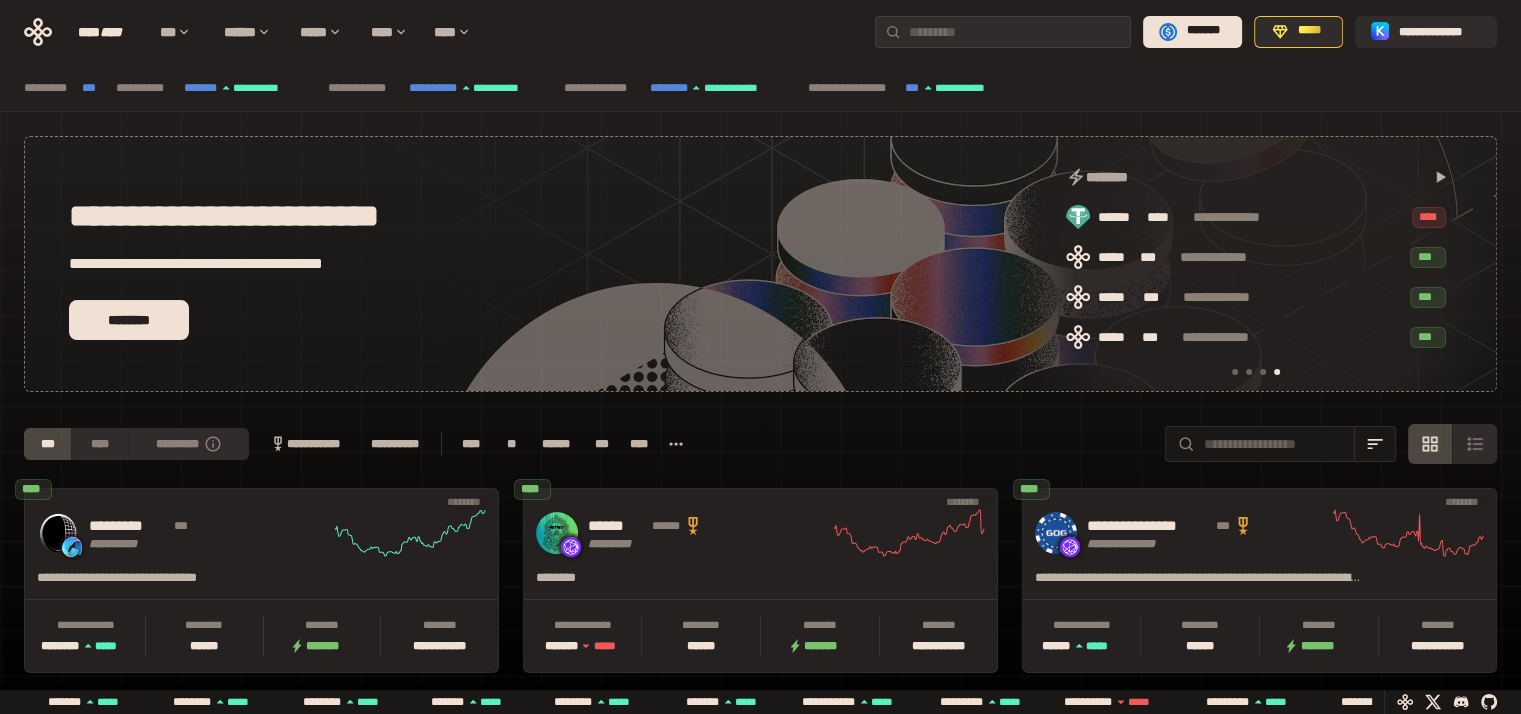 click at bounding box center [1235, 372] 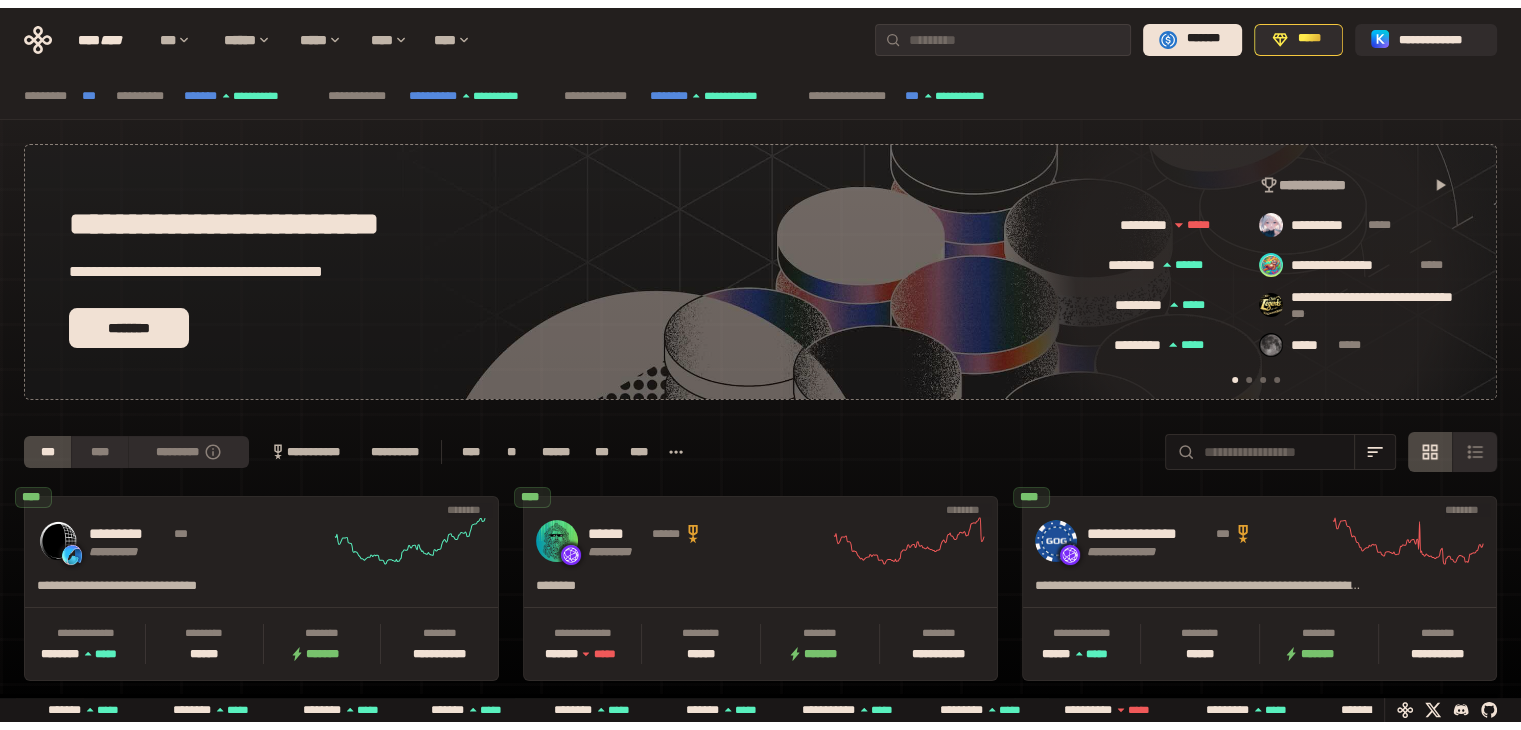 scroll, scrollTop: 0, scrollLeft: 16, axis: horizontal 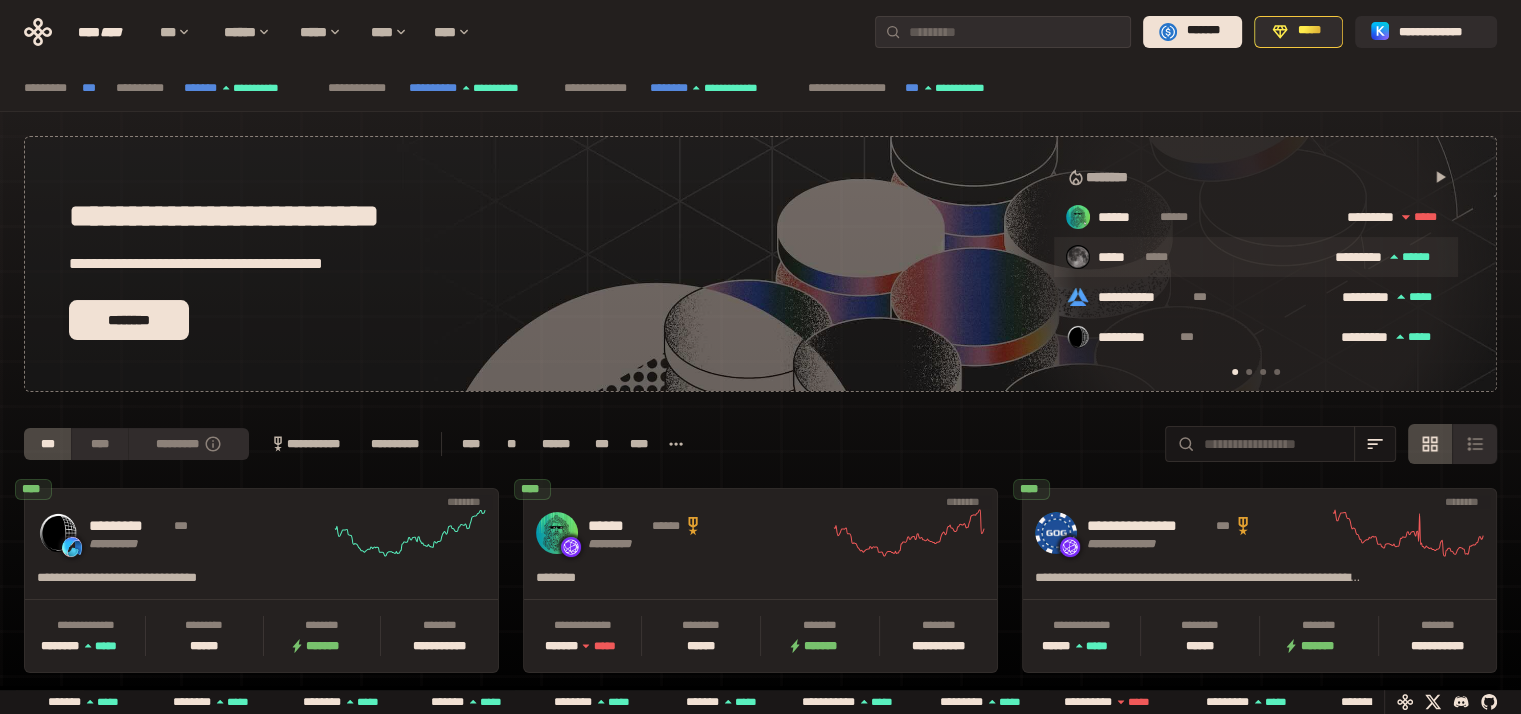 click on "*****" at bounding box center [1168, 257] 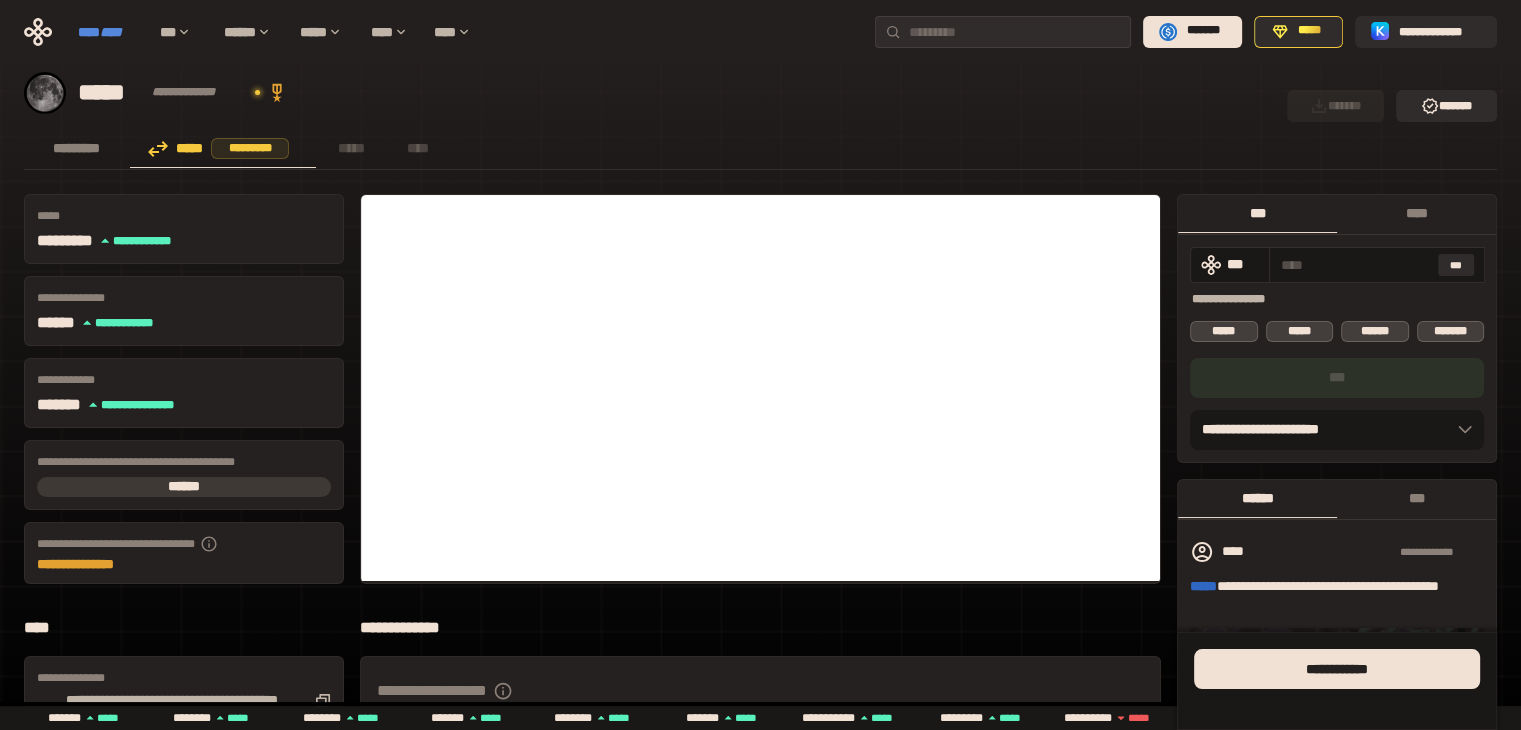 scroll, scrollTop: 600, scrollLeft: 0, axis: vertical 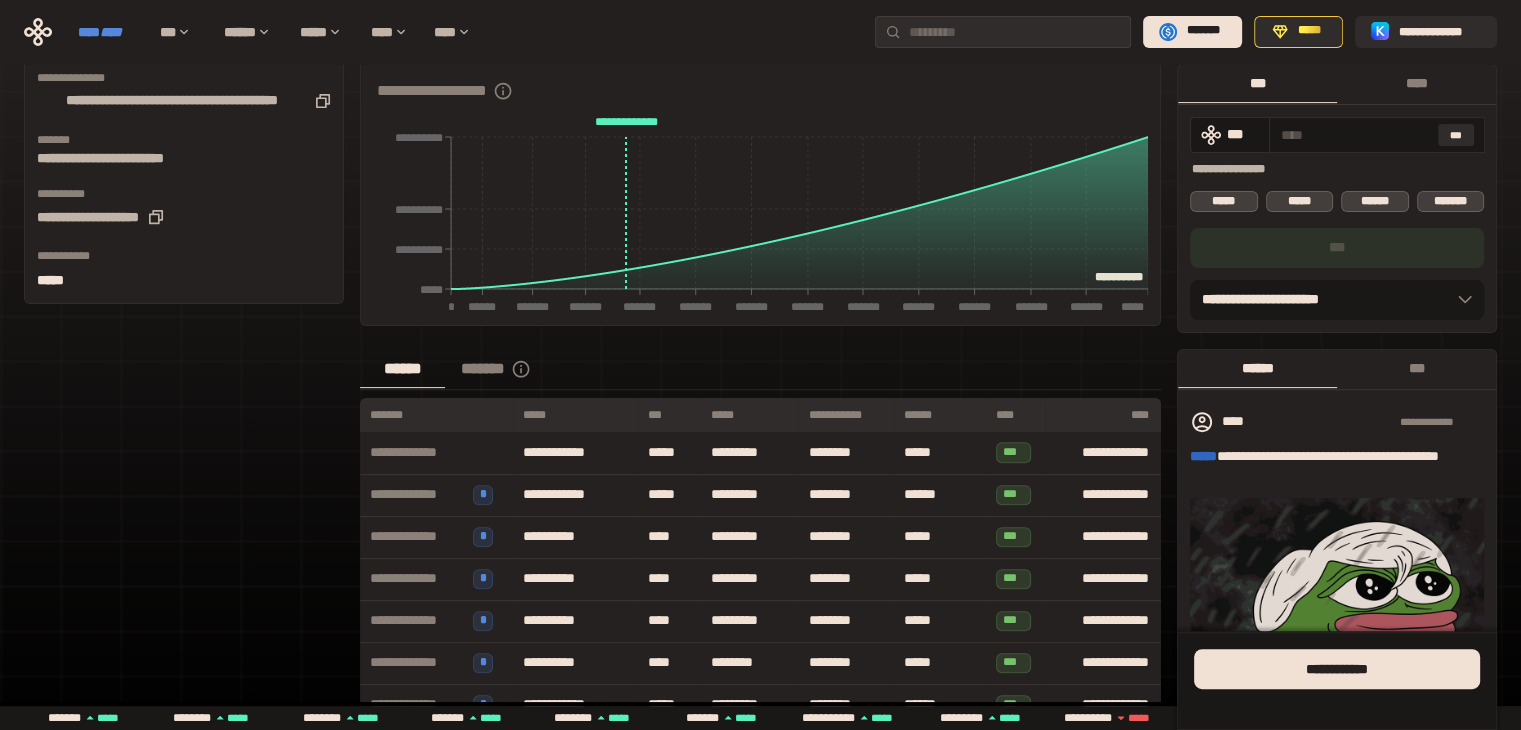 click on "****" at bounding box center [111, 32] 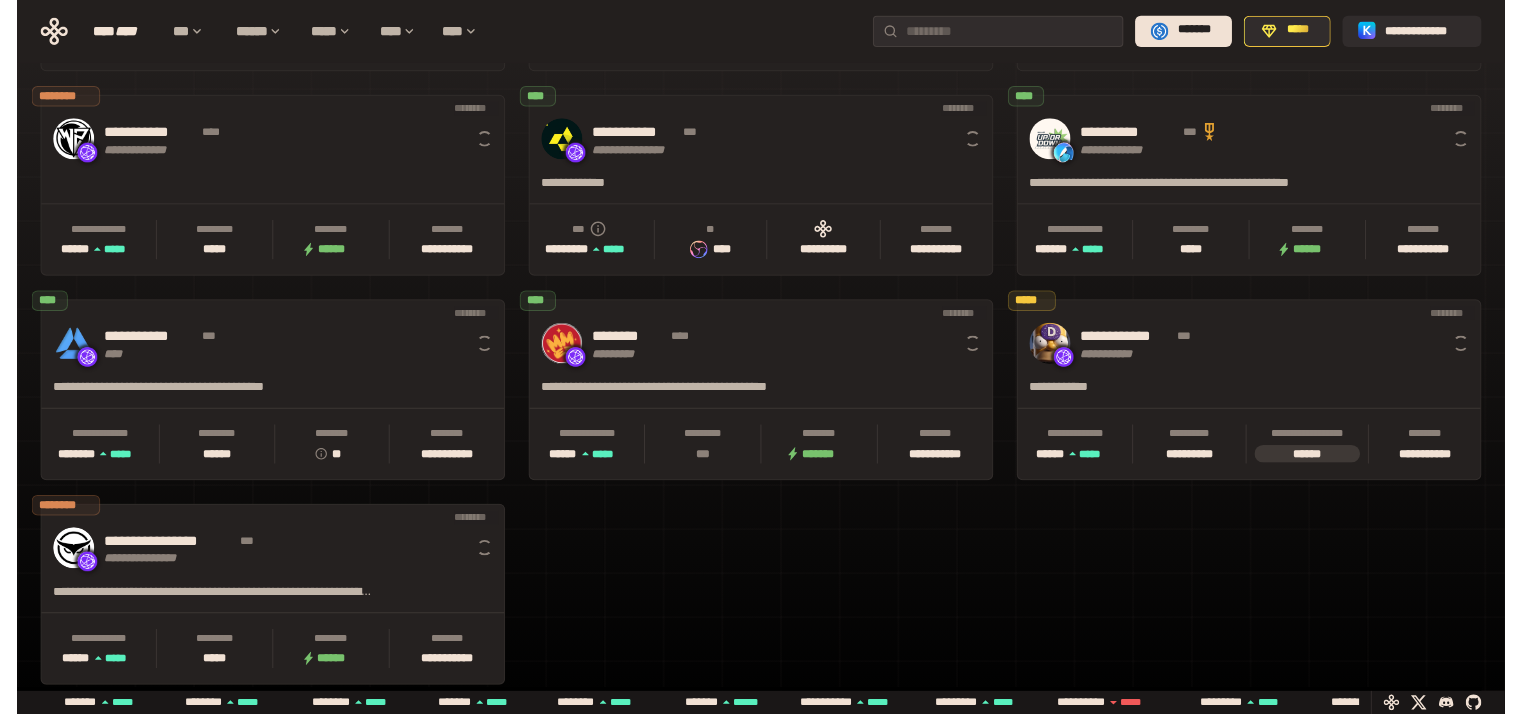 scroll, scrollTop: 0, scrollLeft: 0, axis: both 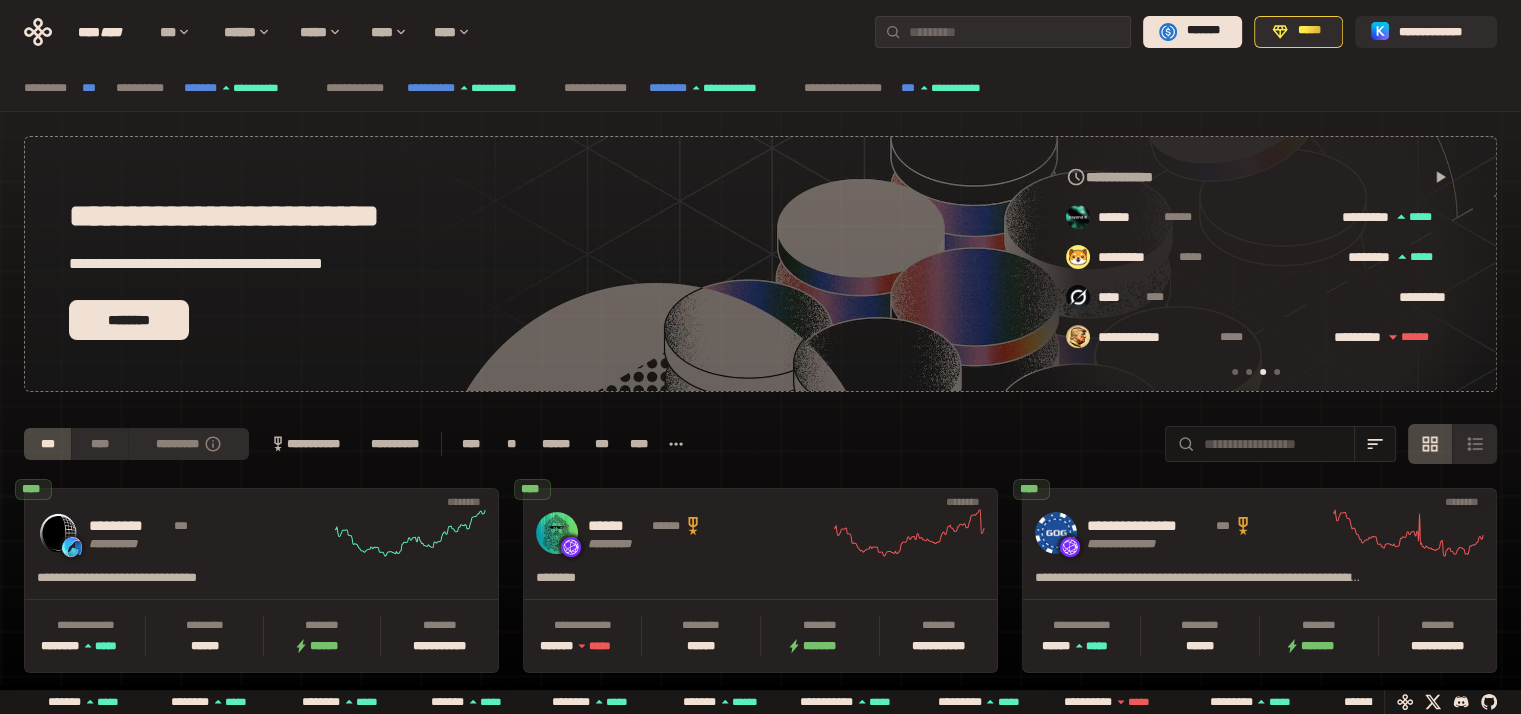click at bounding box center (1277, 372) 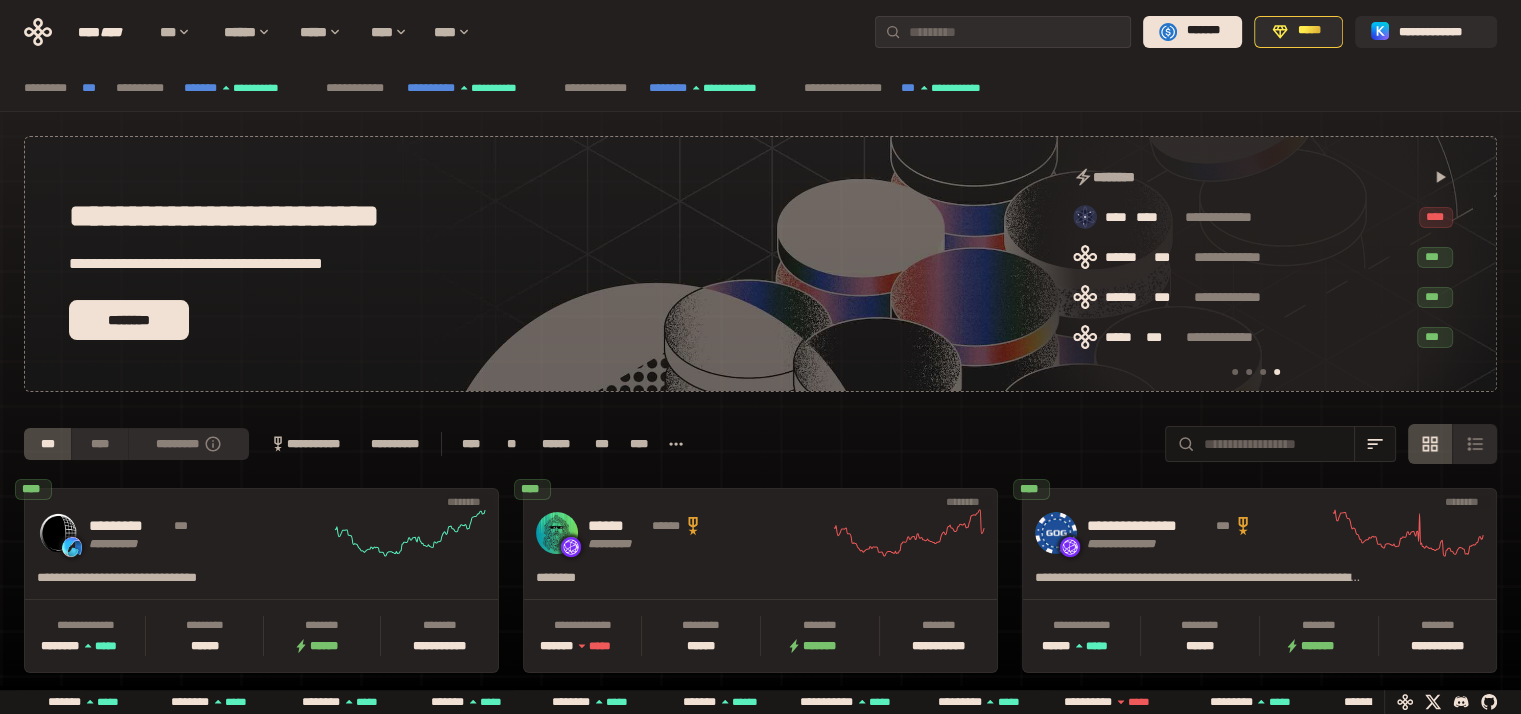 scroll, scrollTop: 0, scrollLeft: 1276, axis: horizontal 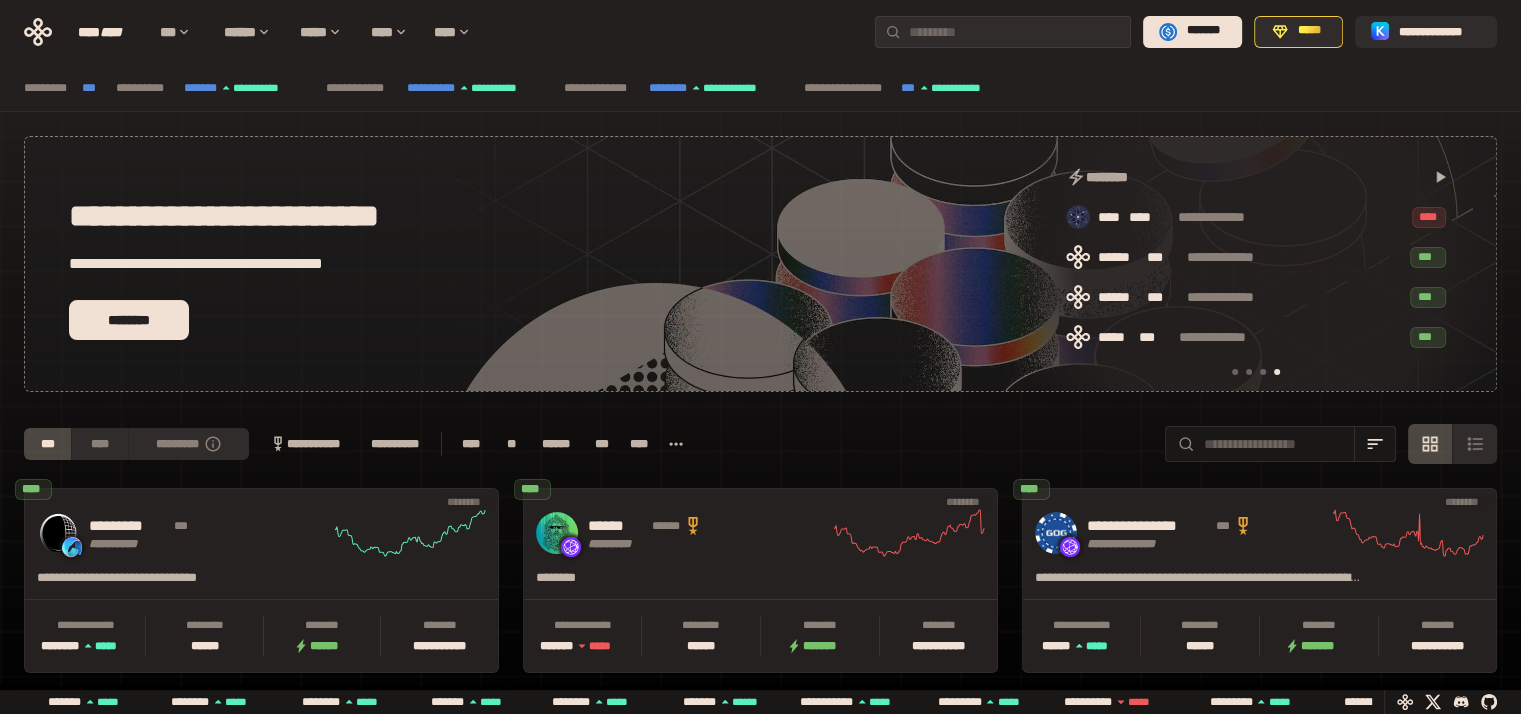 click at bounding box center (1235, 372) 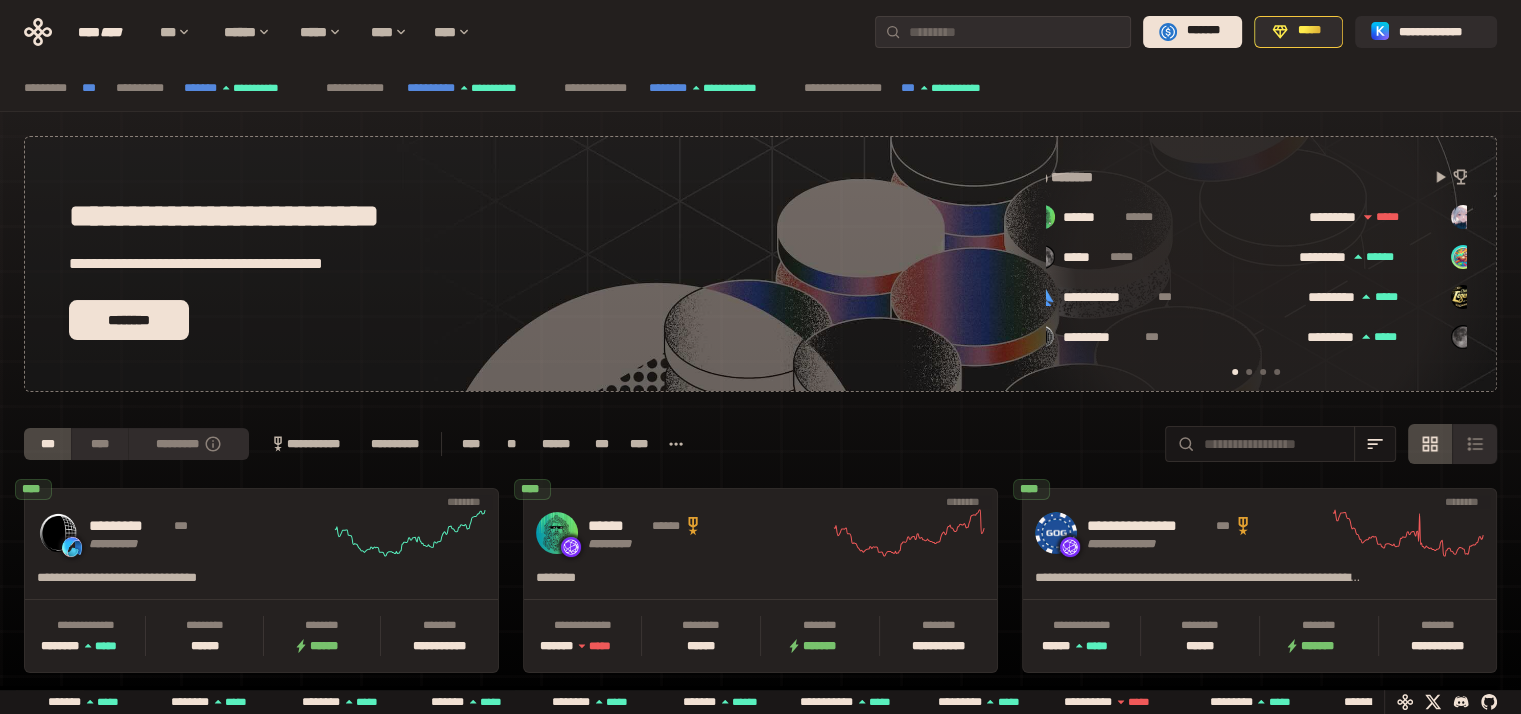 scroll, scrollTop: 0, scrollLeft: 16, axis: horizontal 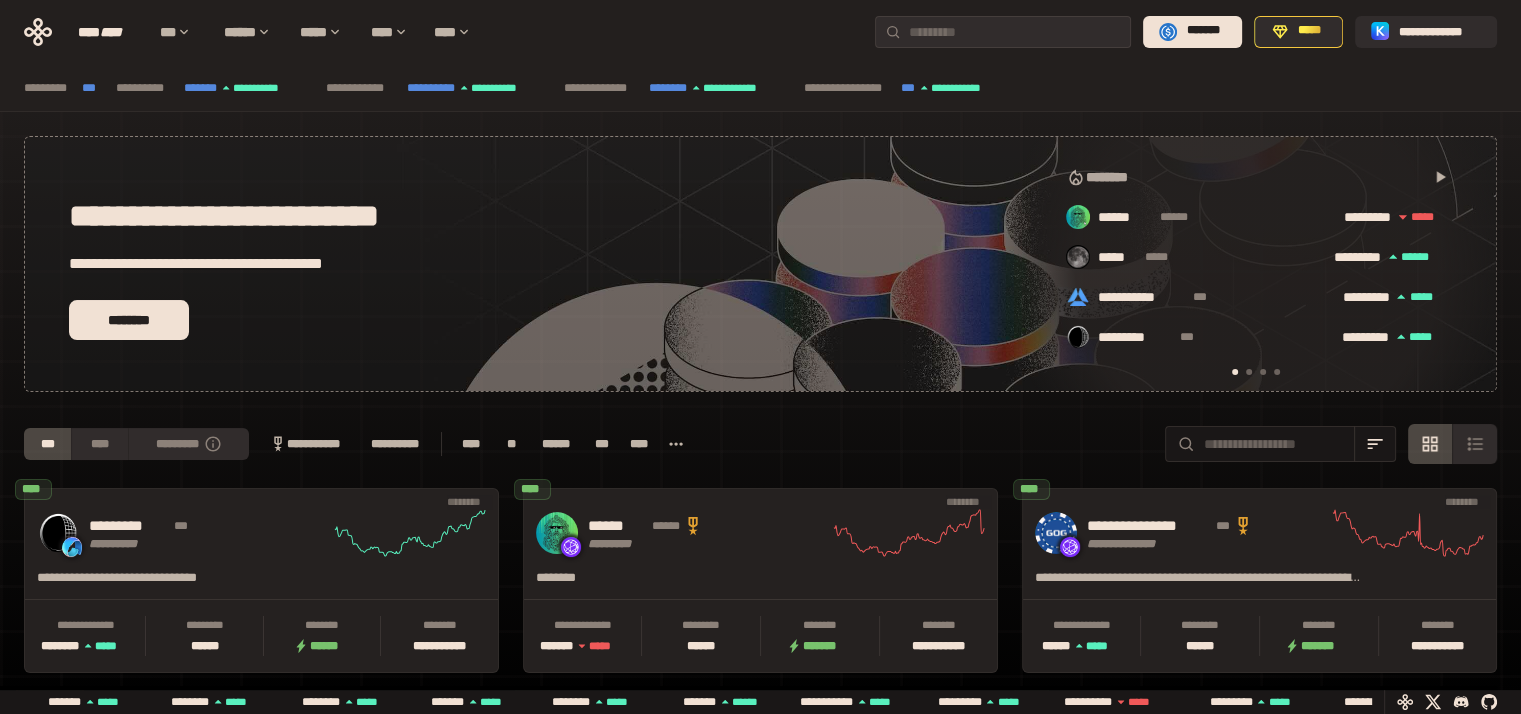 click at bounding box center (1249, 372) 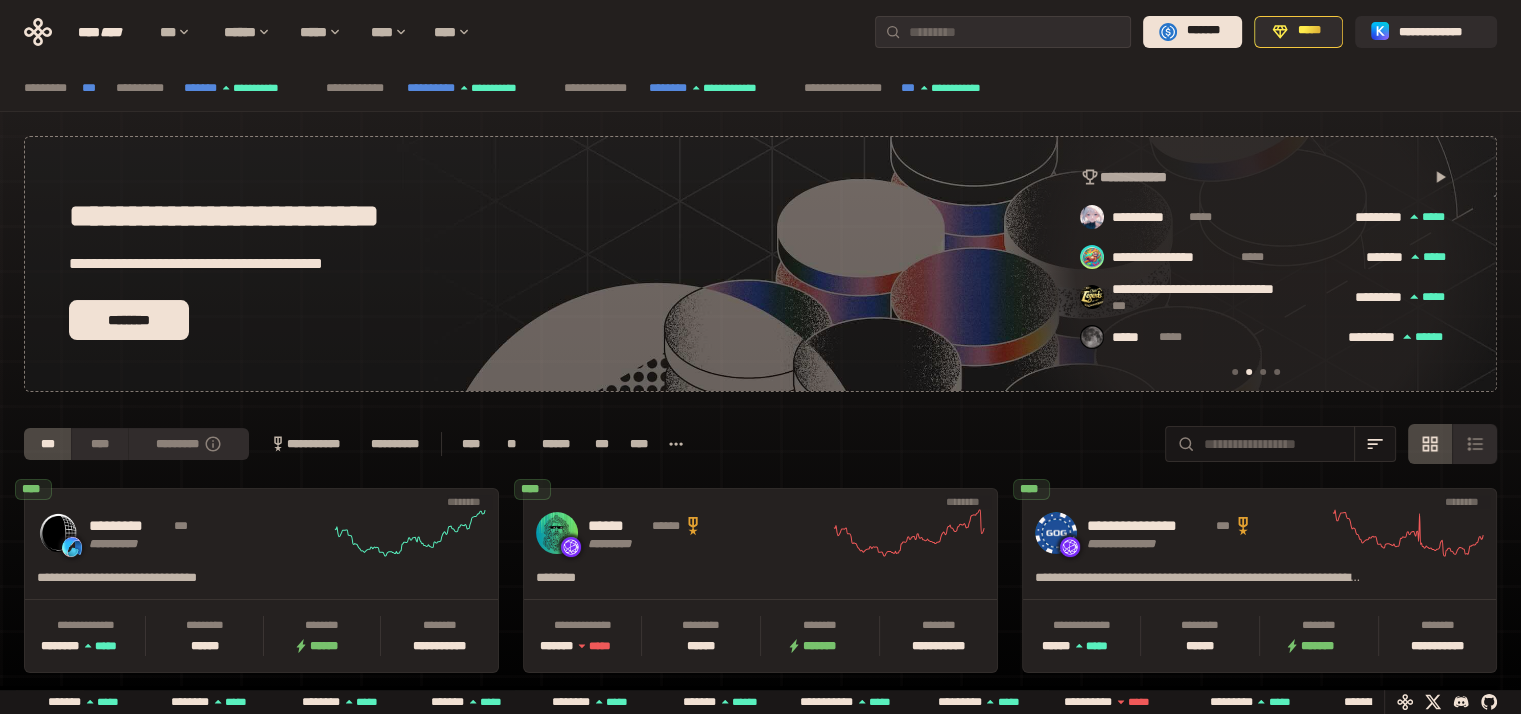 scroll, scrollTop: 0, scrollLeft: 436, axis: horizontal 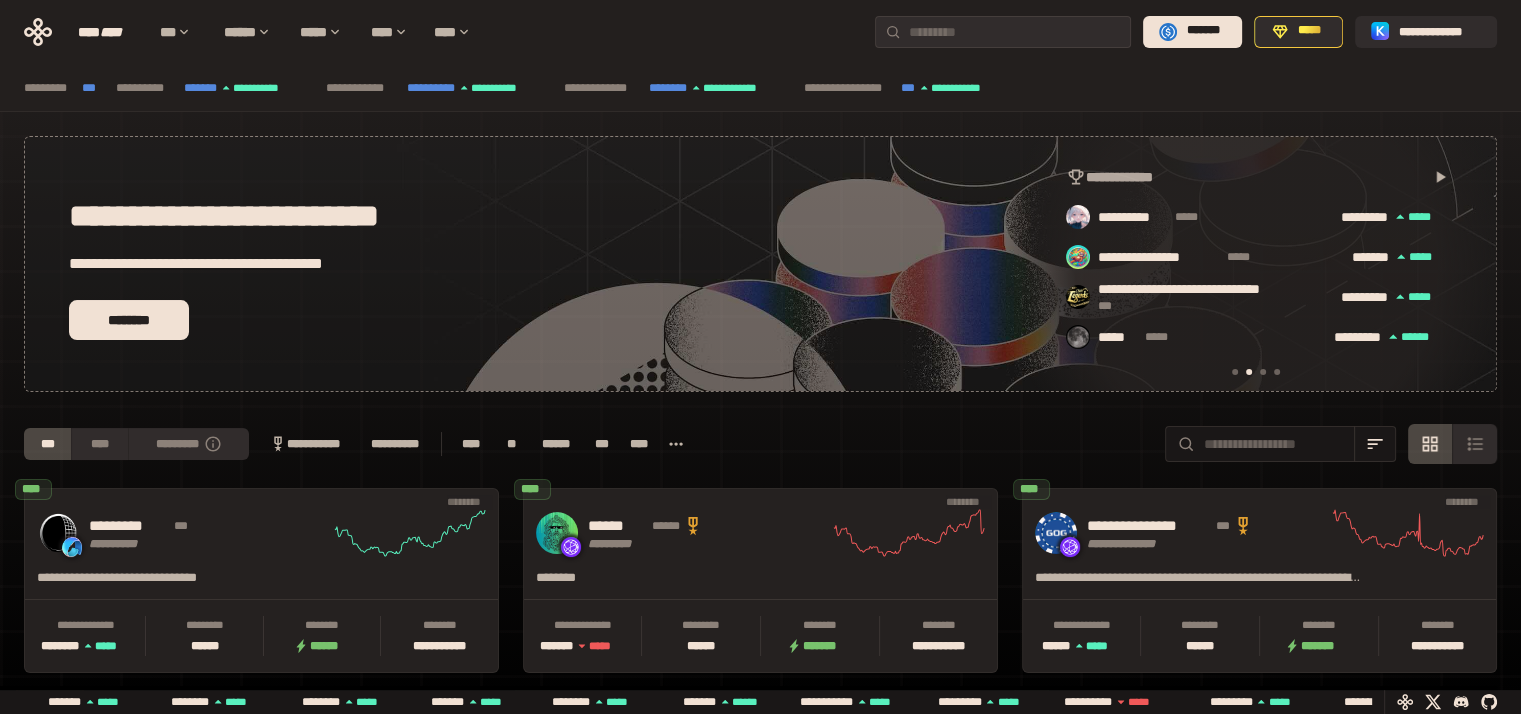 click at bounding box center (1263, 372) 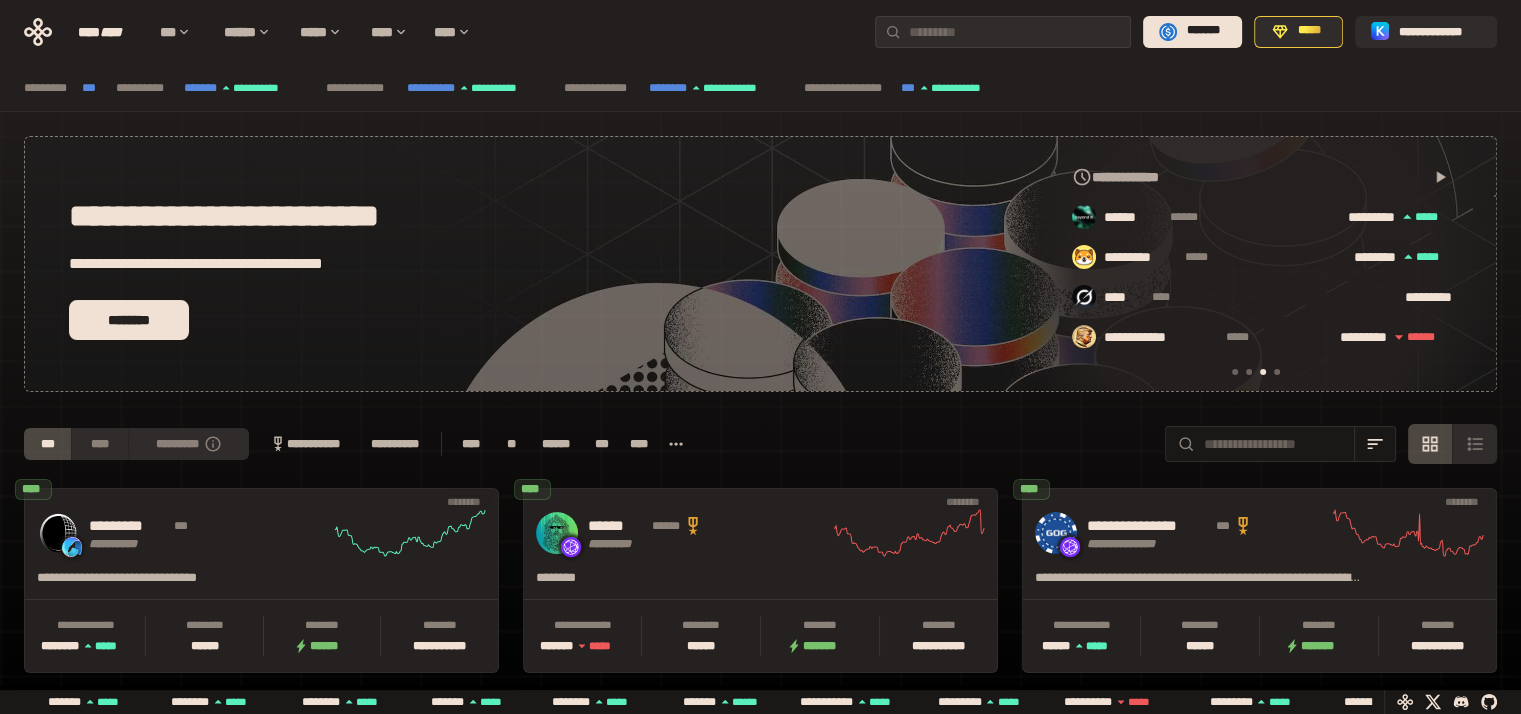 scroll, scrollTop: 0, scrollLeft: 856, axis: horizontal 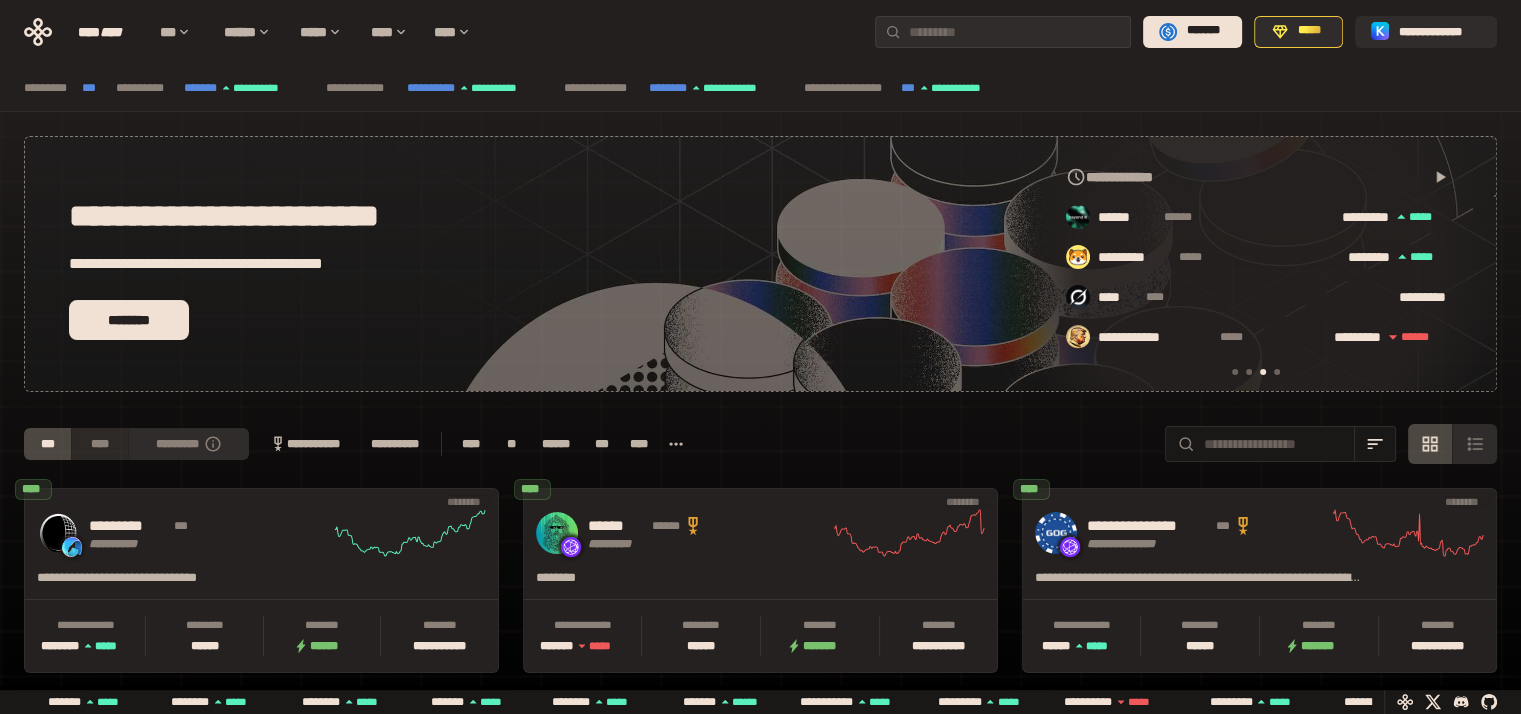 click on "****" at bounding box center (99, 444) 